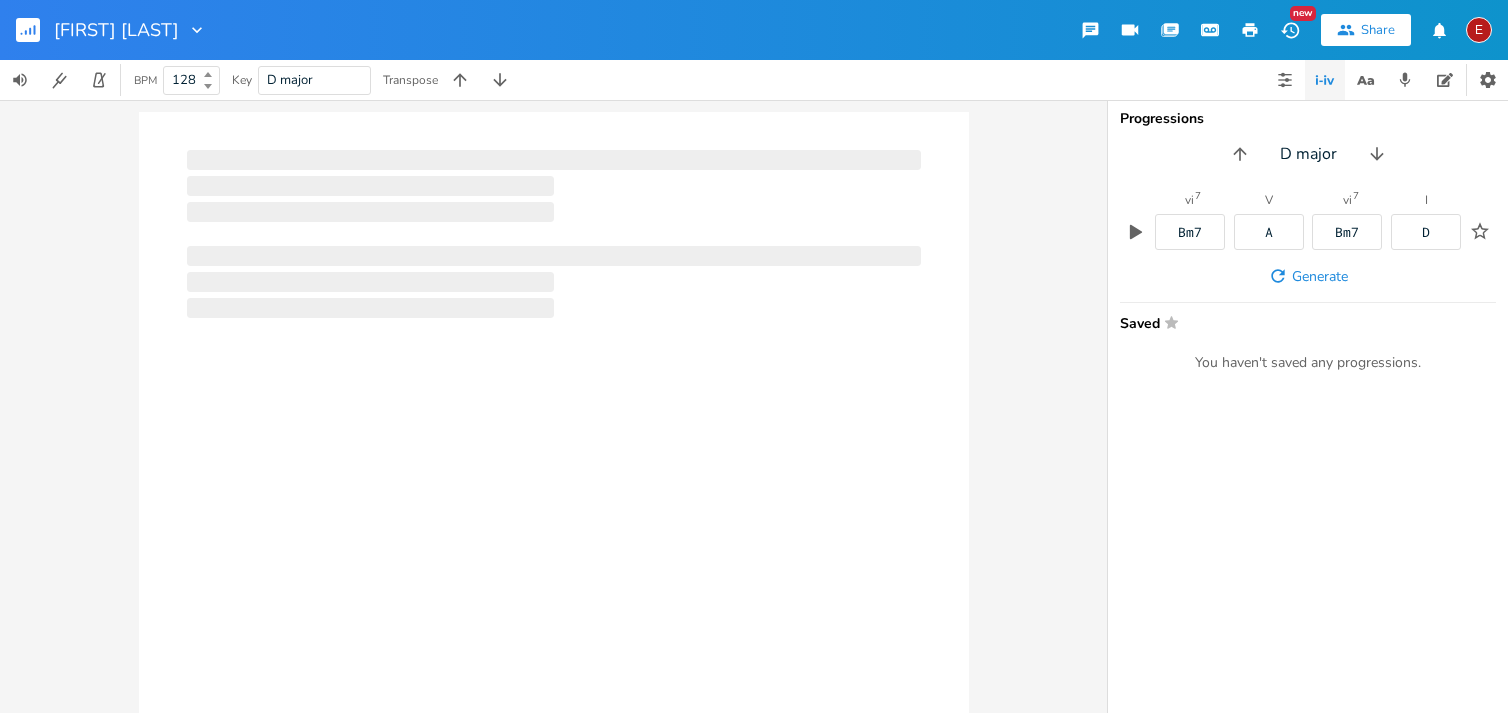 scroll, scrollTop: 0, scrollLeft: 0, axis: both 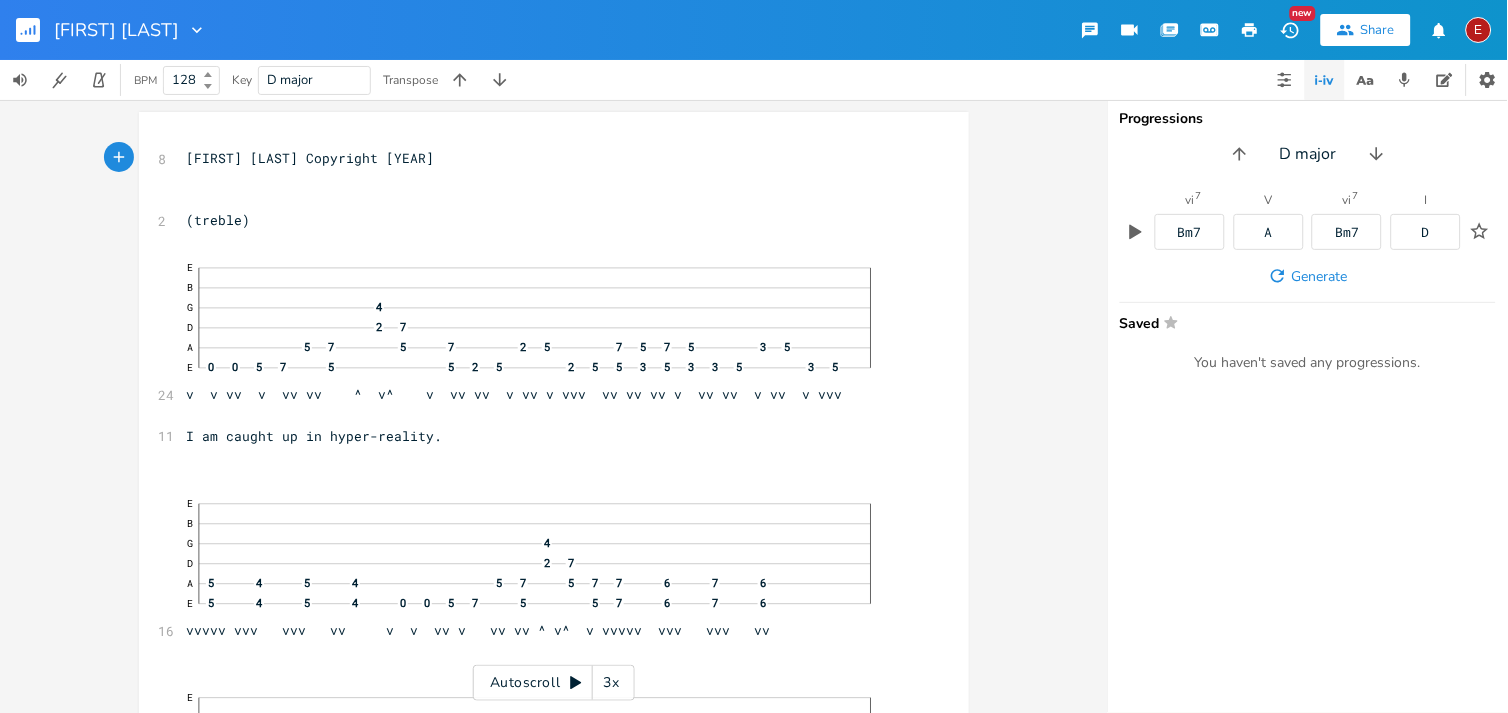 click on "3x" at bounding box center (611, 683) 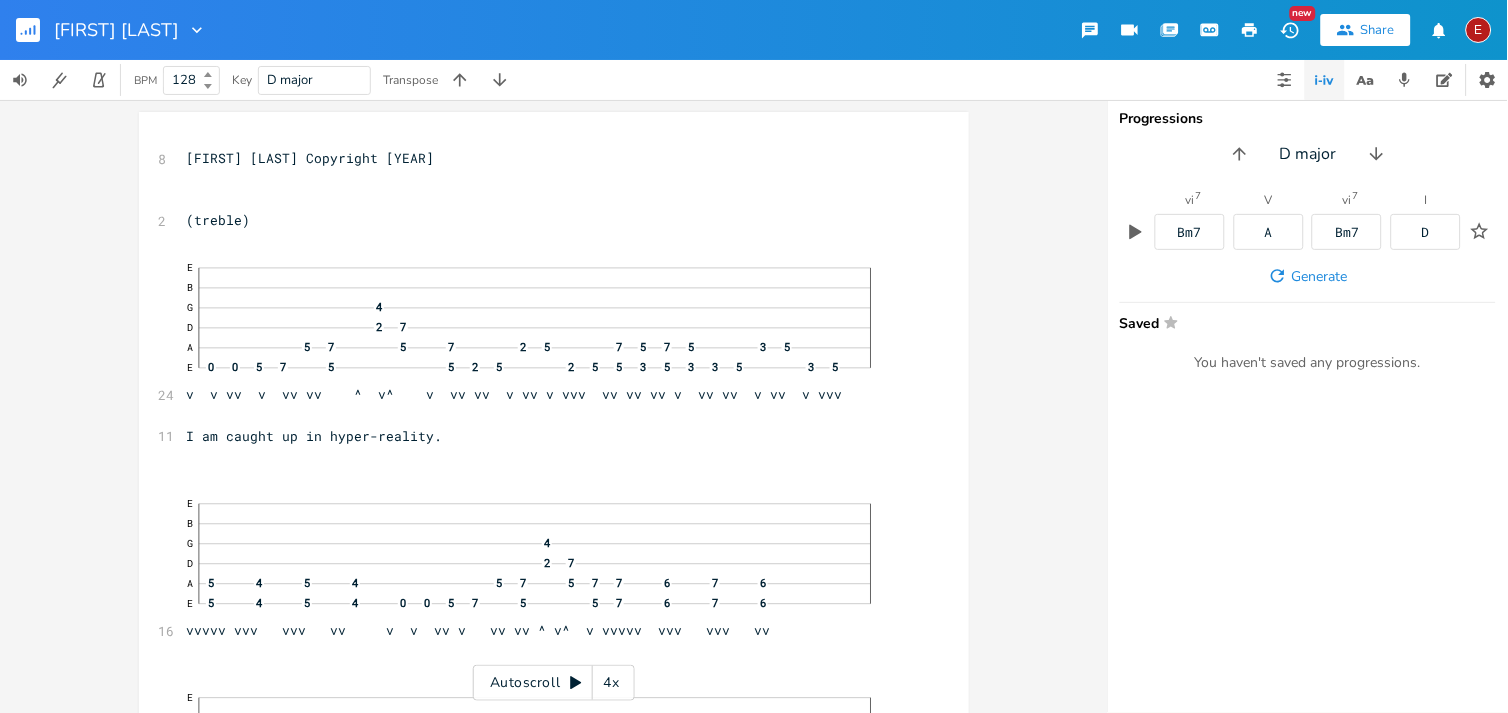 click on "4x" at bounding box center (611, 683) 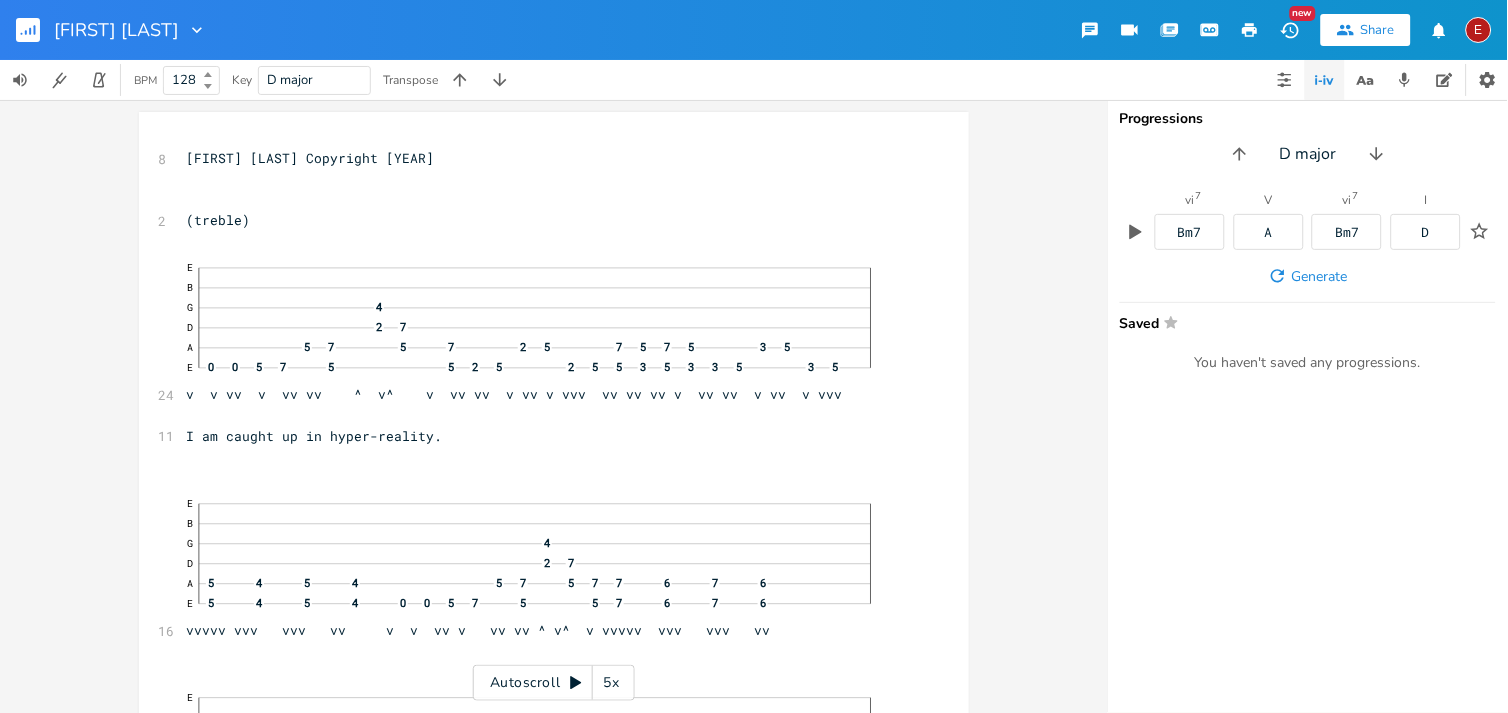 click 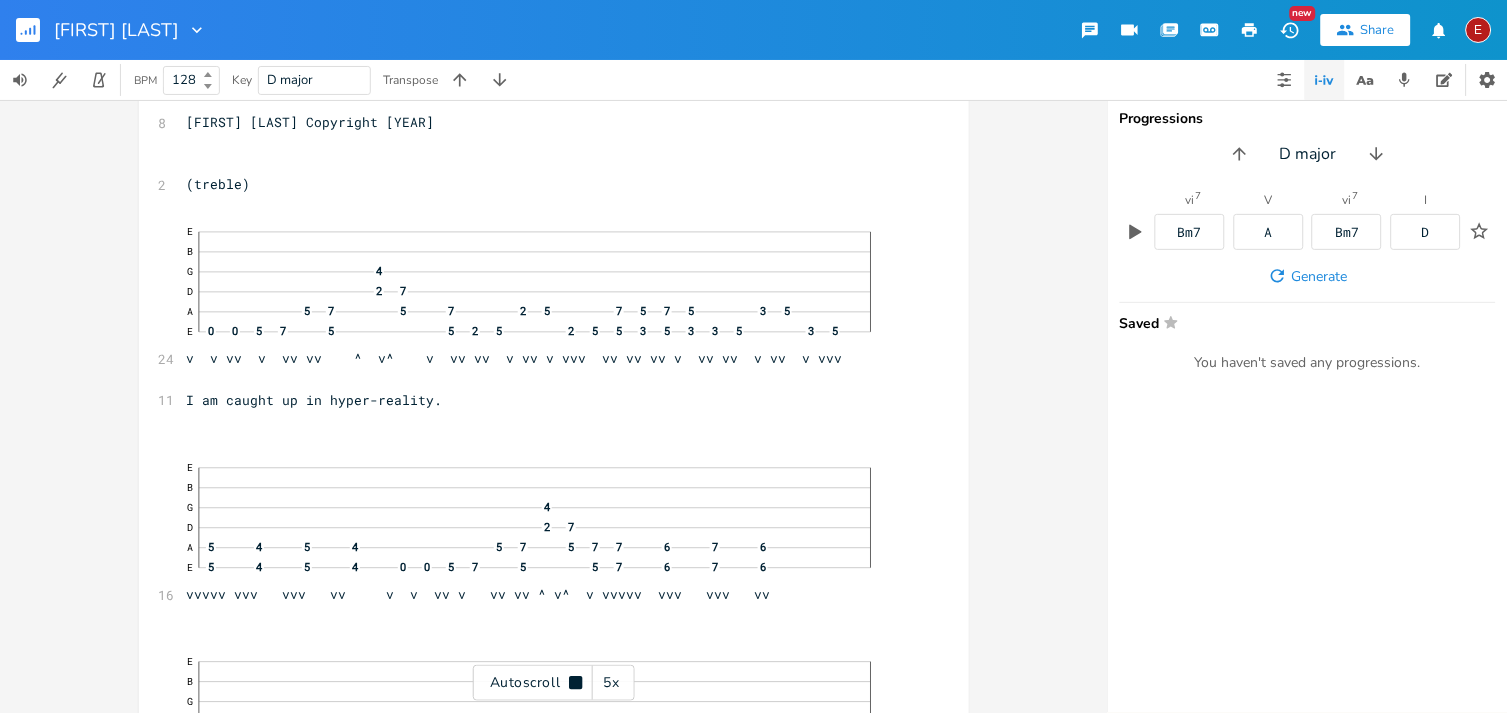 scroll, scrollTop: 42, scrollLeft: 0, axis: vertical 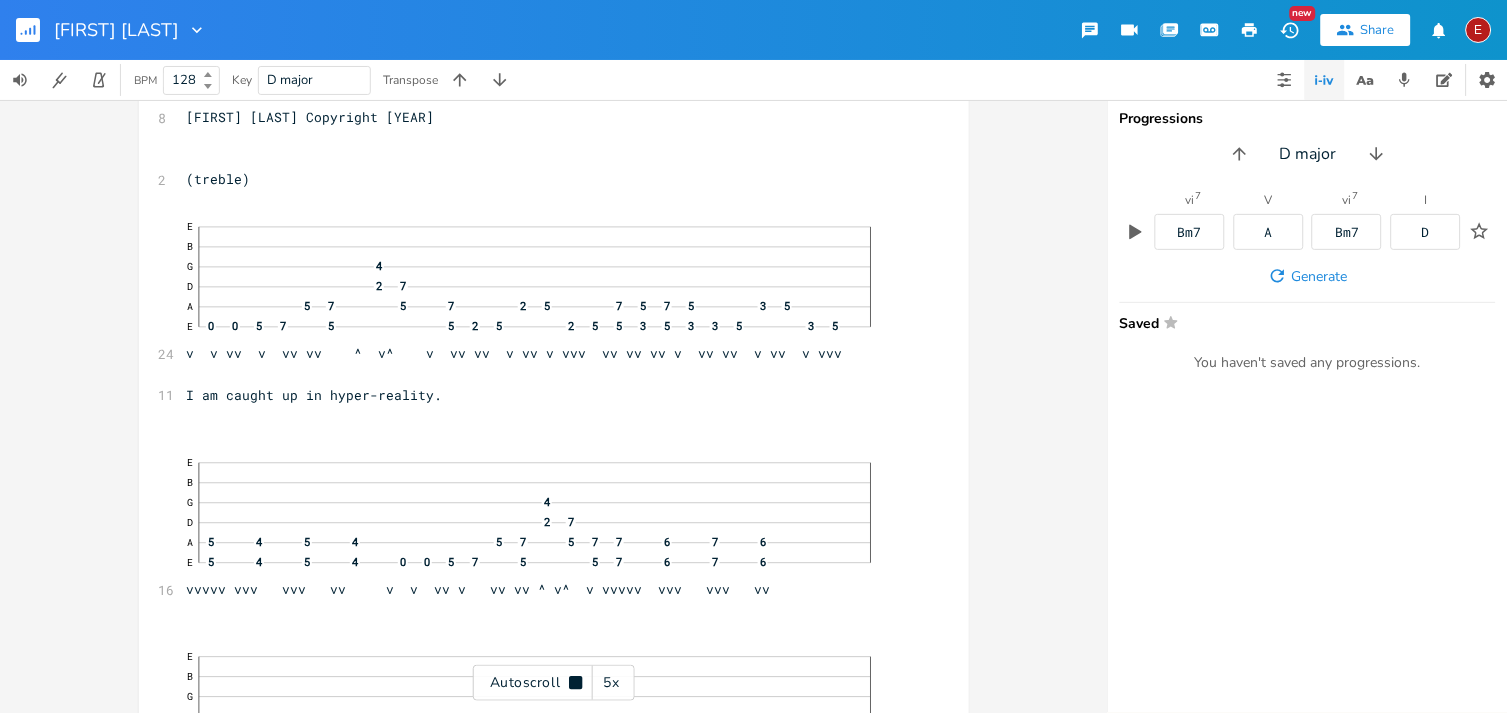 click 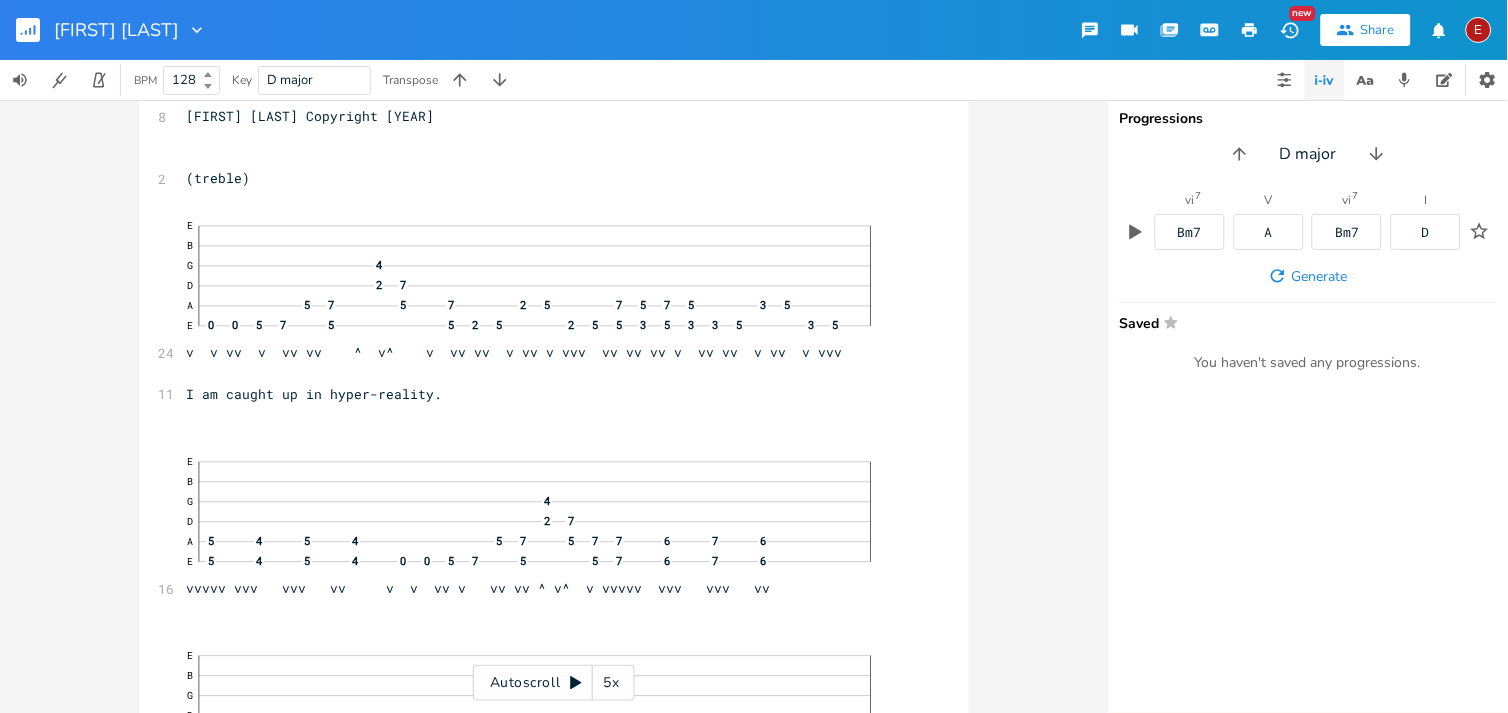 click 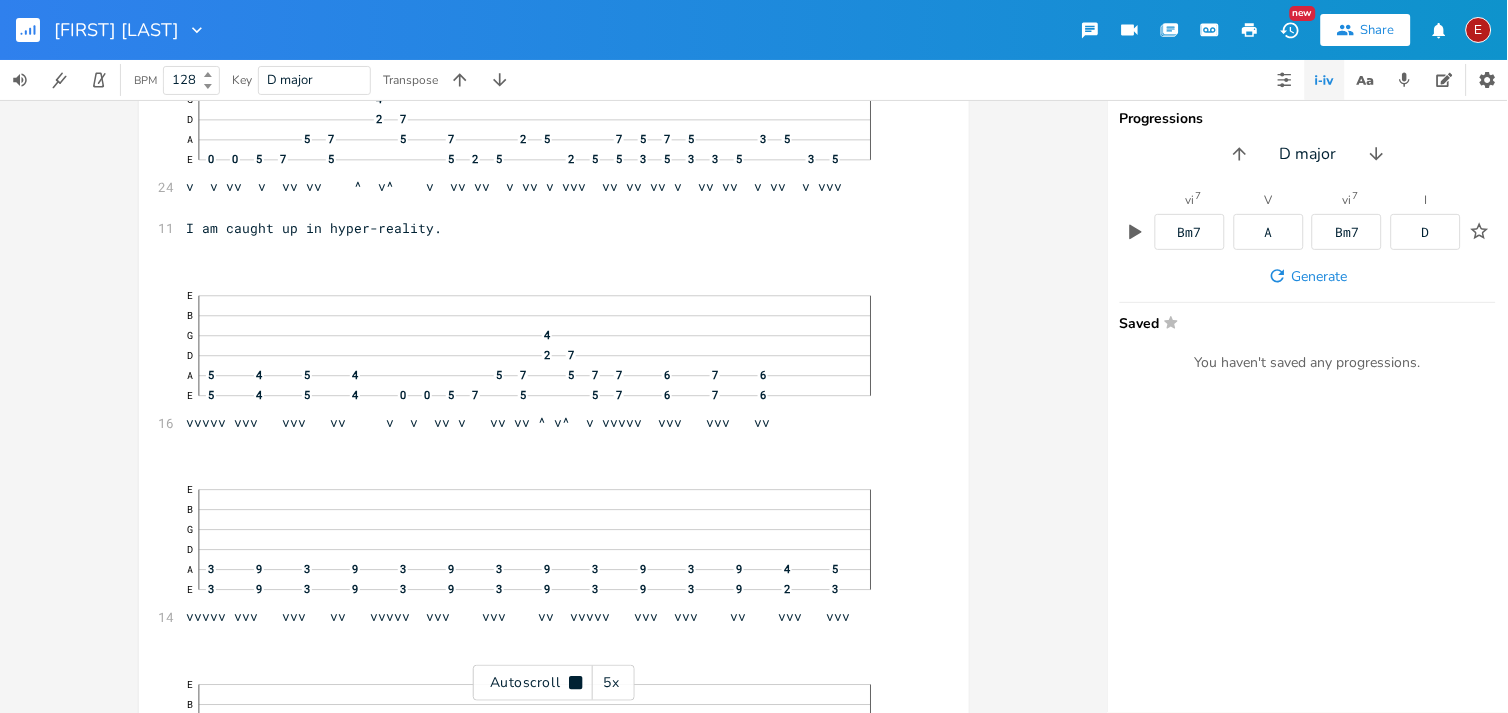 click 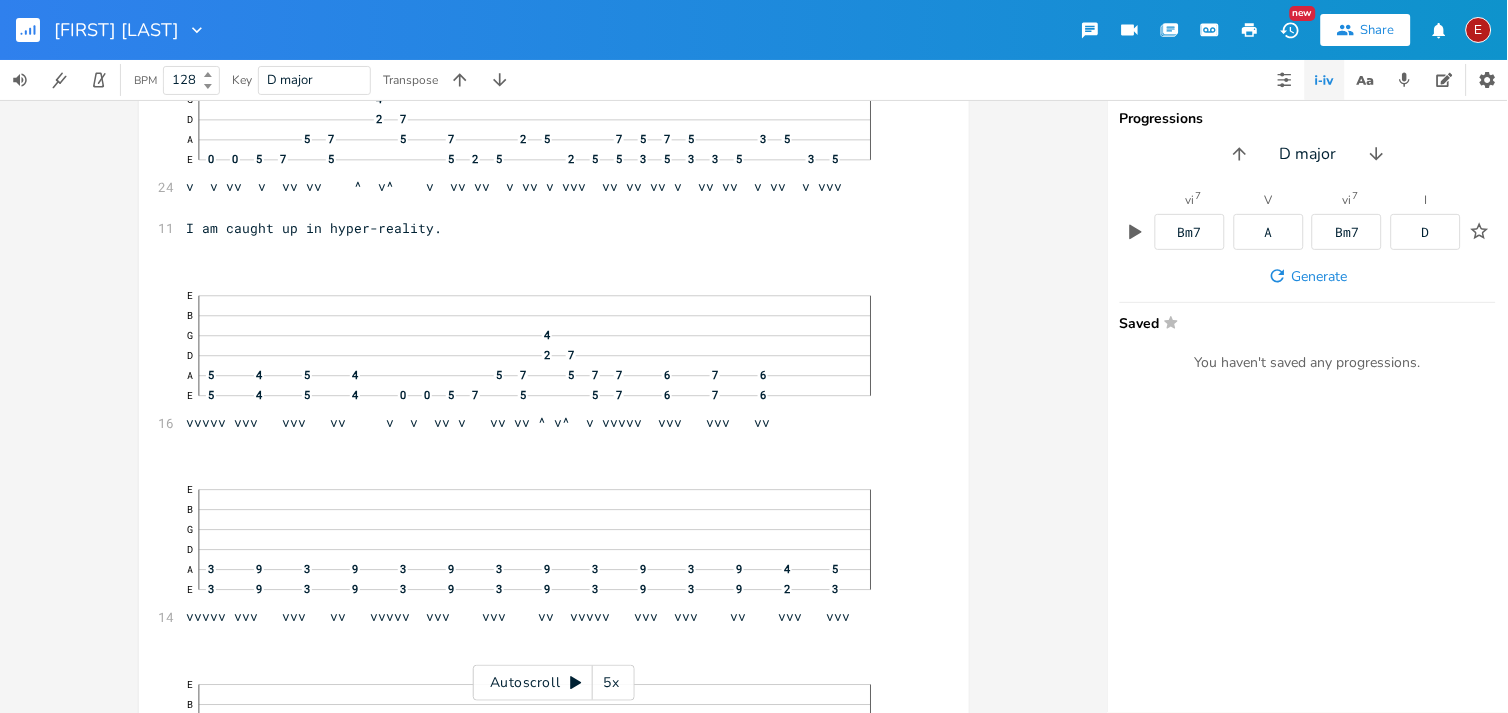 scroll, scrollTop: 210, scrollLeft: 0, axis: vertical 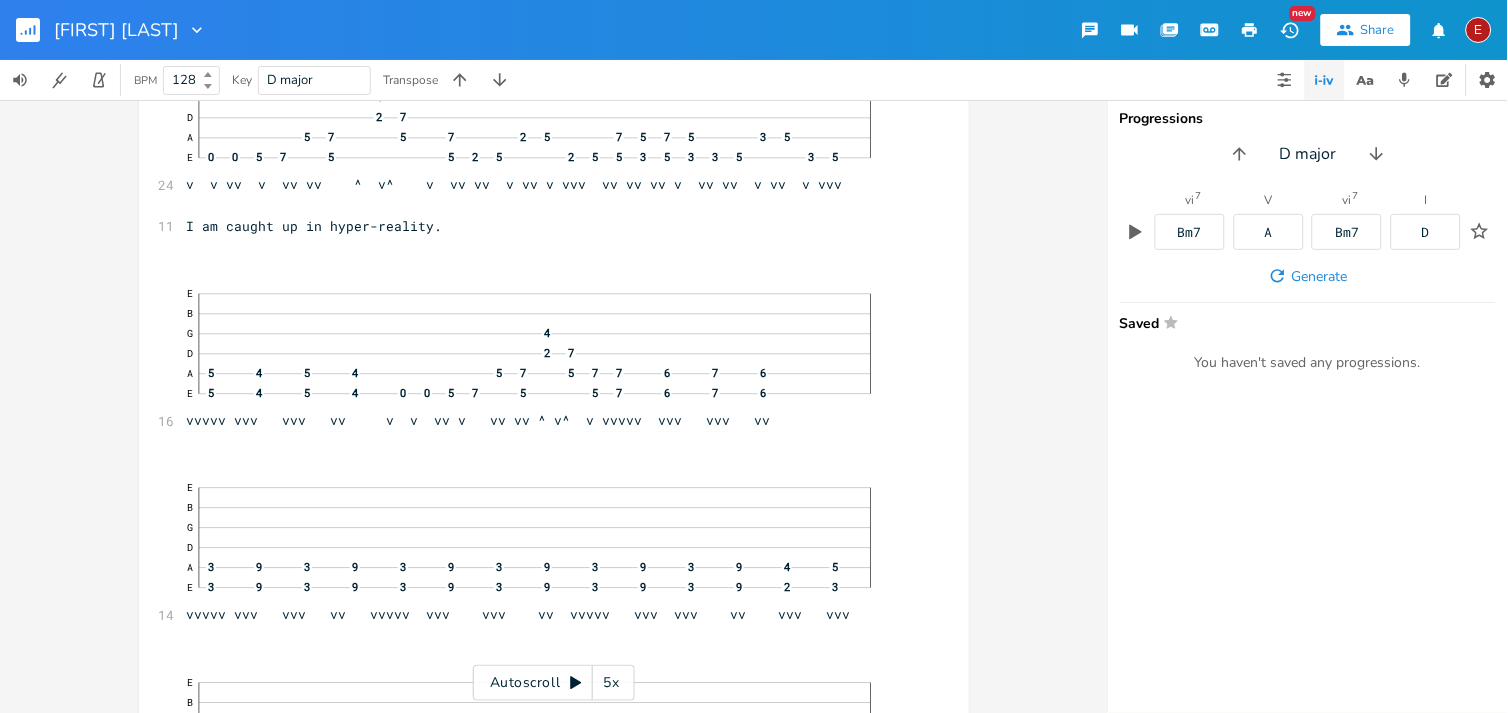 click 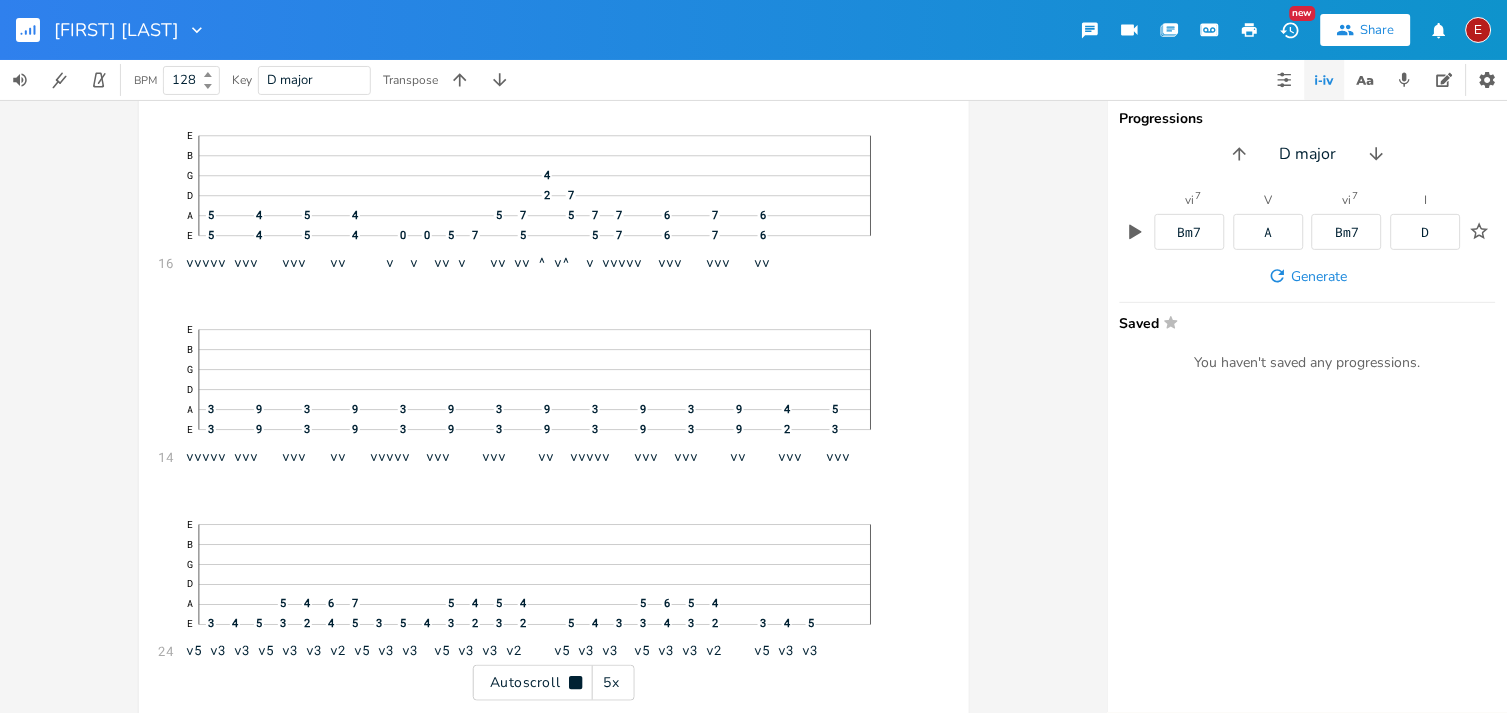 click 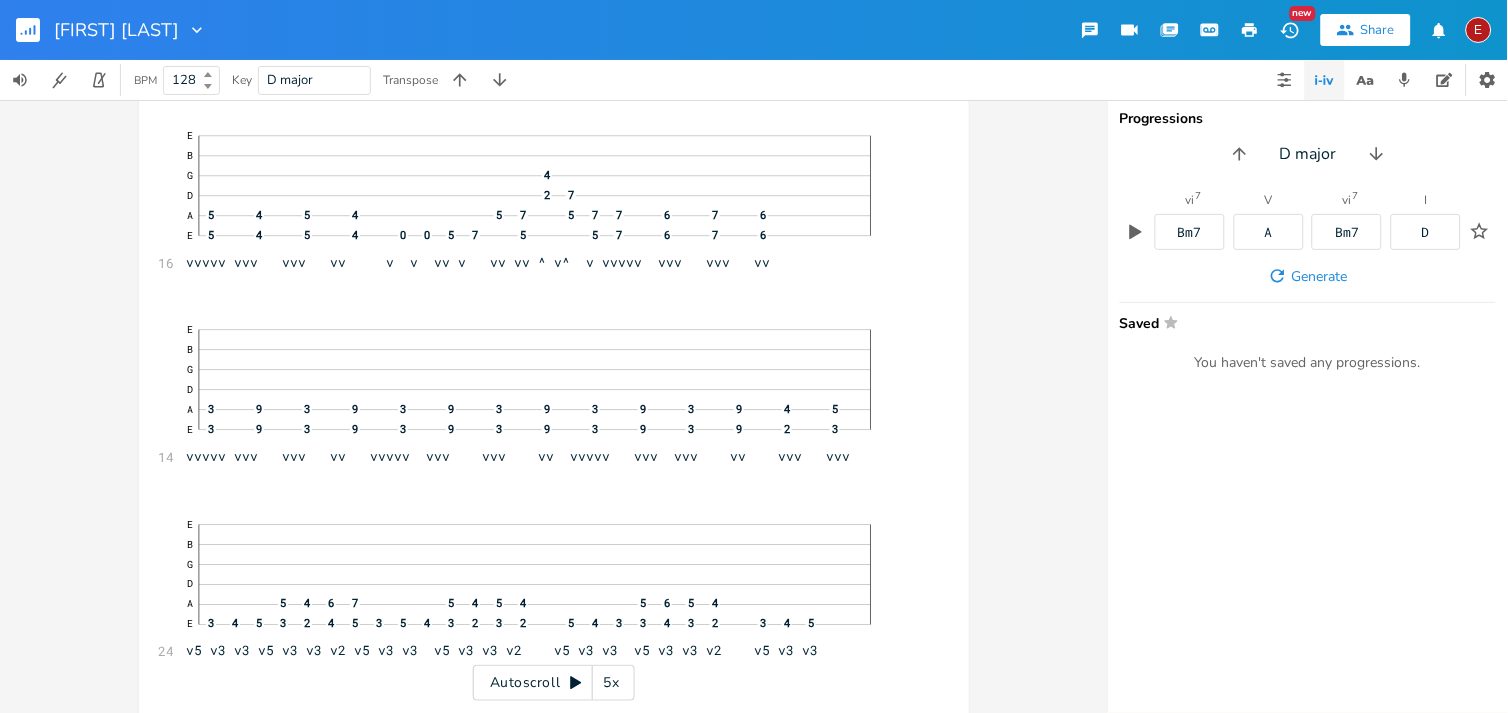 scroll, scrollTop: 370, scrollLeft: 0, axis: vertical 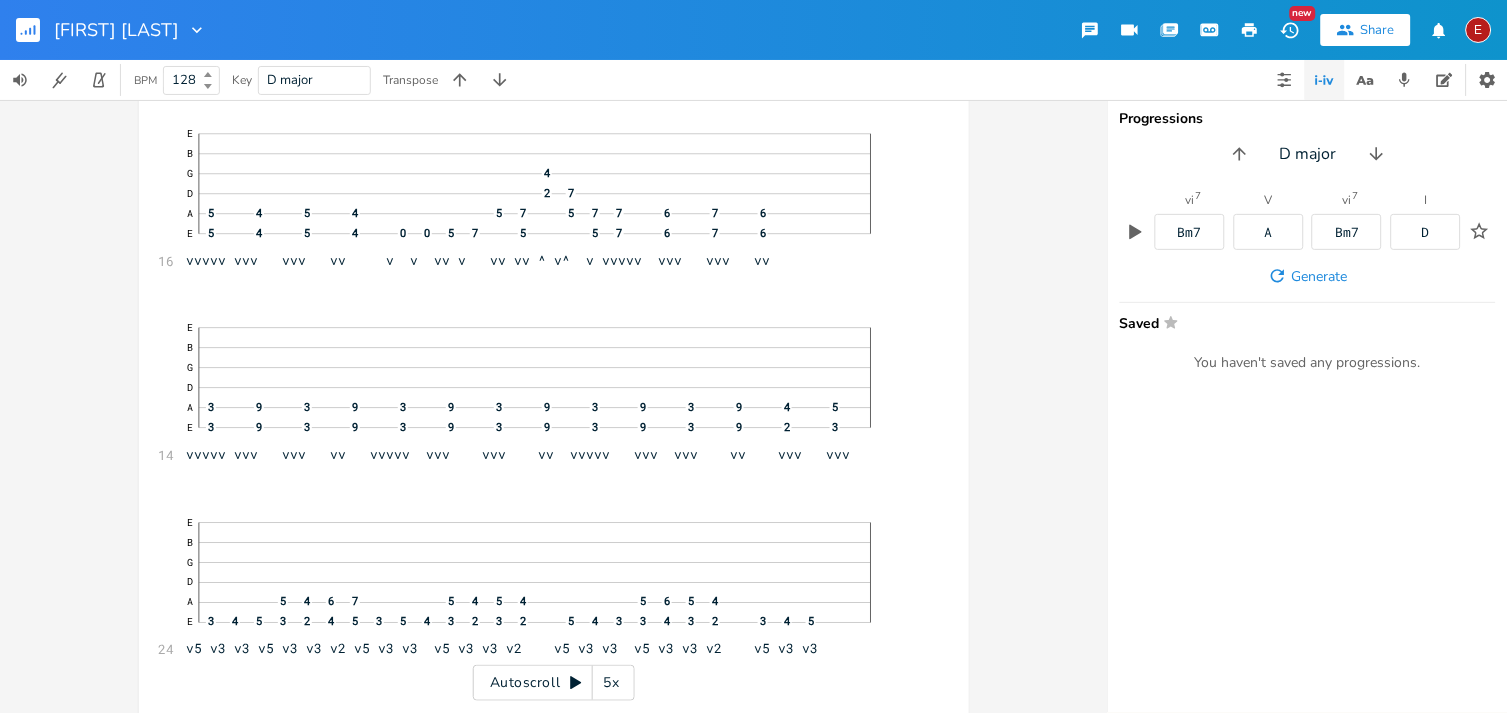 click 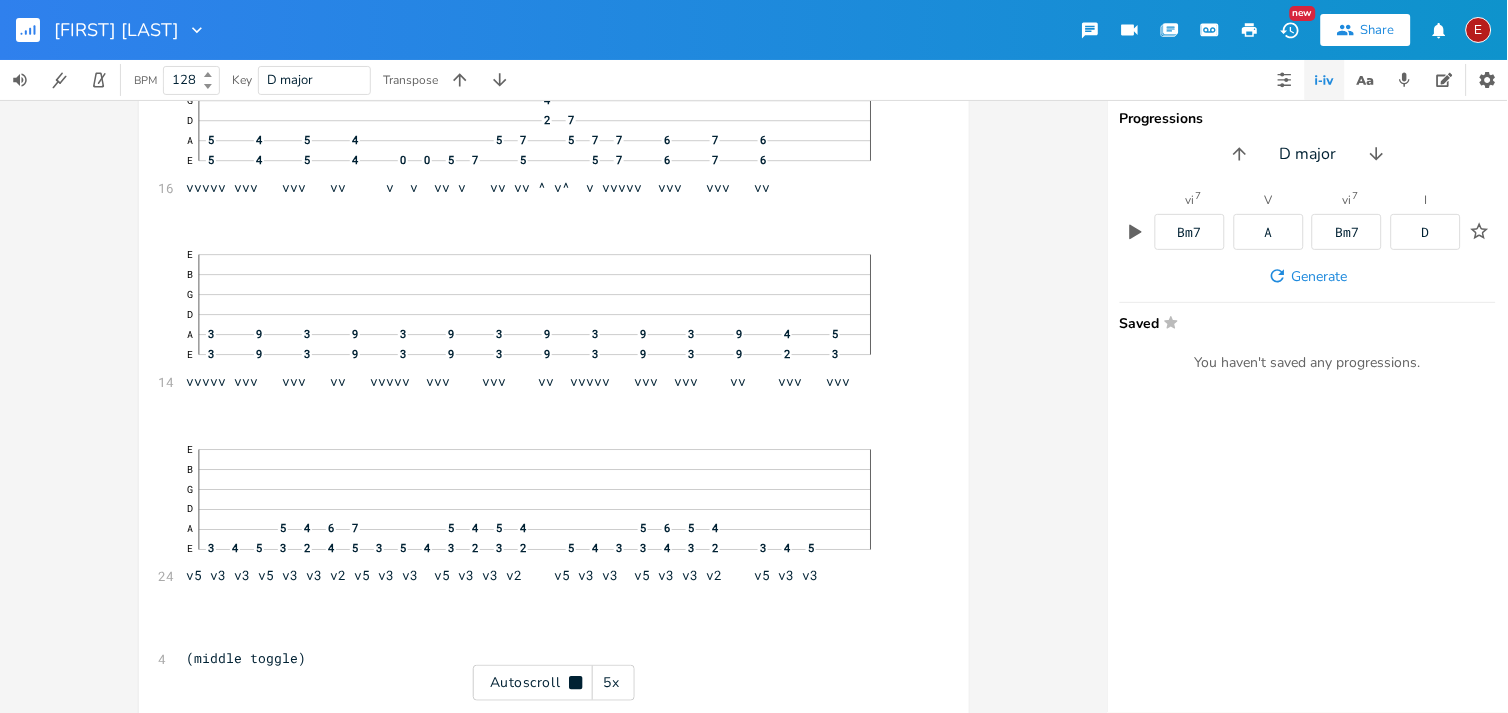 click 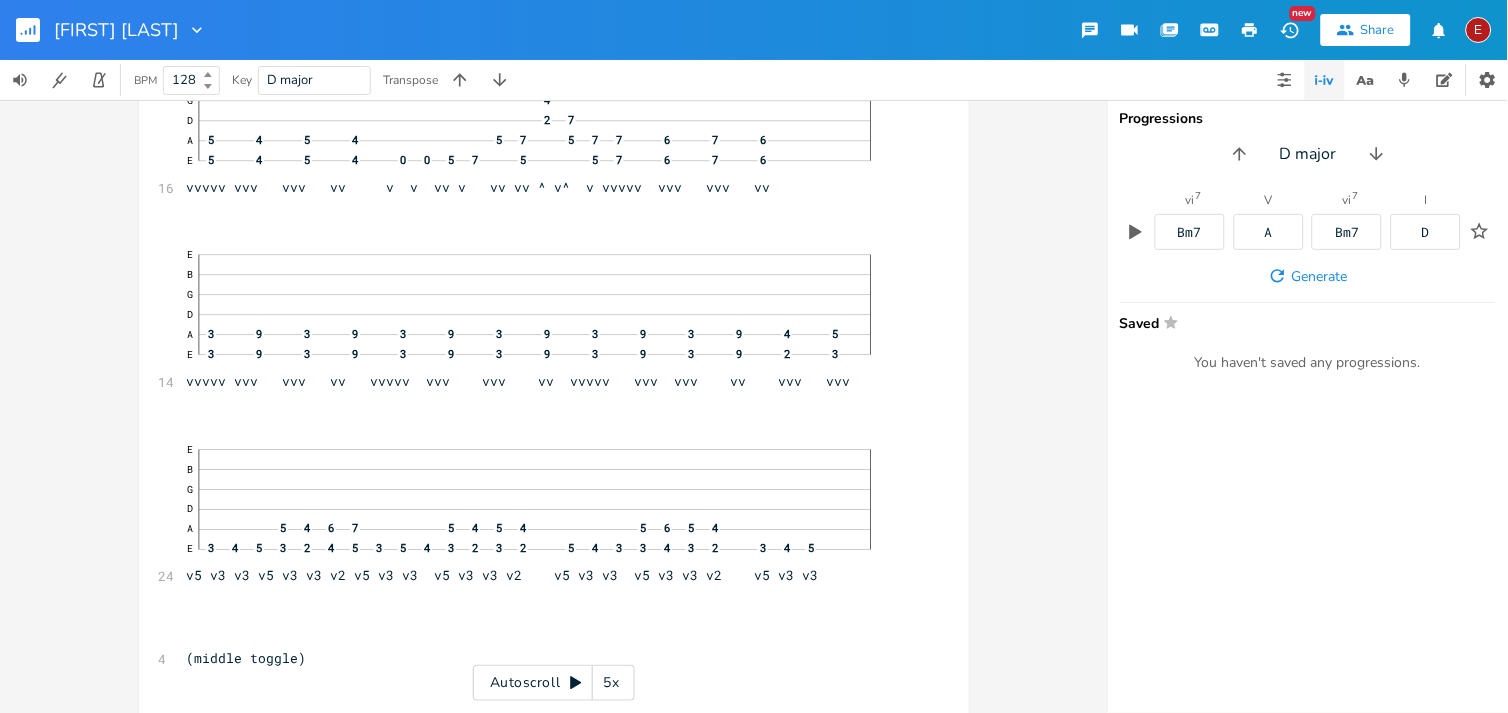 scroll, scrollTop: 445, scrollLeft: 0, axis: vertical 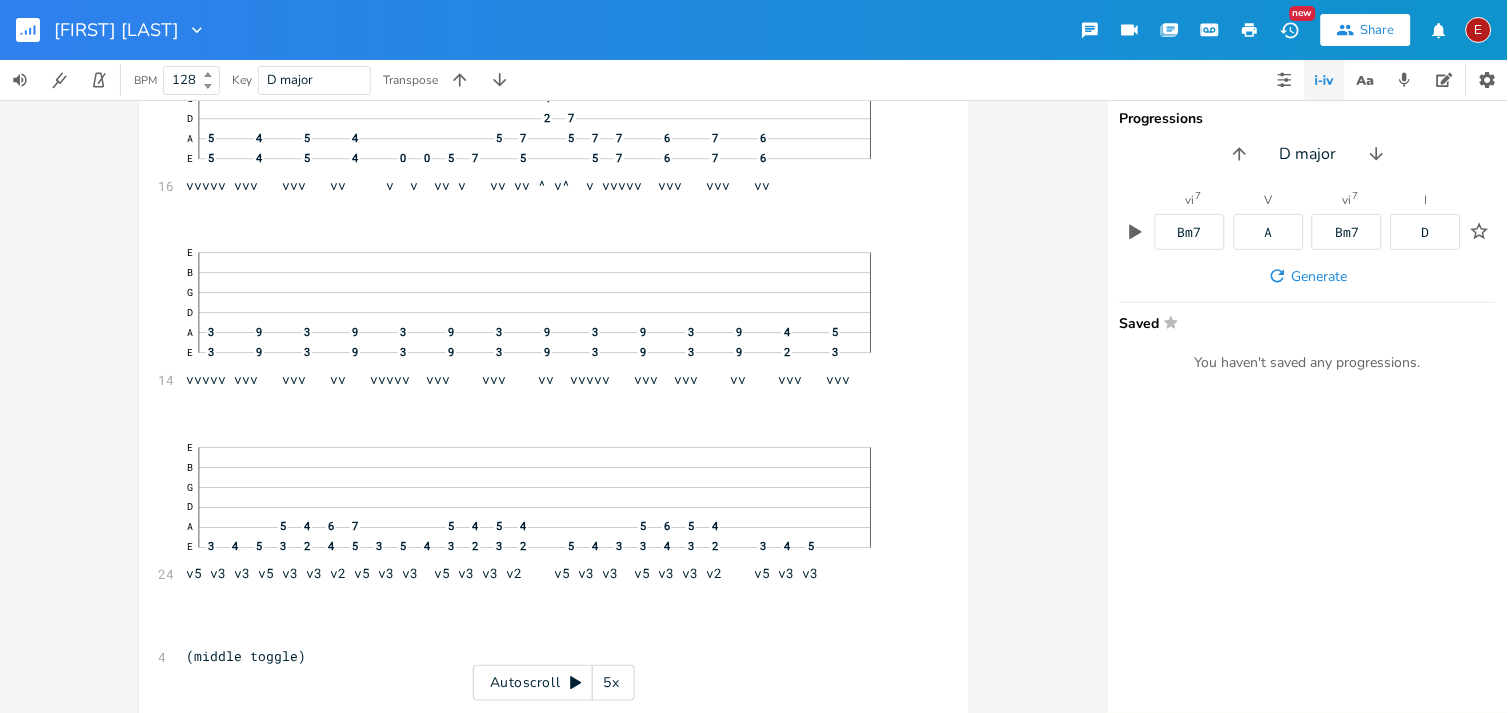 click 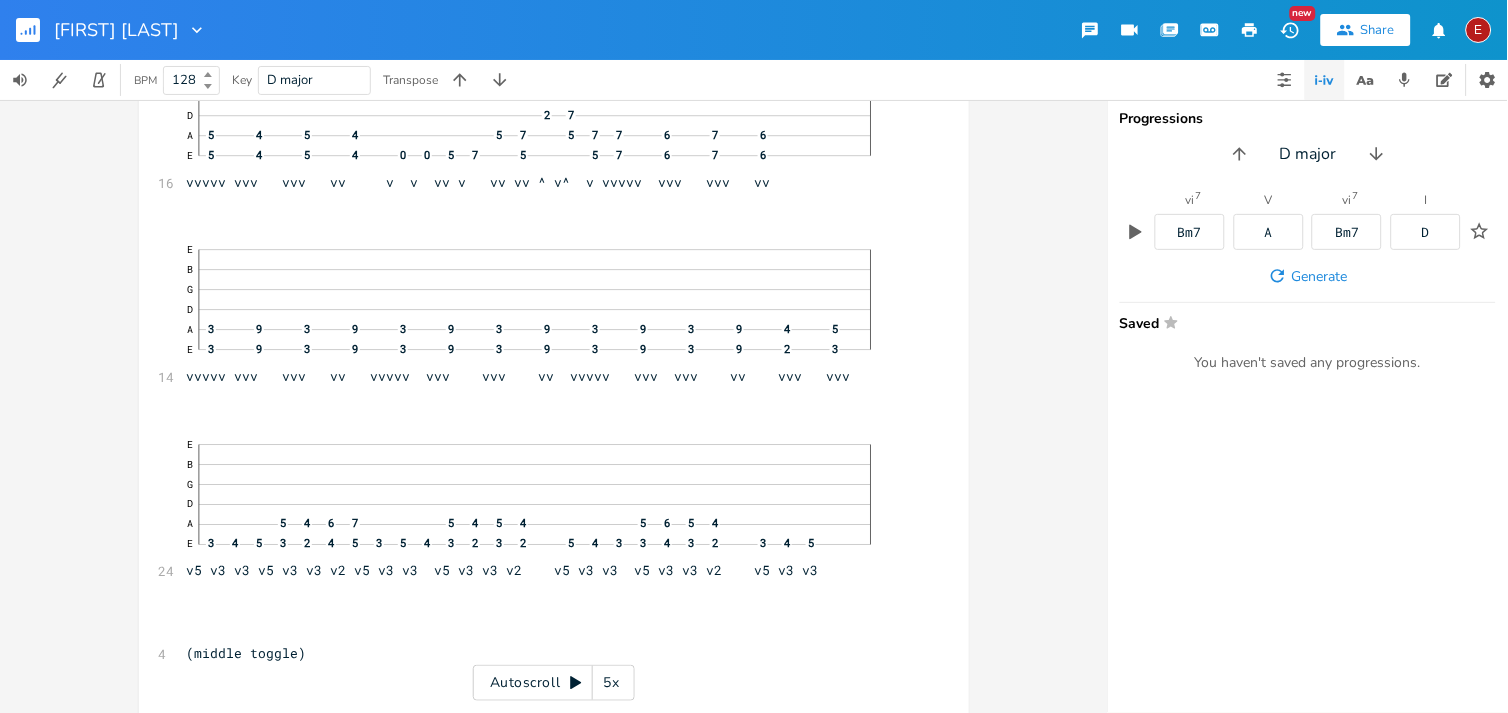 click 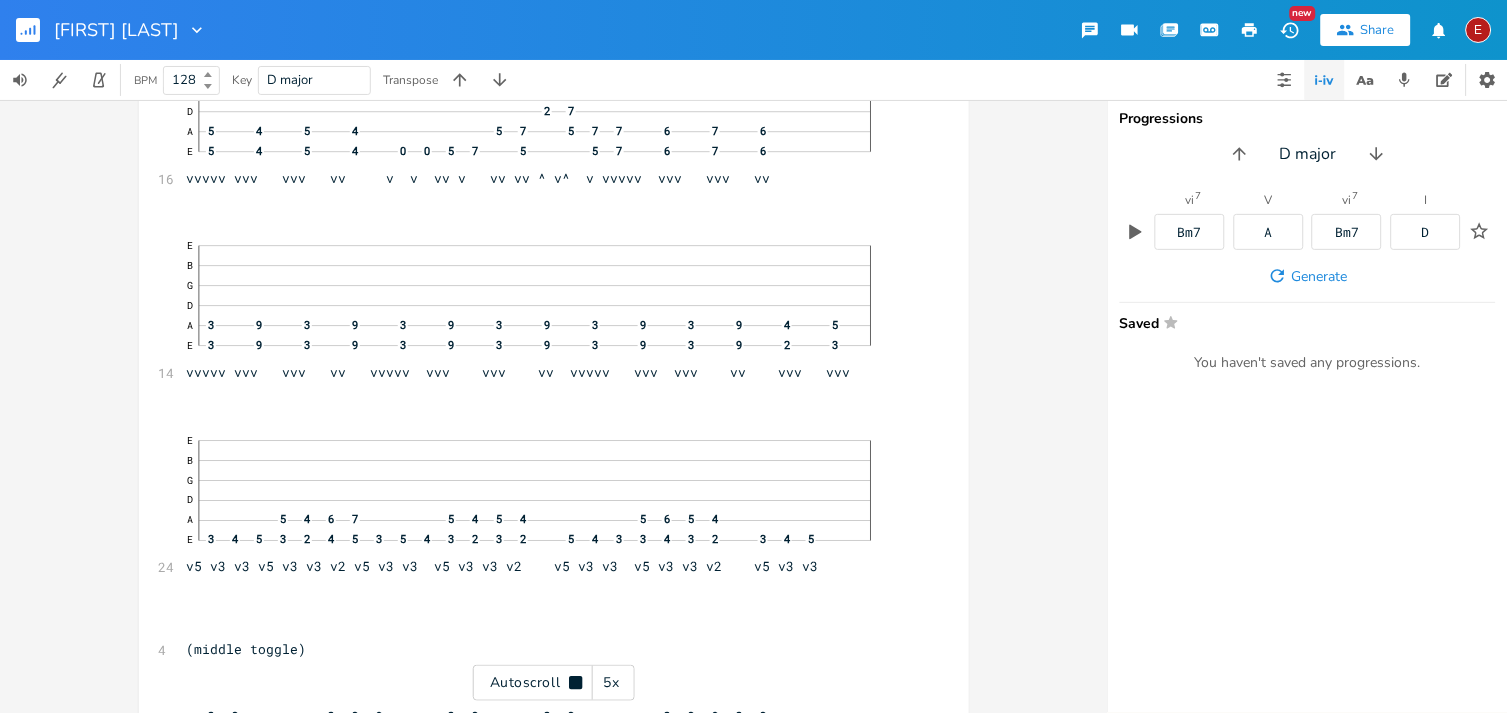 click 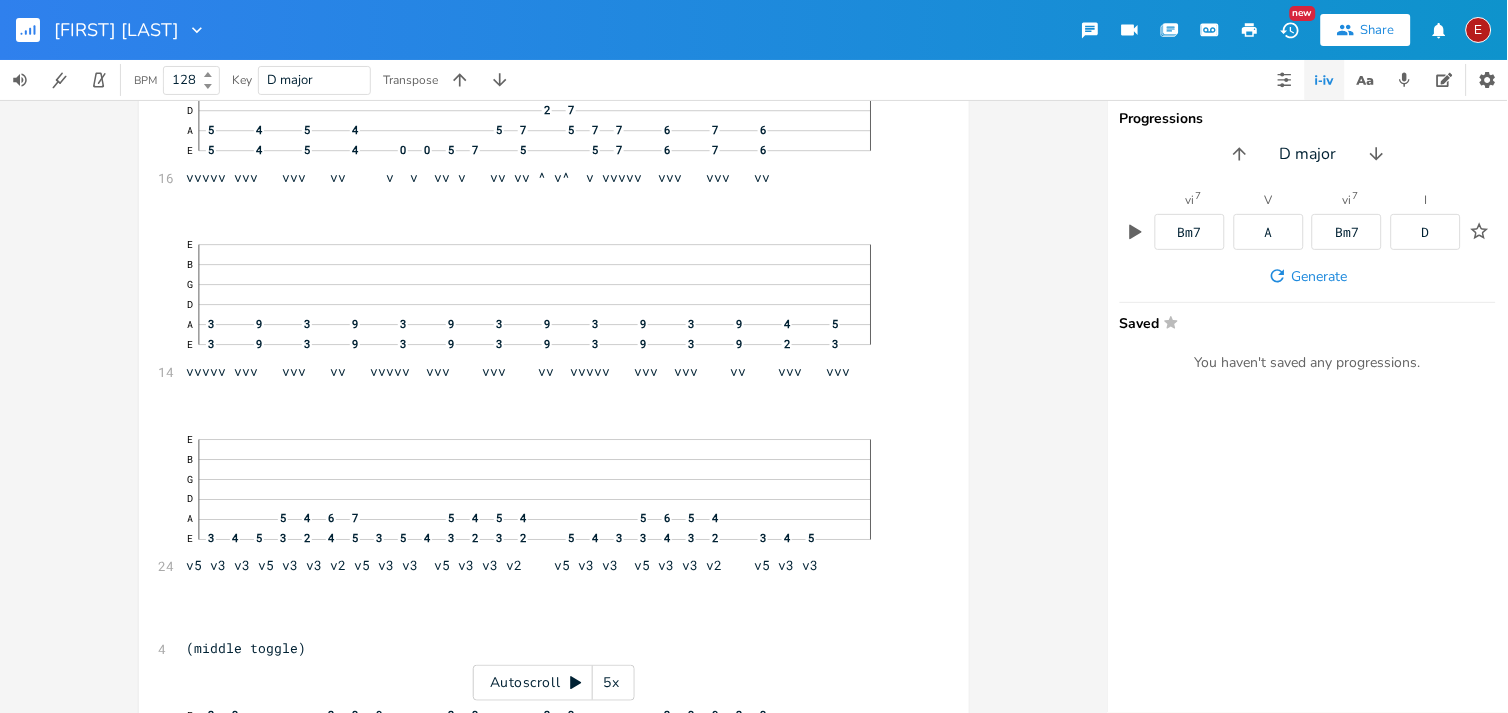 click 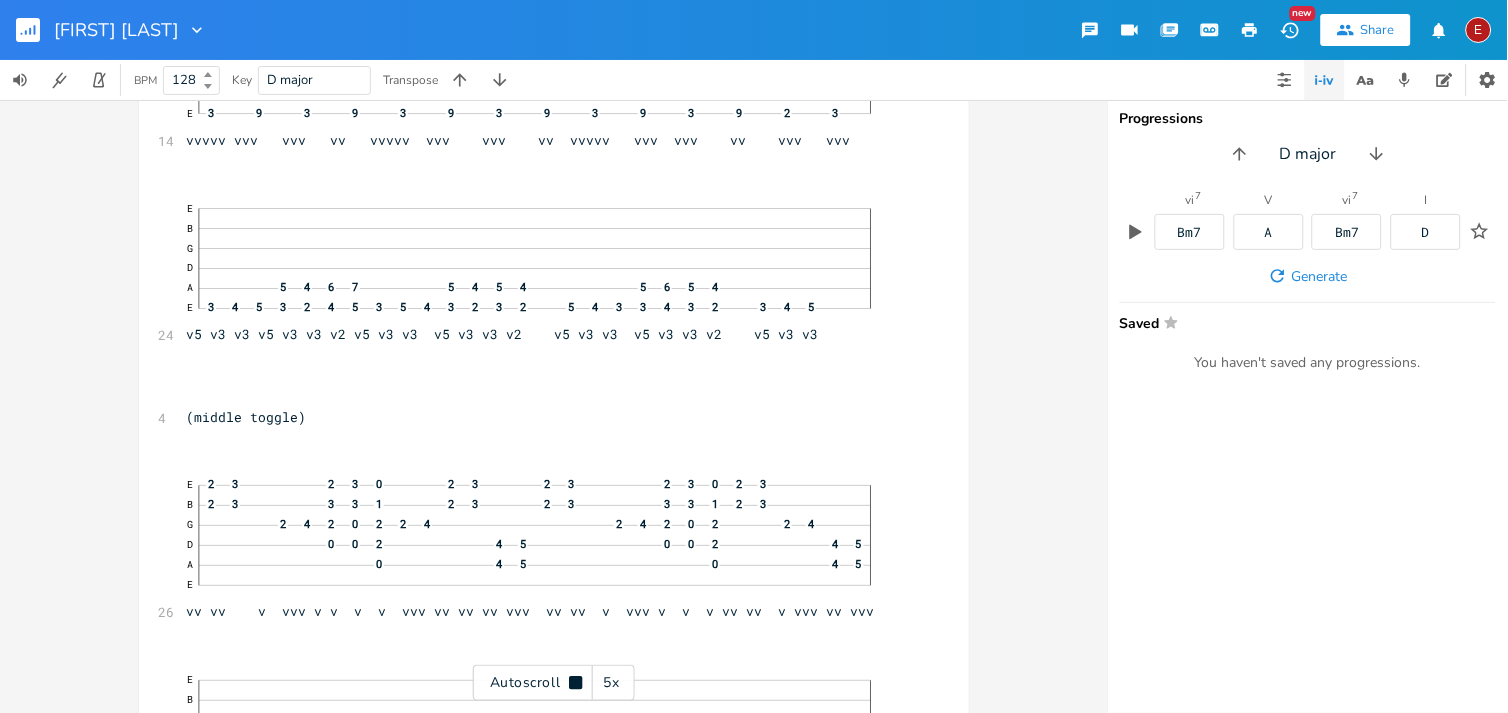 click 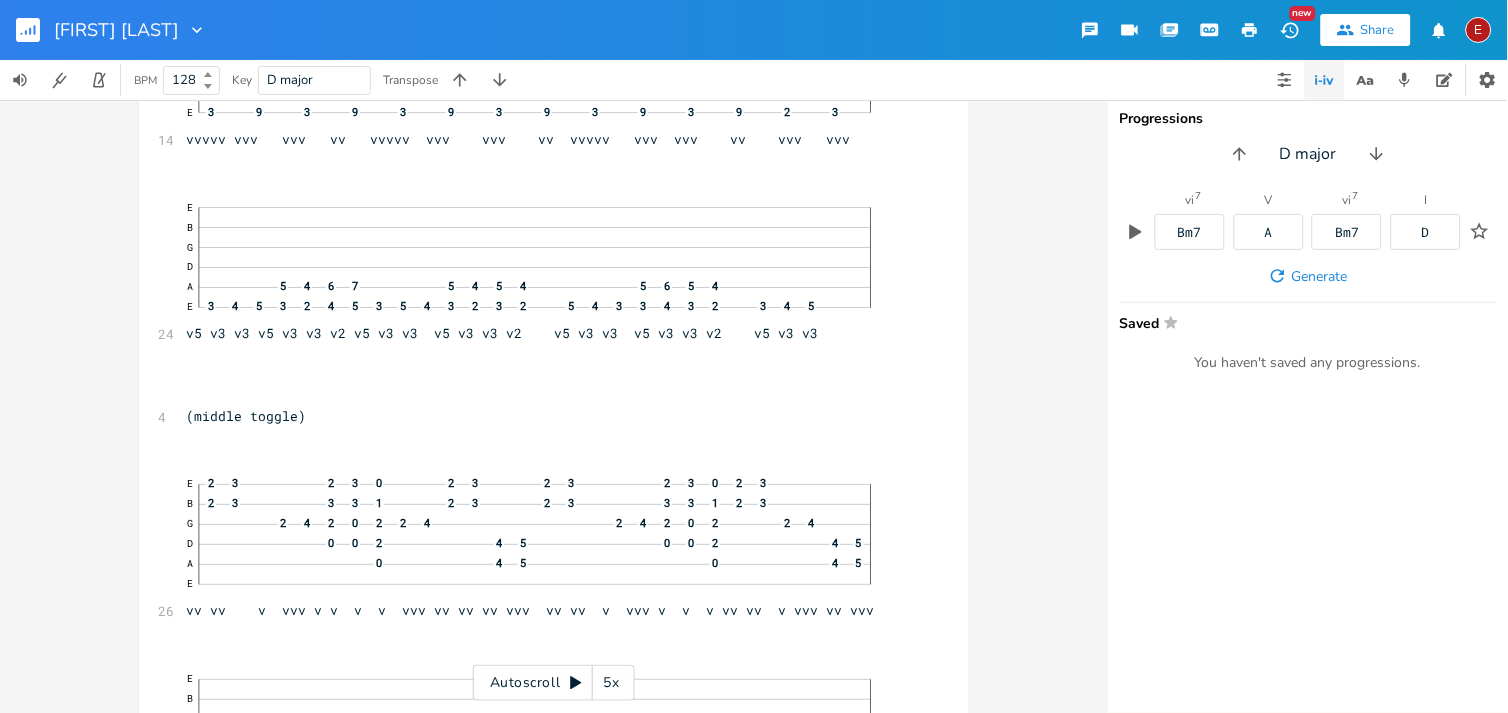 click 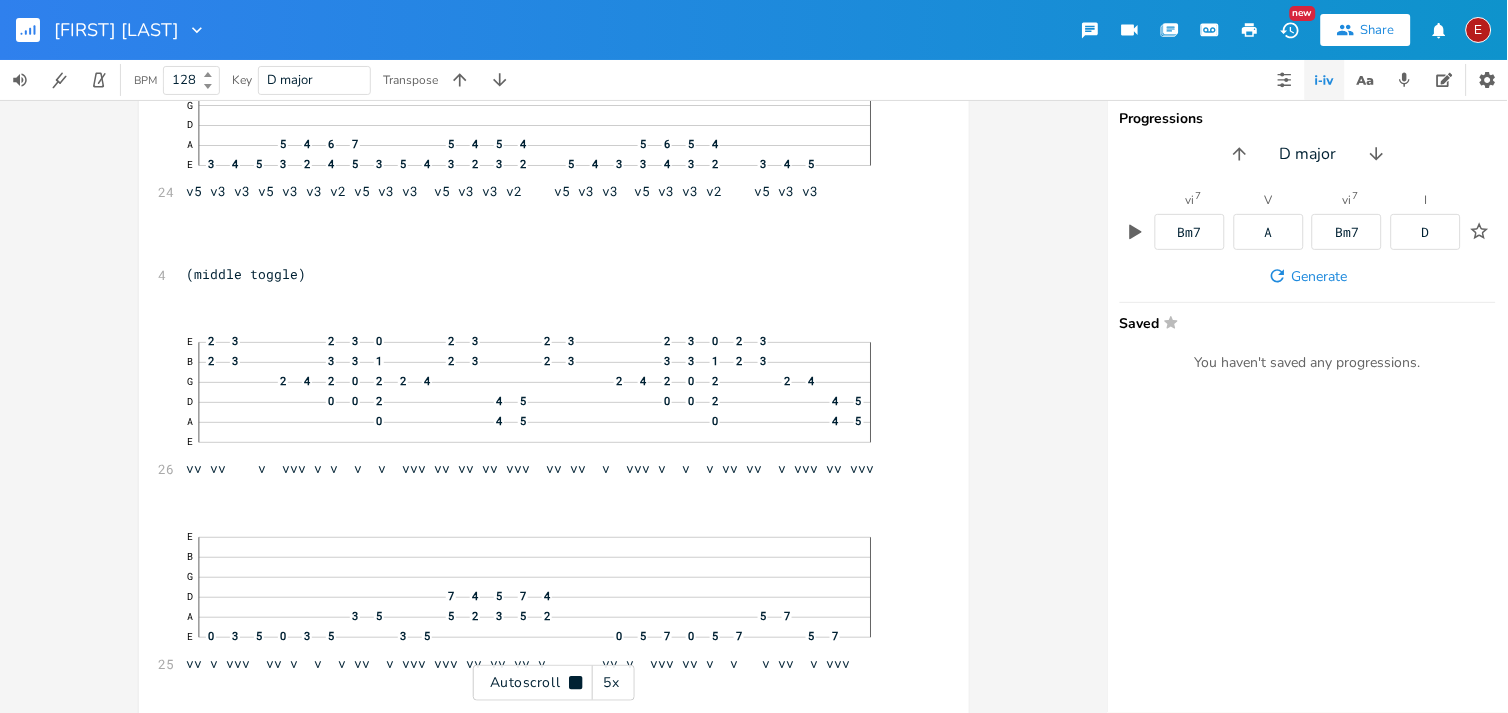 click 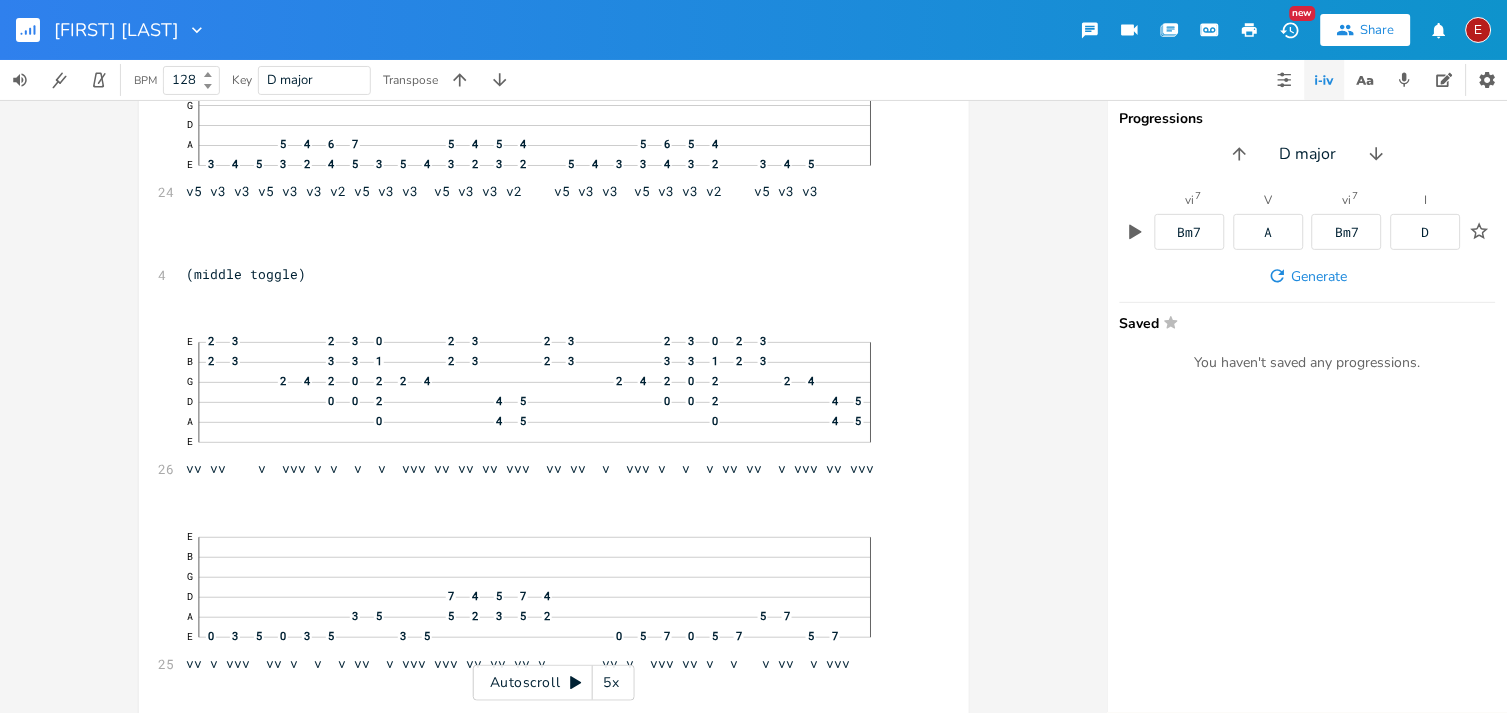 scroll, scrollTop: 828, scrollLeft: 0, axis: vertical 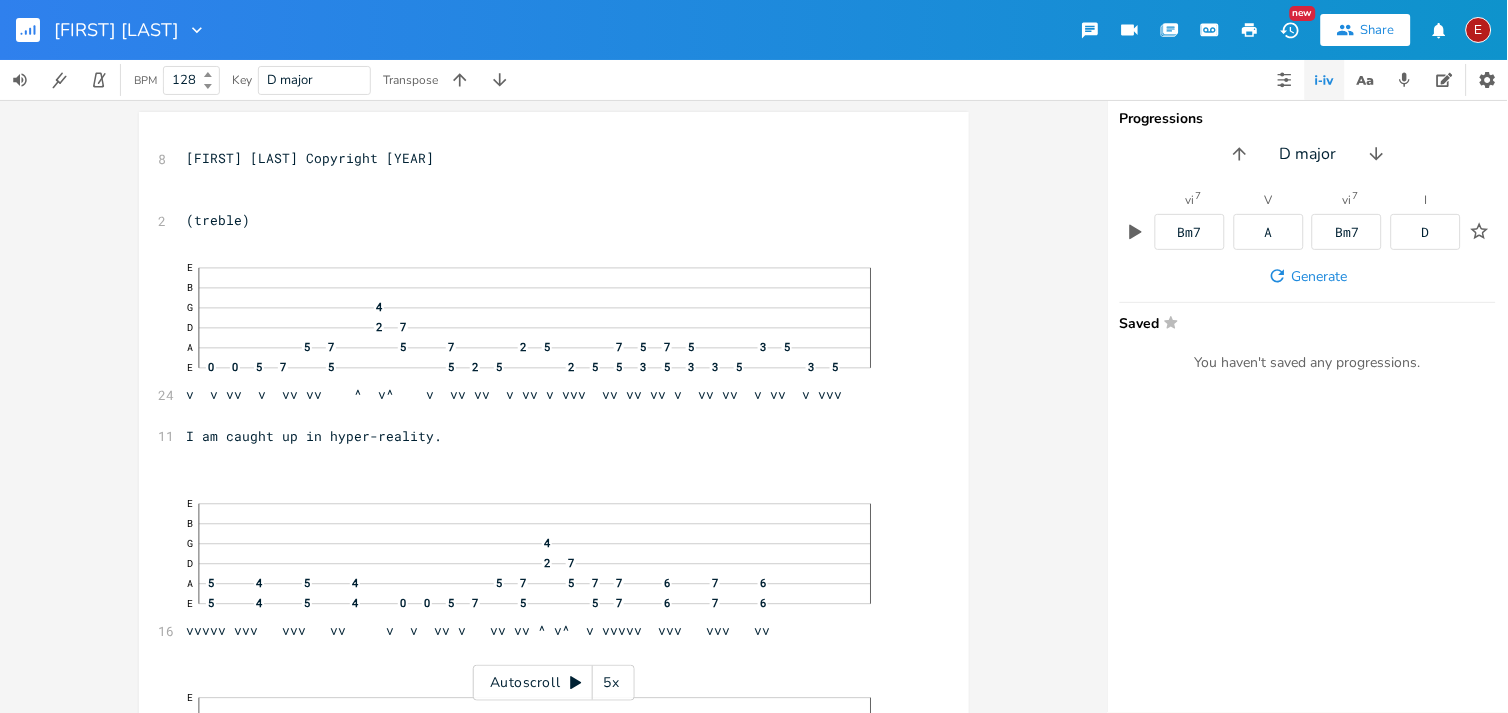 click 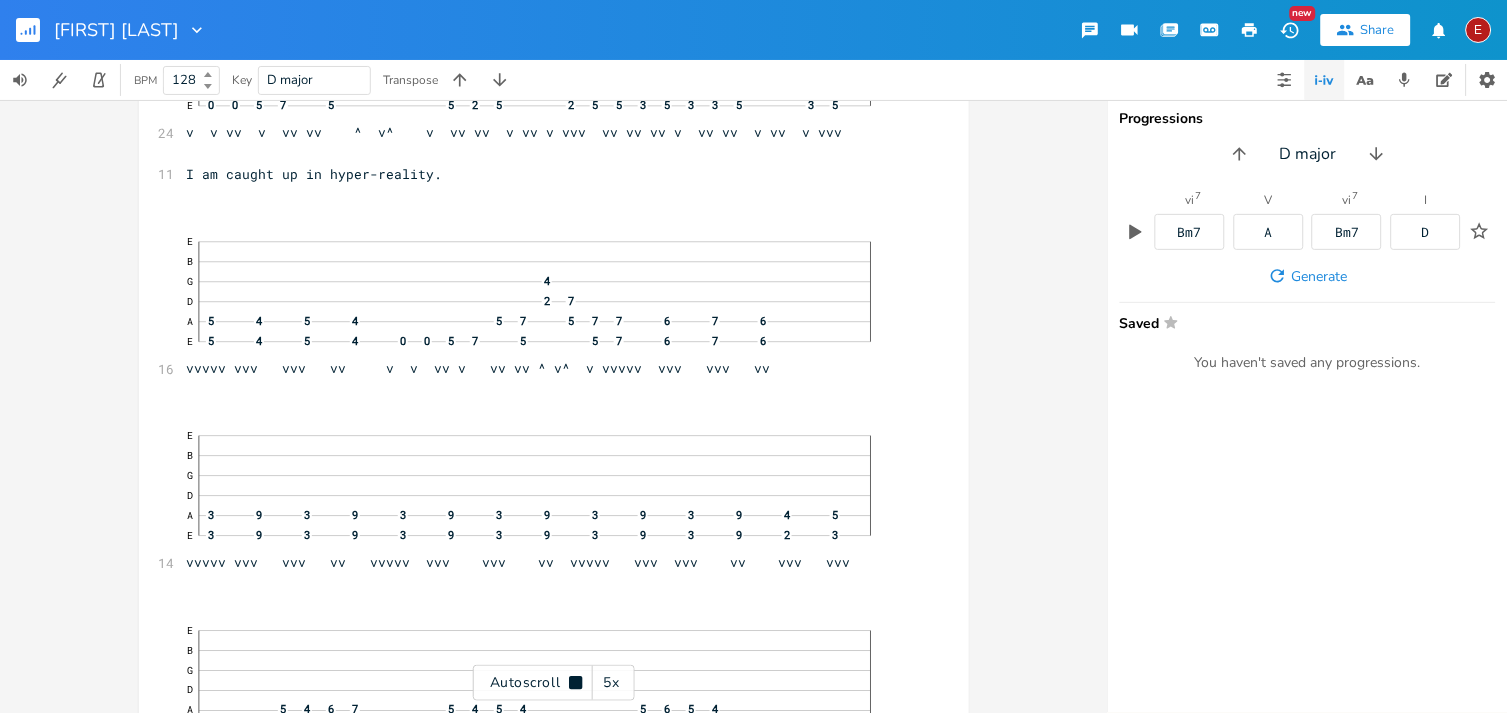 click 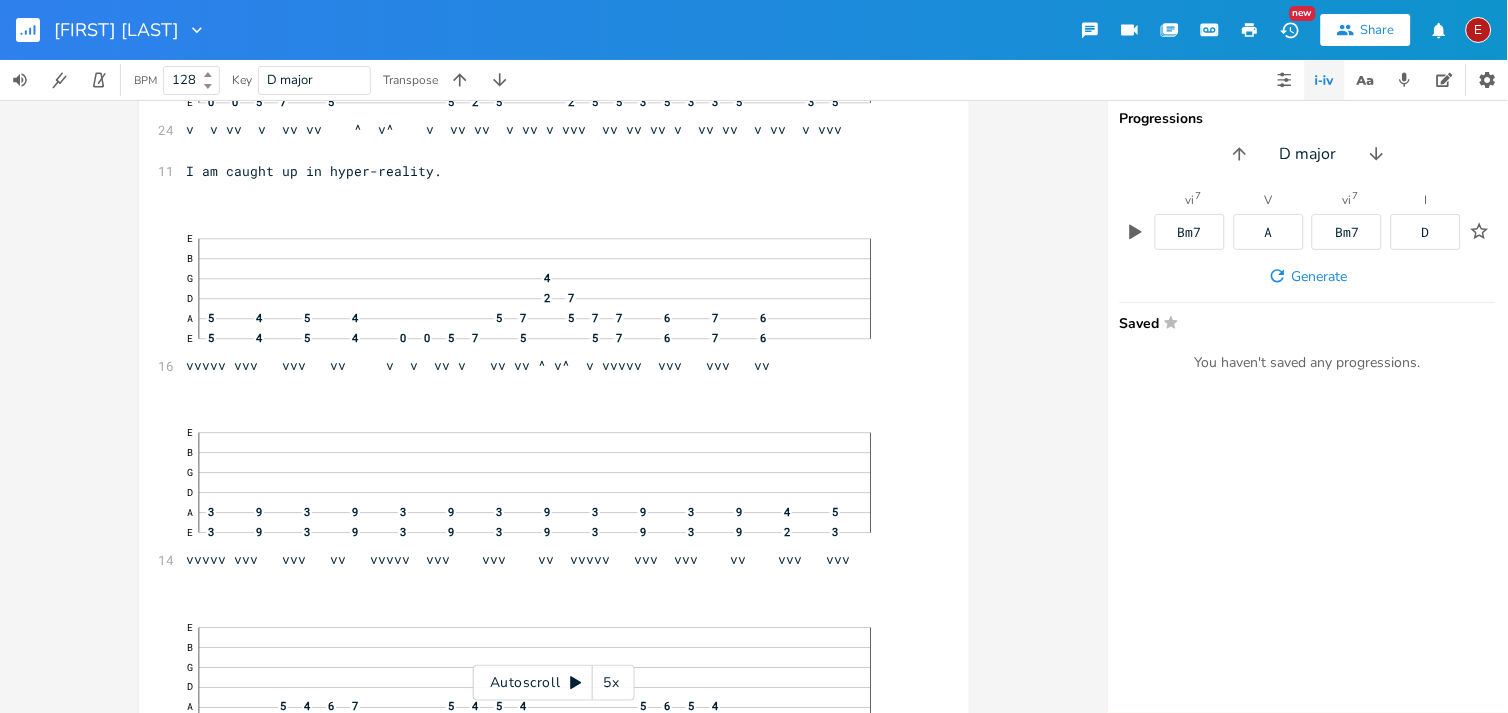 click 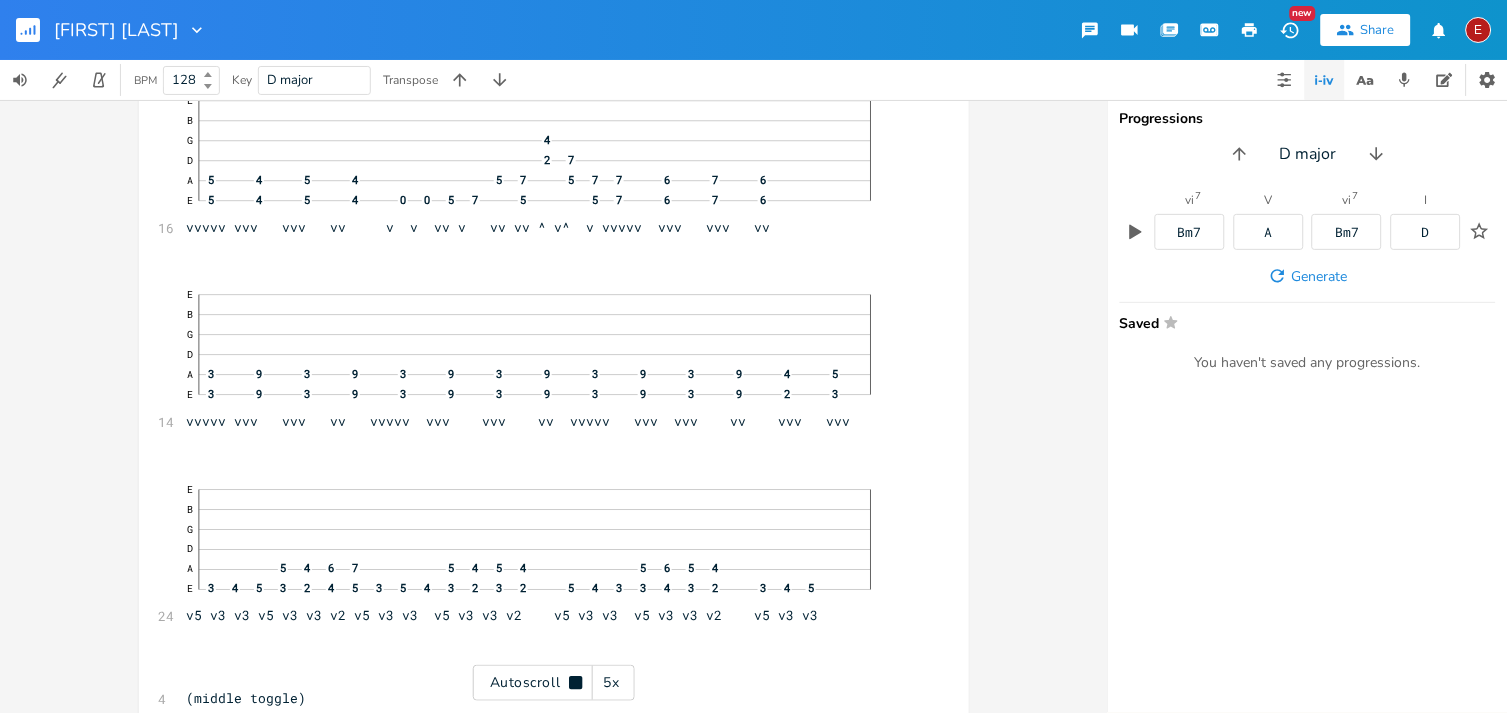 click 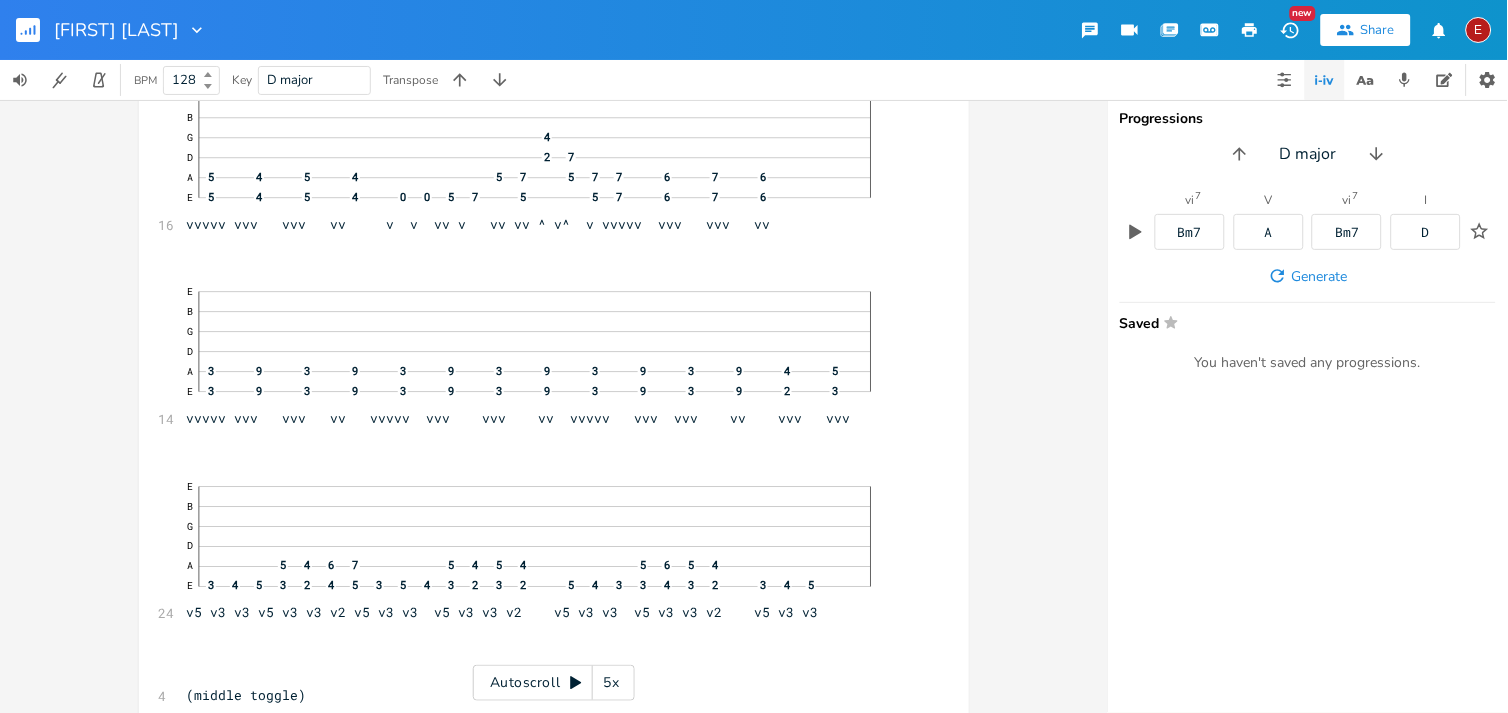 click 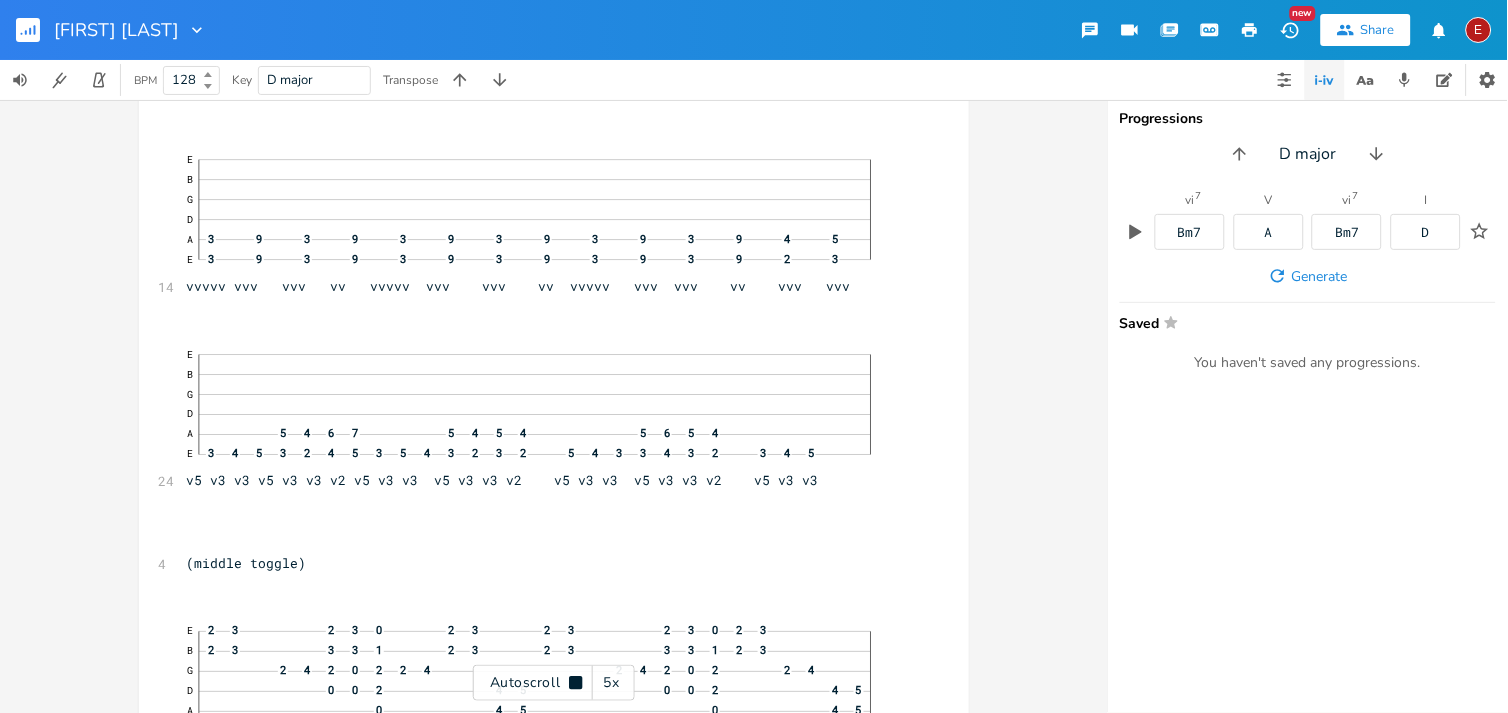 click 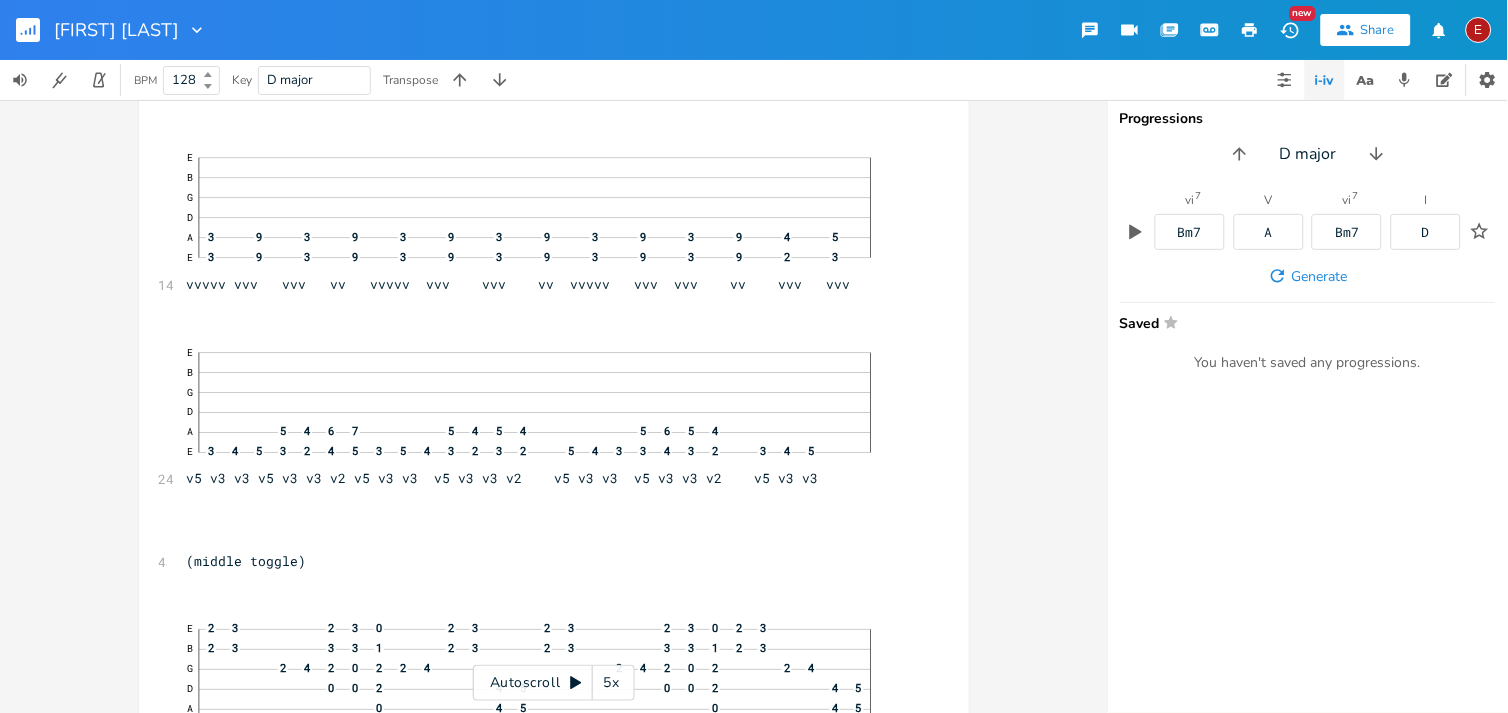 click 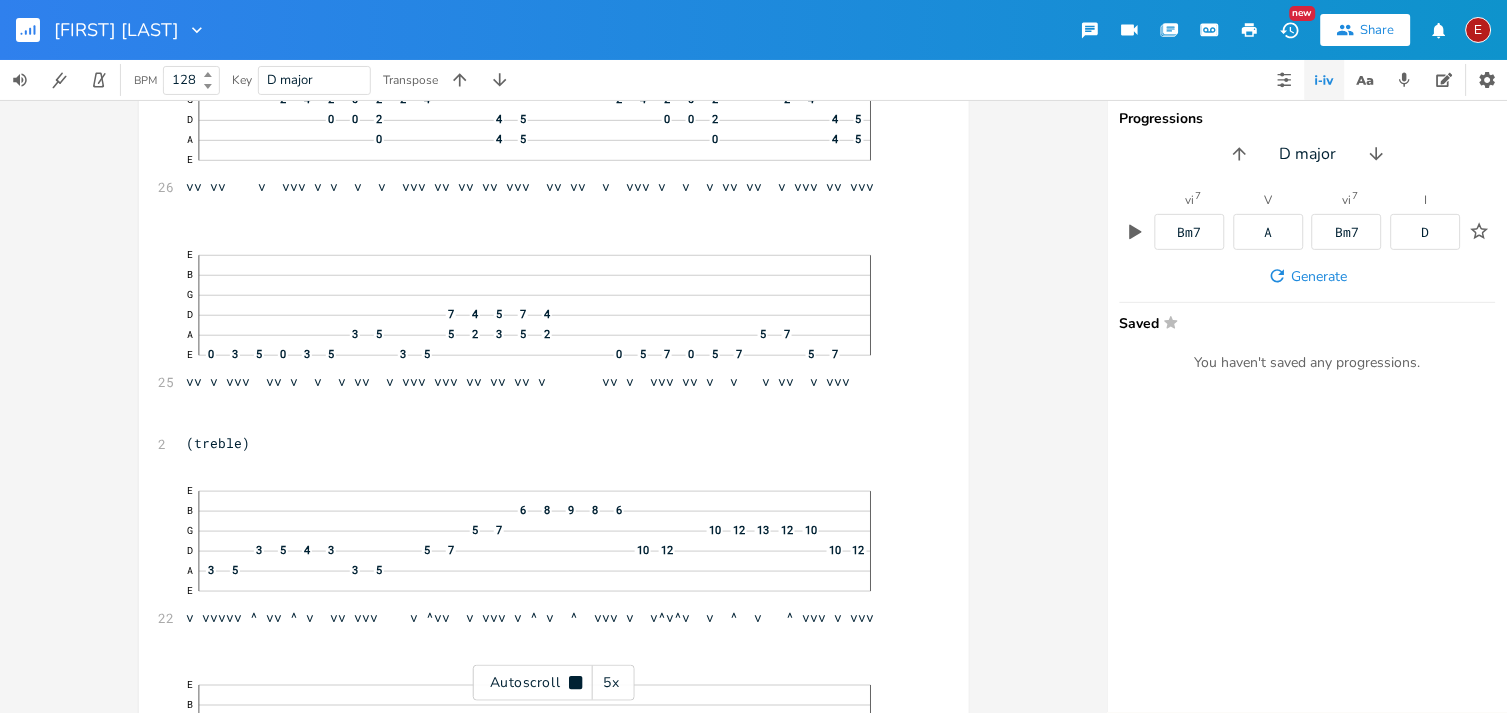 click 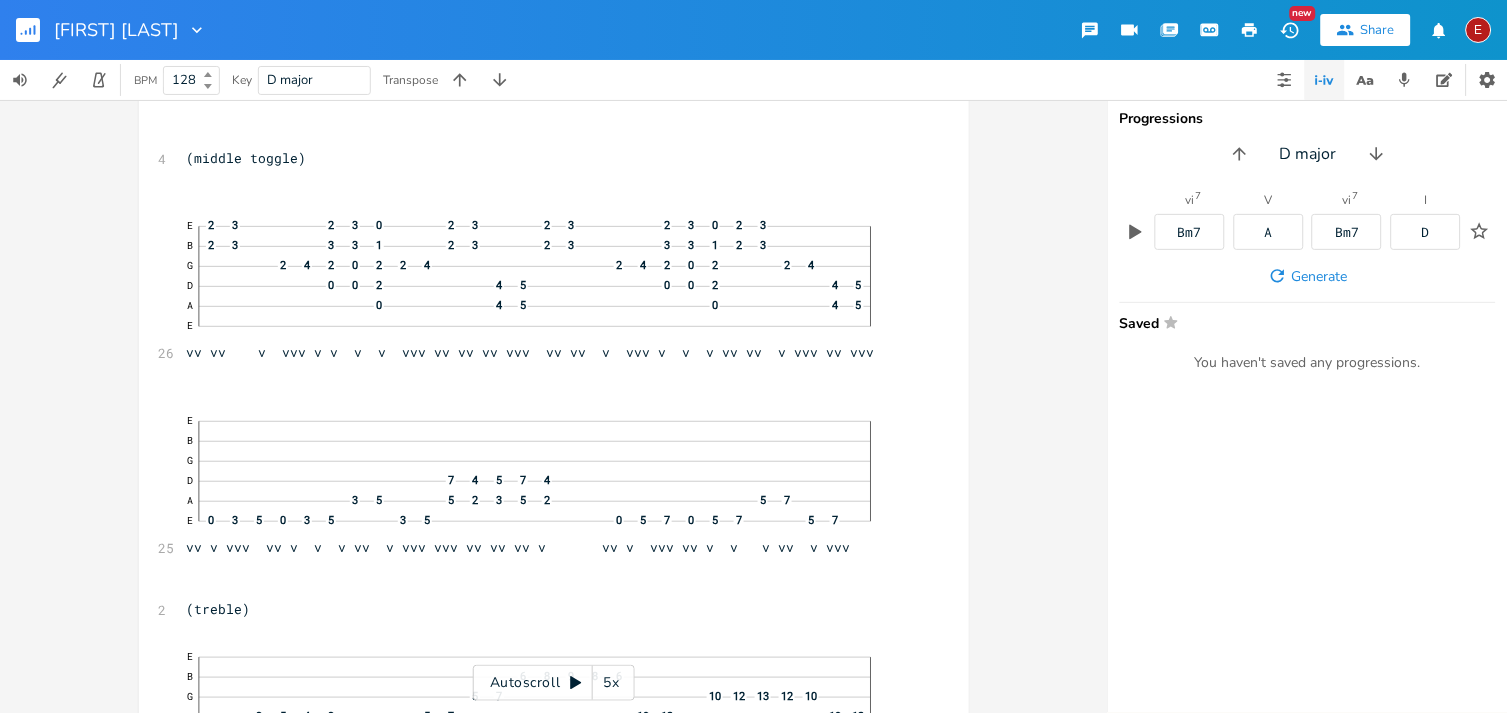 scroll, scrollTop: 992, scrollLeft: 0, axis: vertical 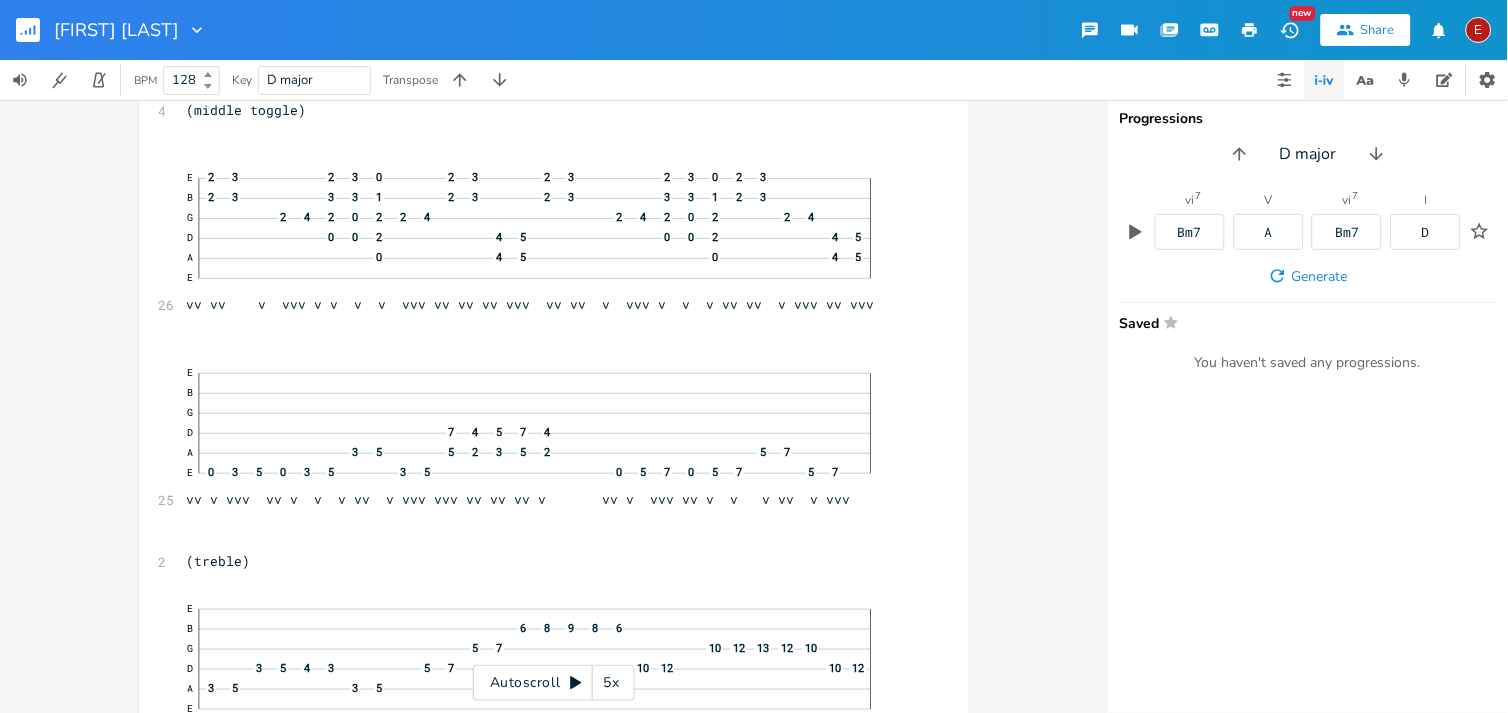 click 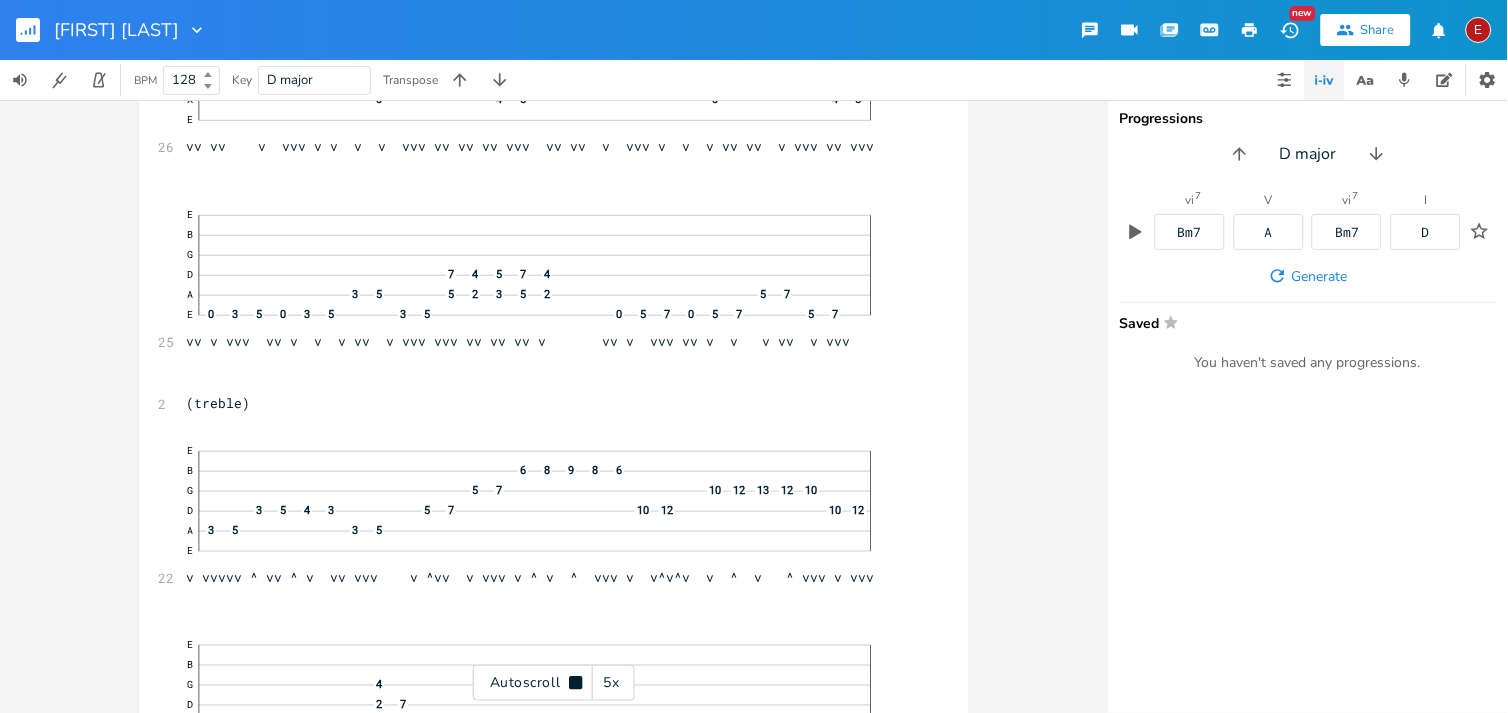 click 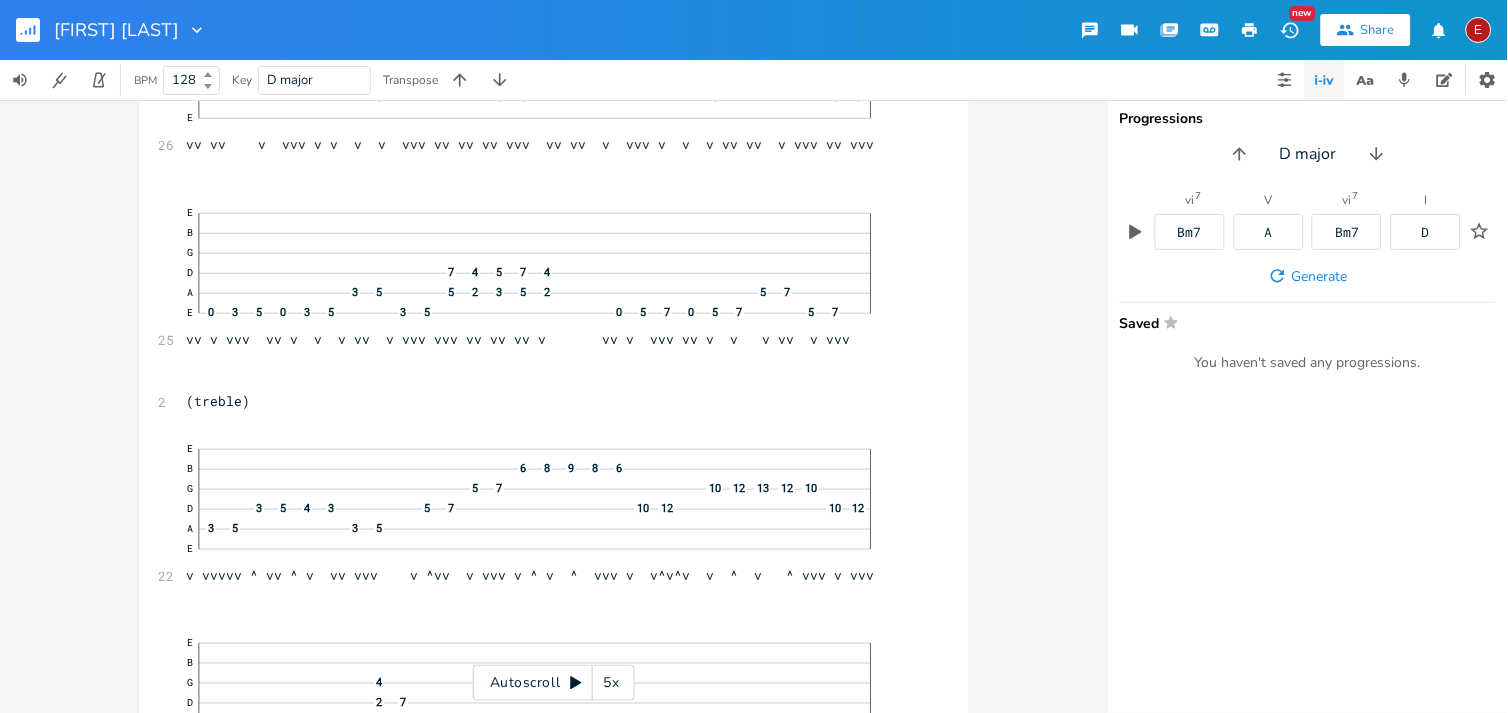 click 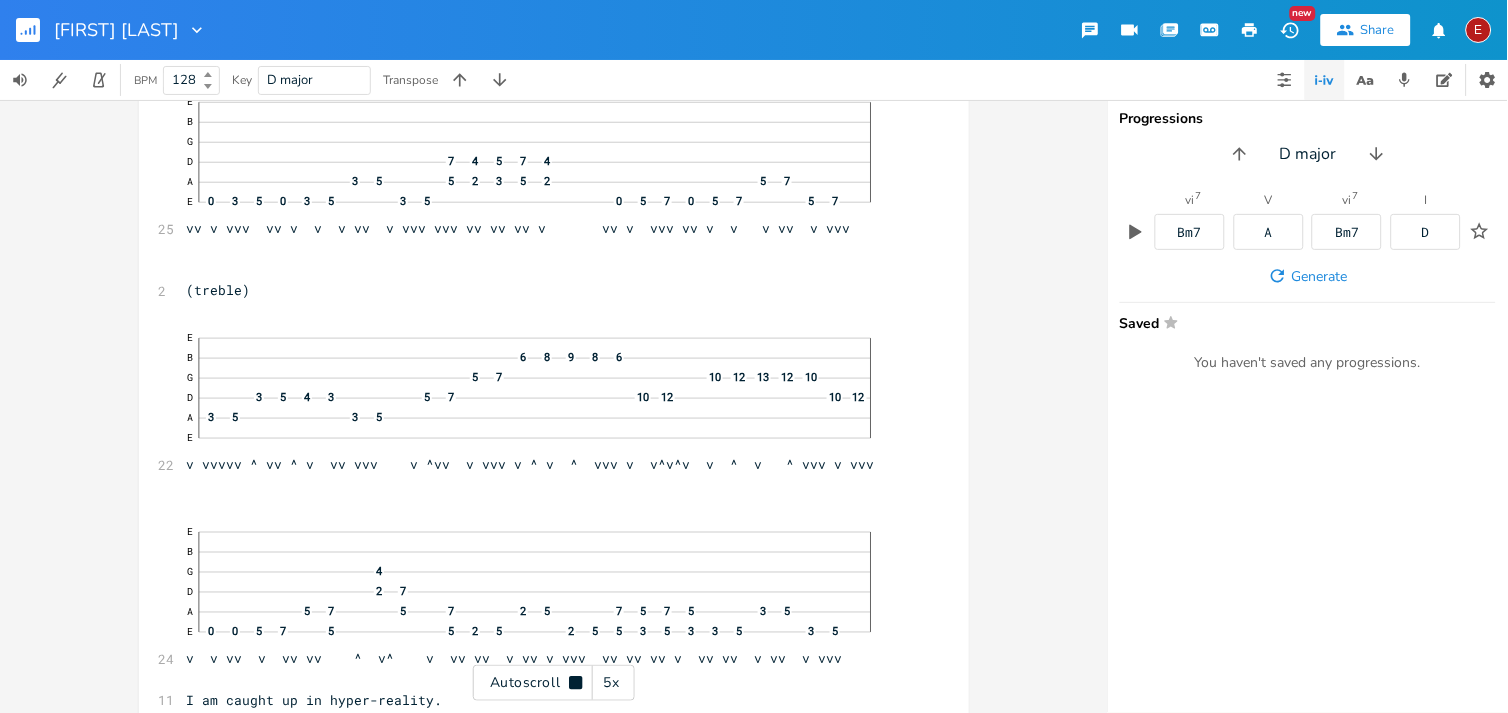 click 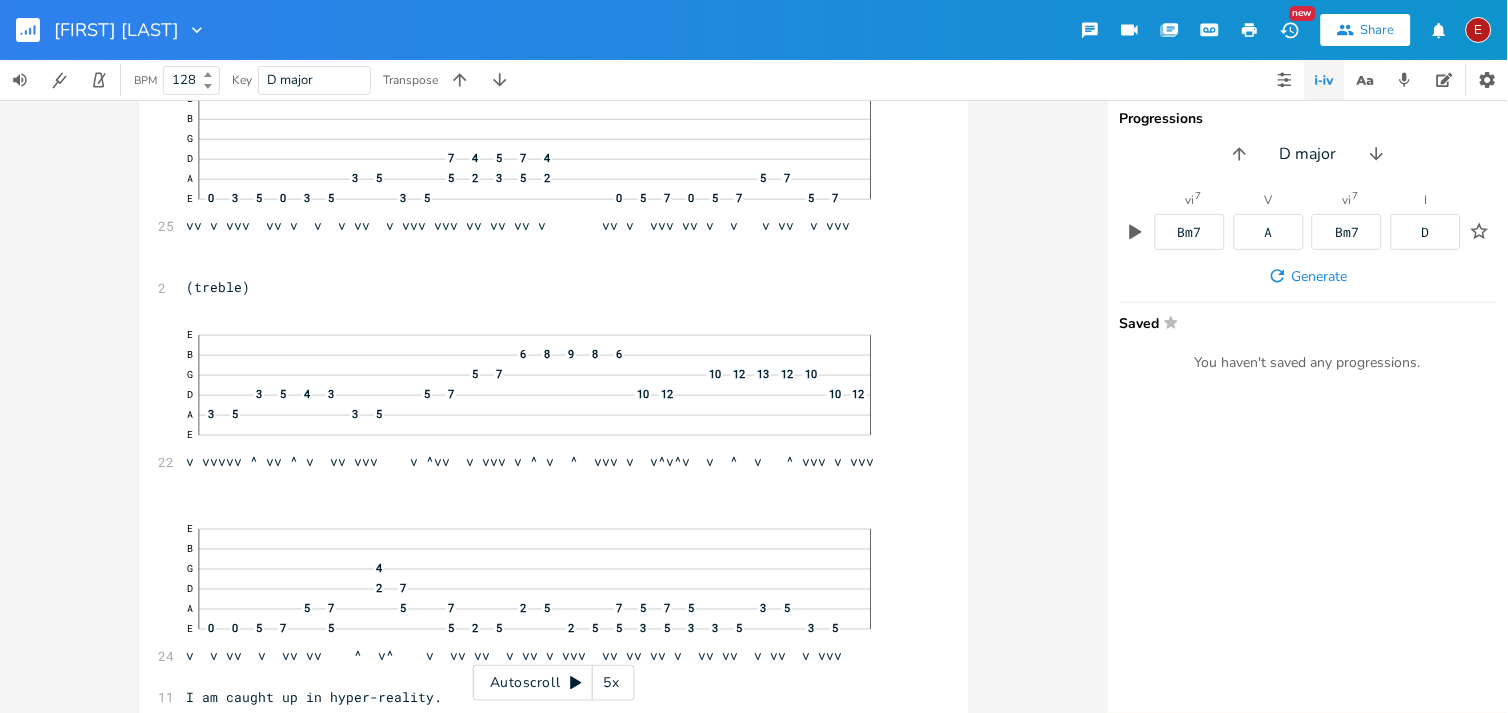 click 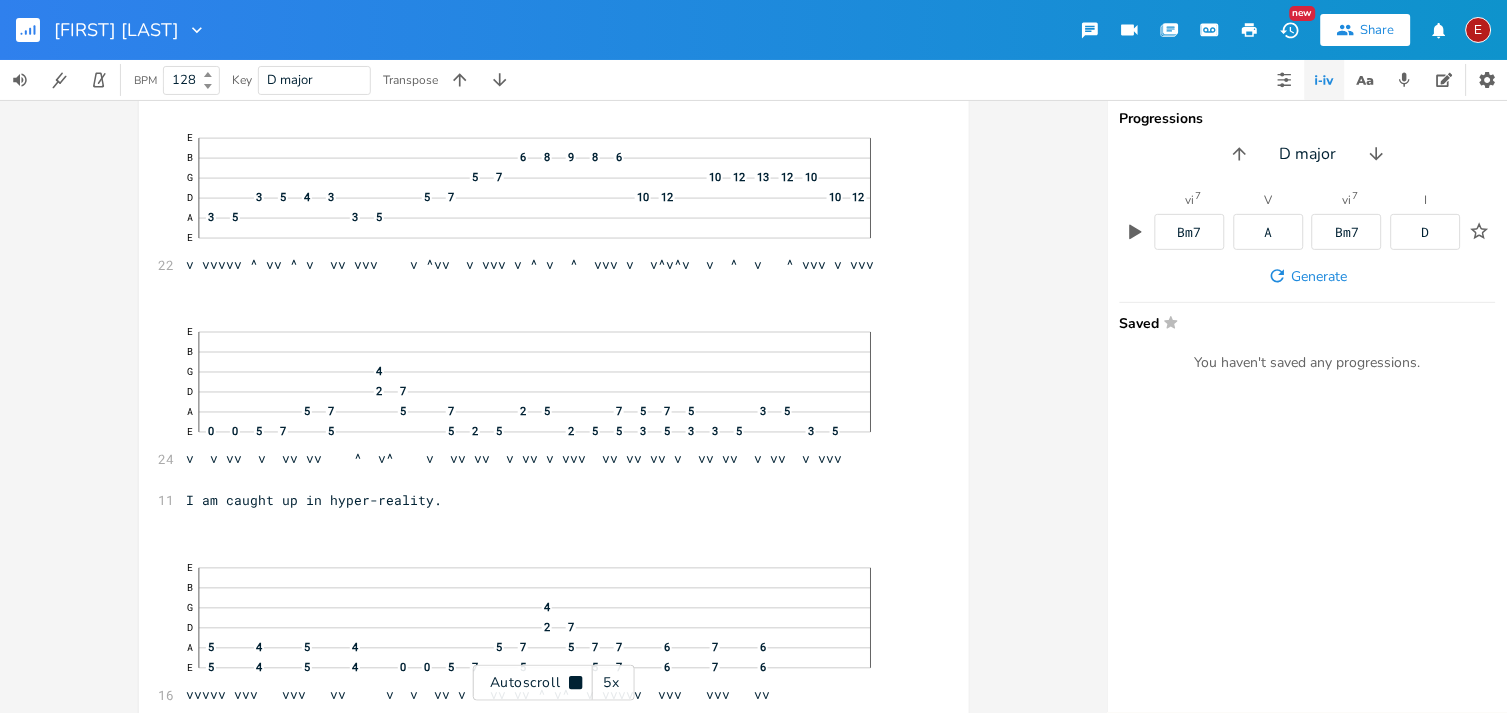 click 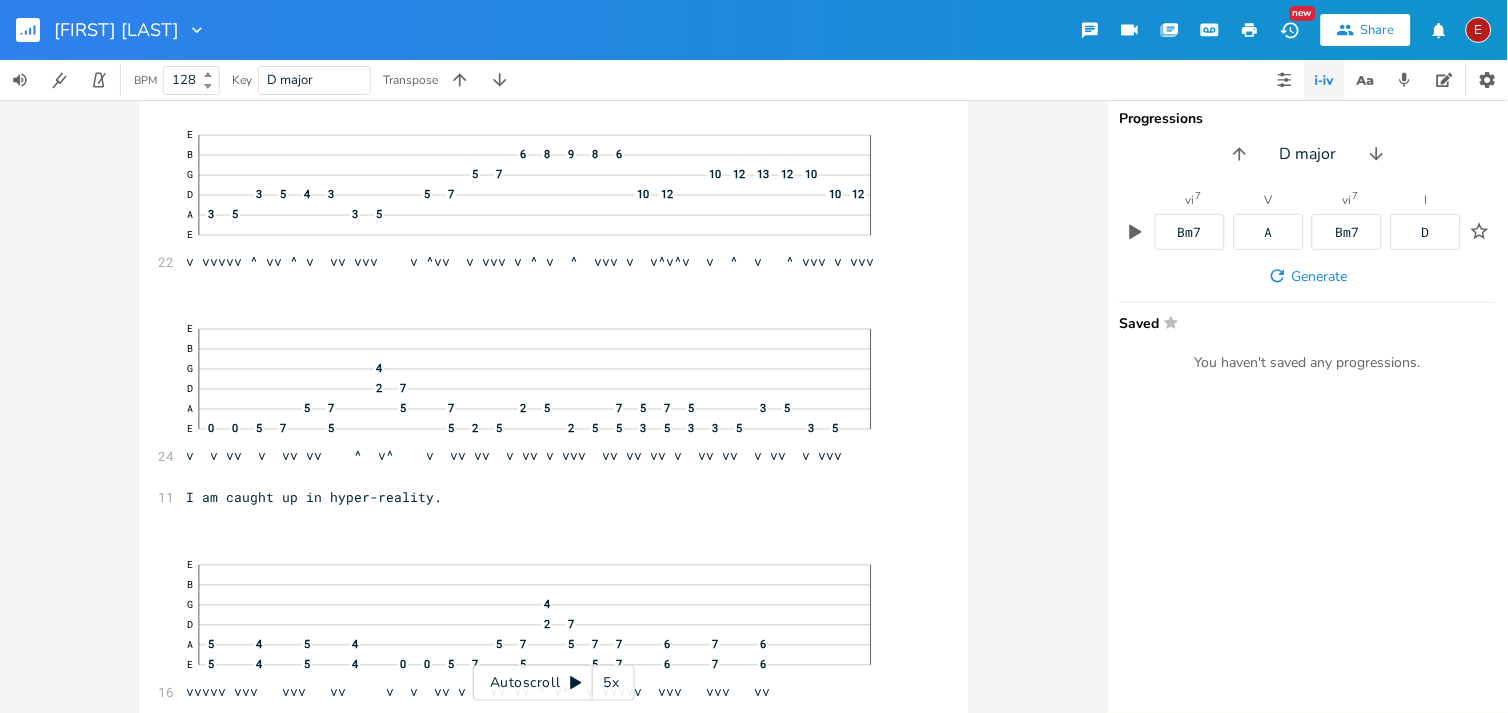 click 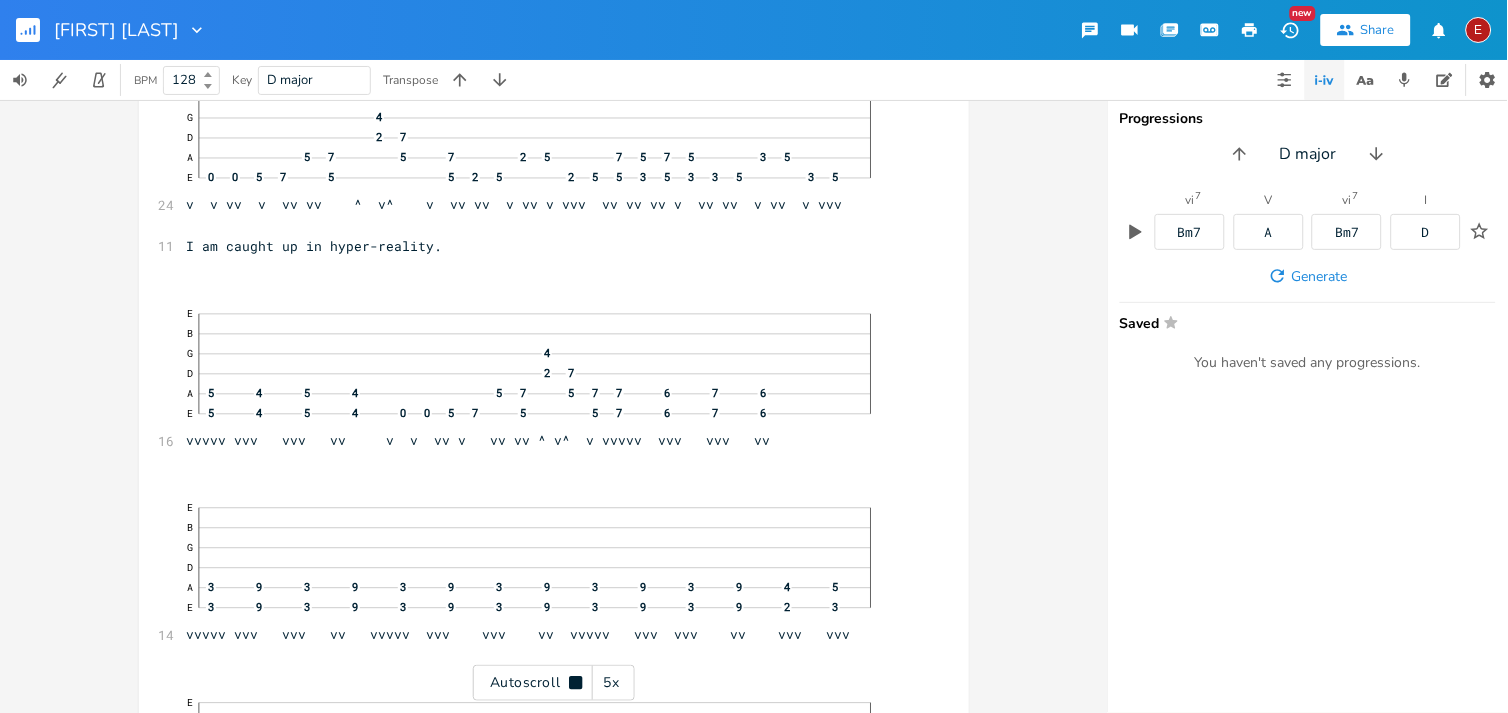click 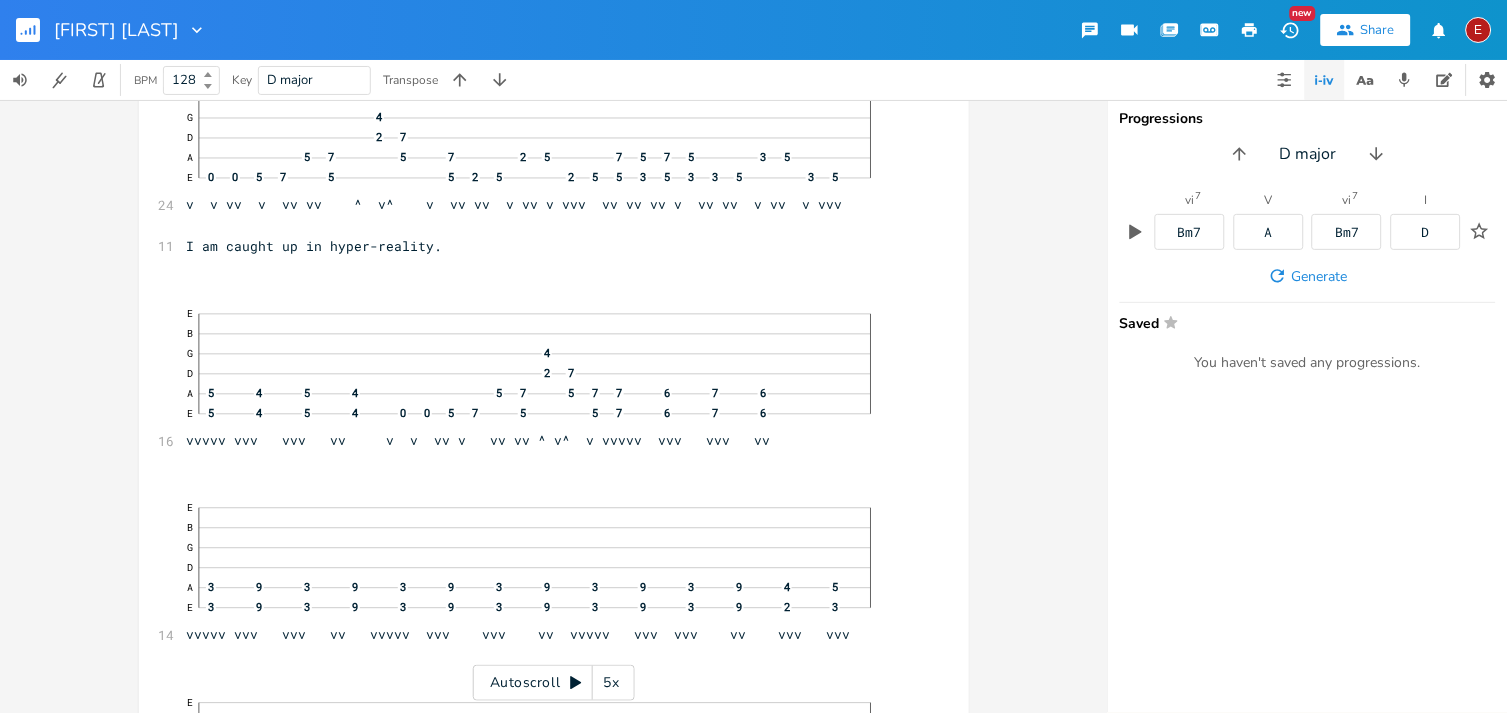 scroll, scrollTop: 1720, scrollLeft: 0, axis: vertical 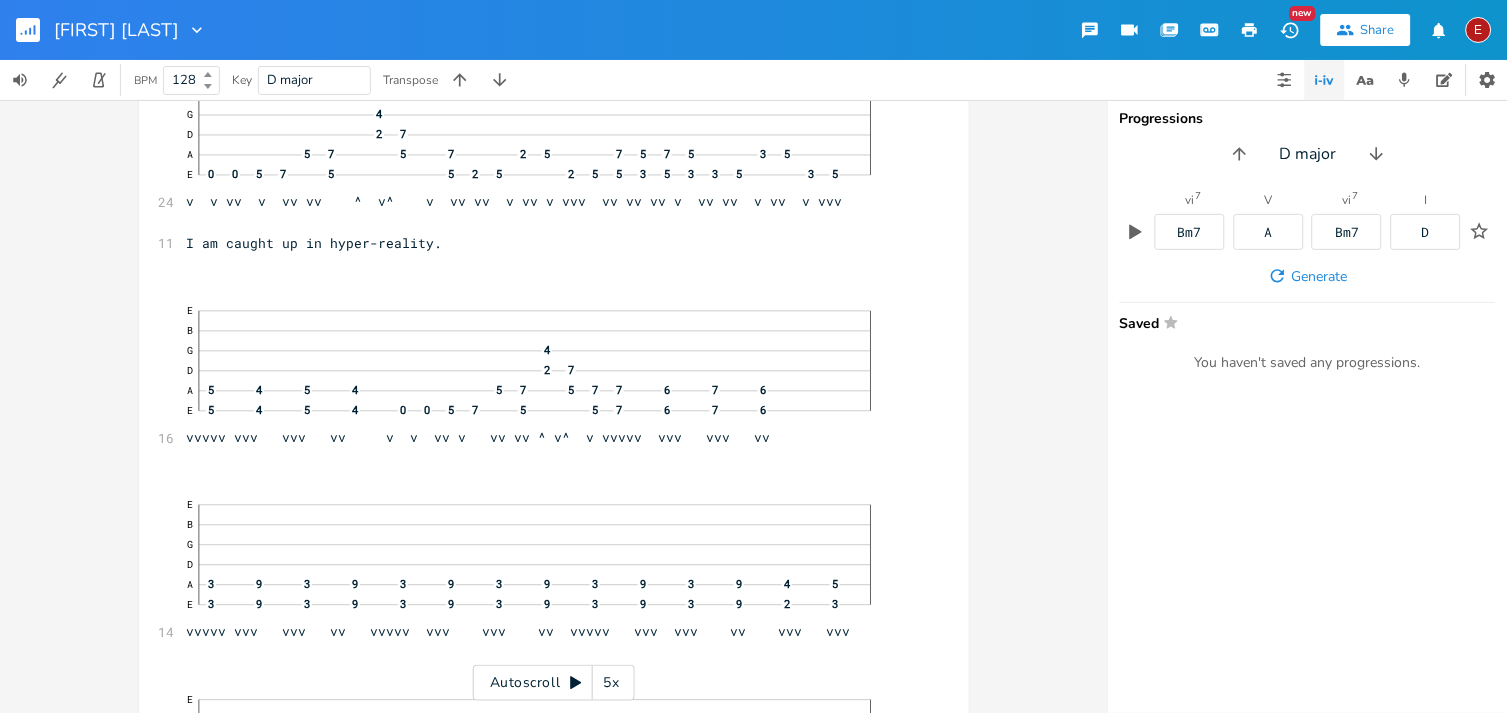 click 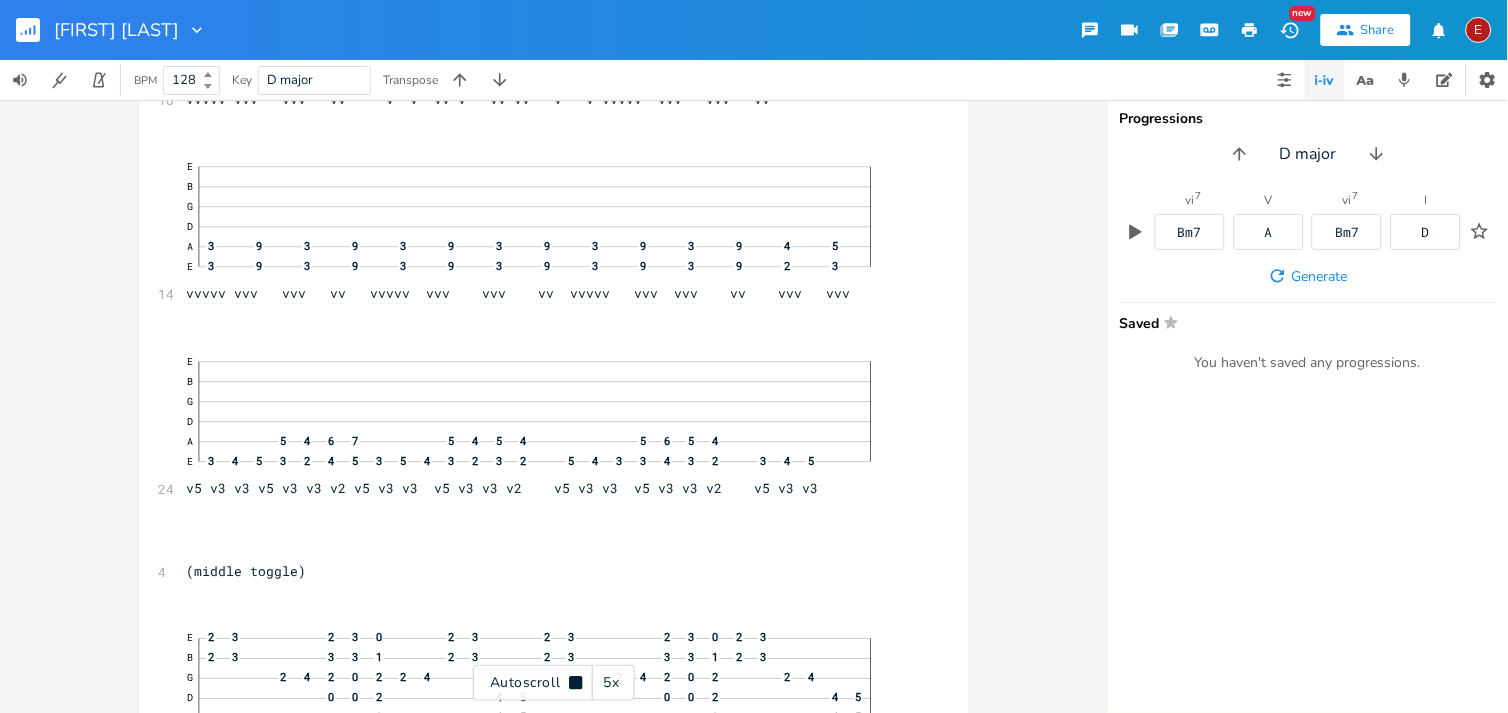 click 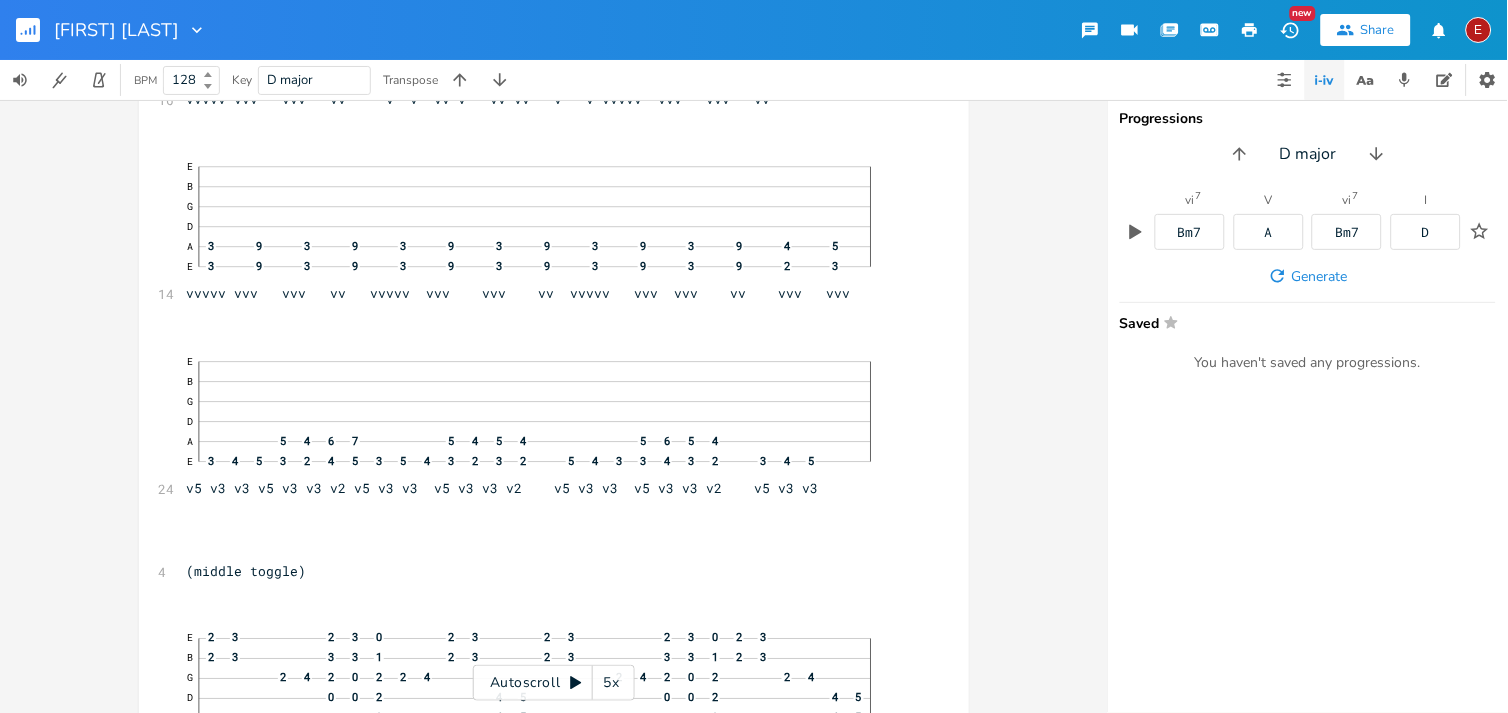 scroll, scrollTop: 2060, scrollLeft: 0, axis: vertical 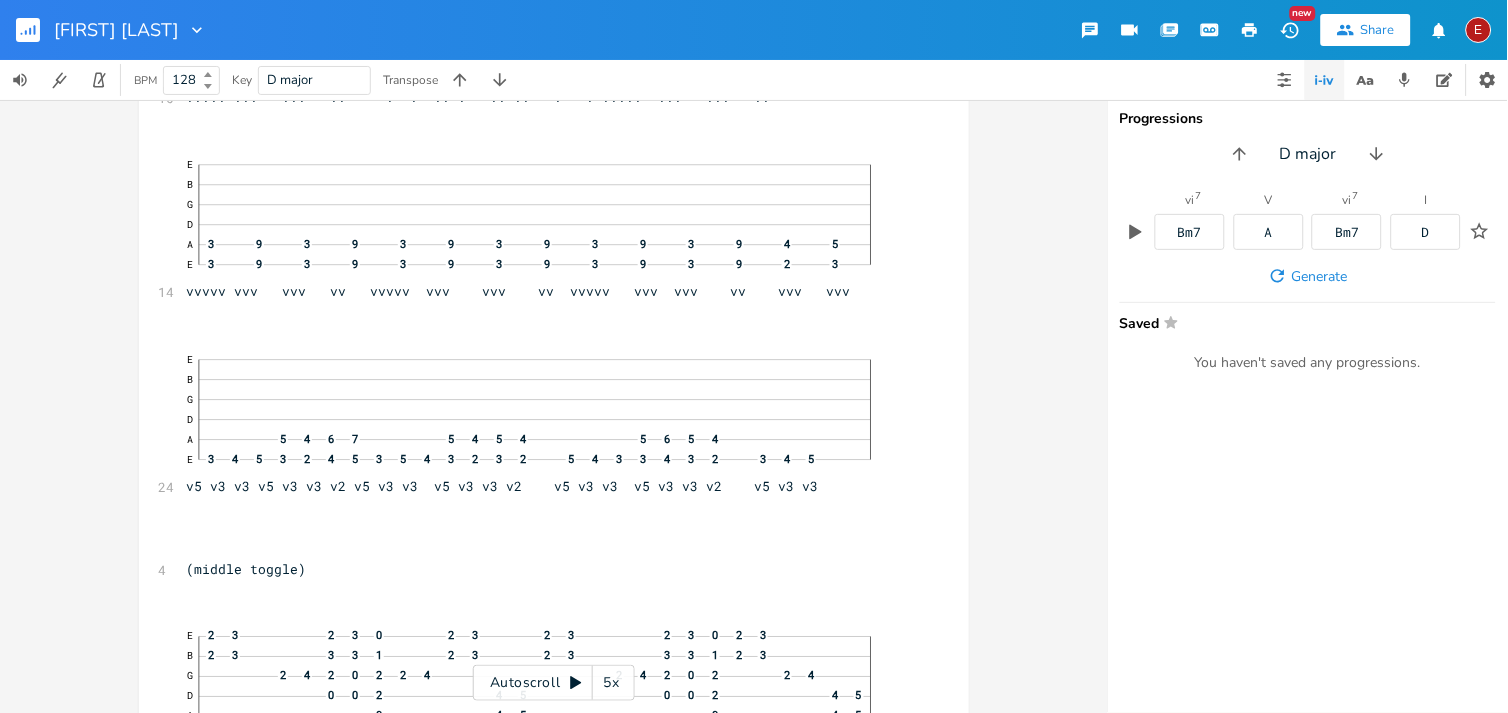 click 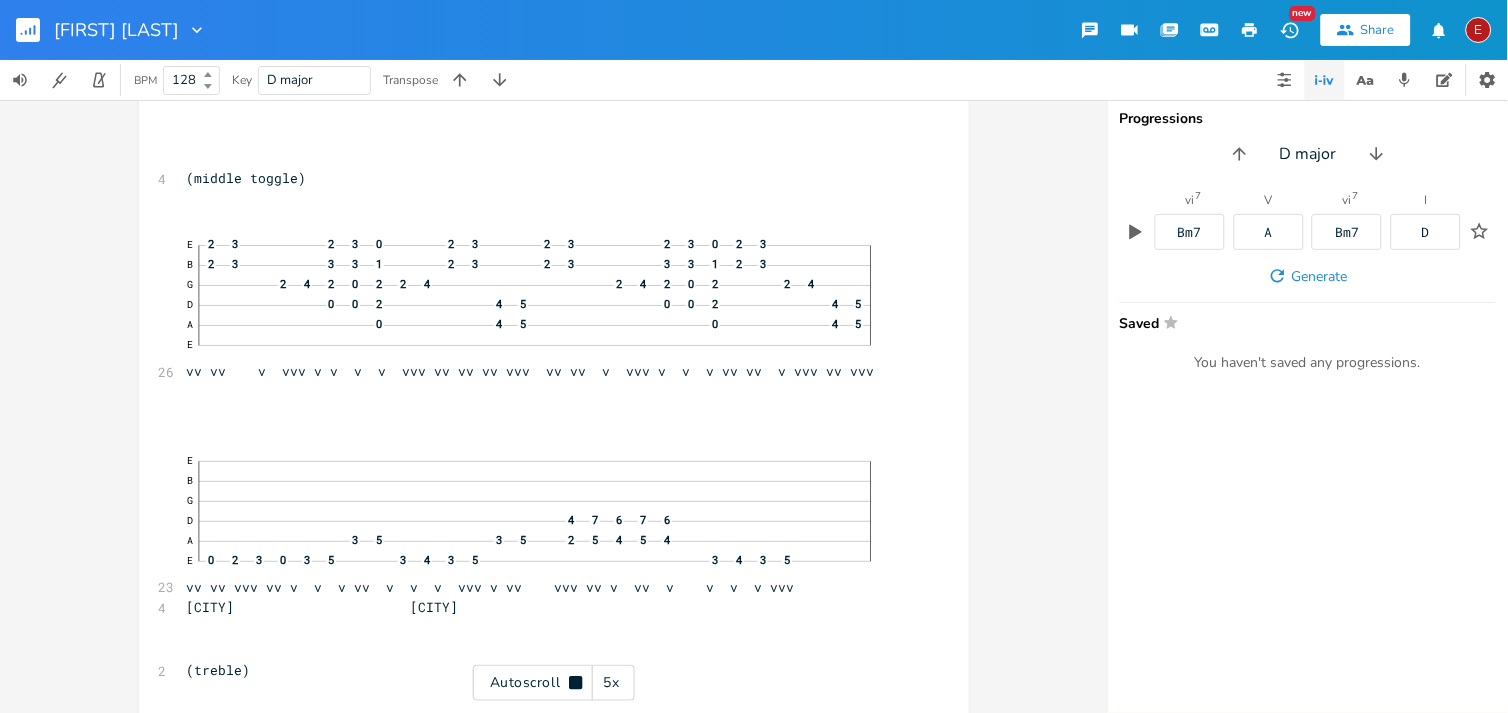 click 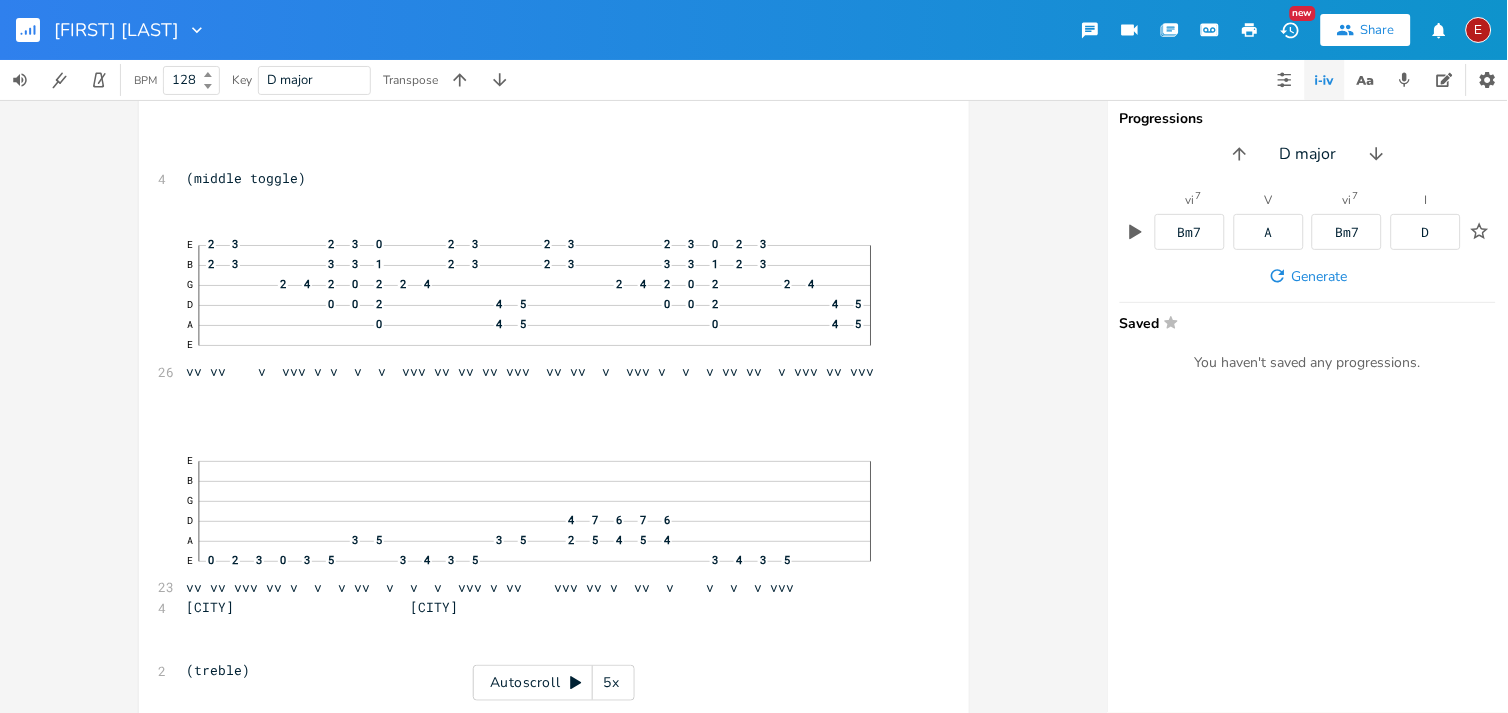 click 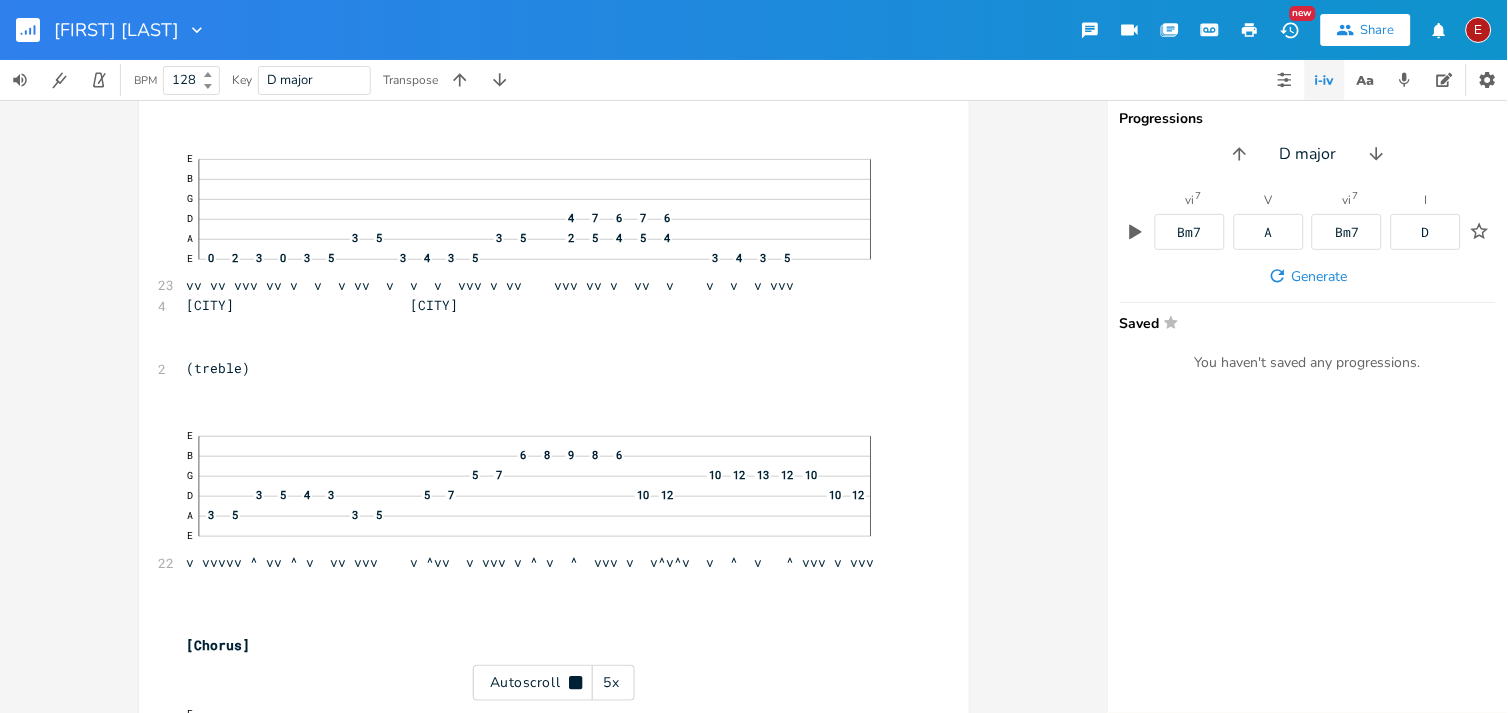 click 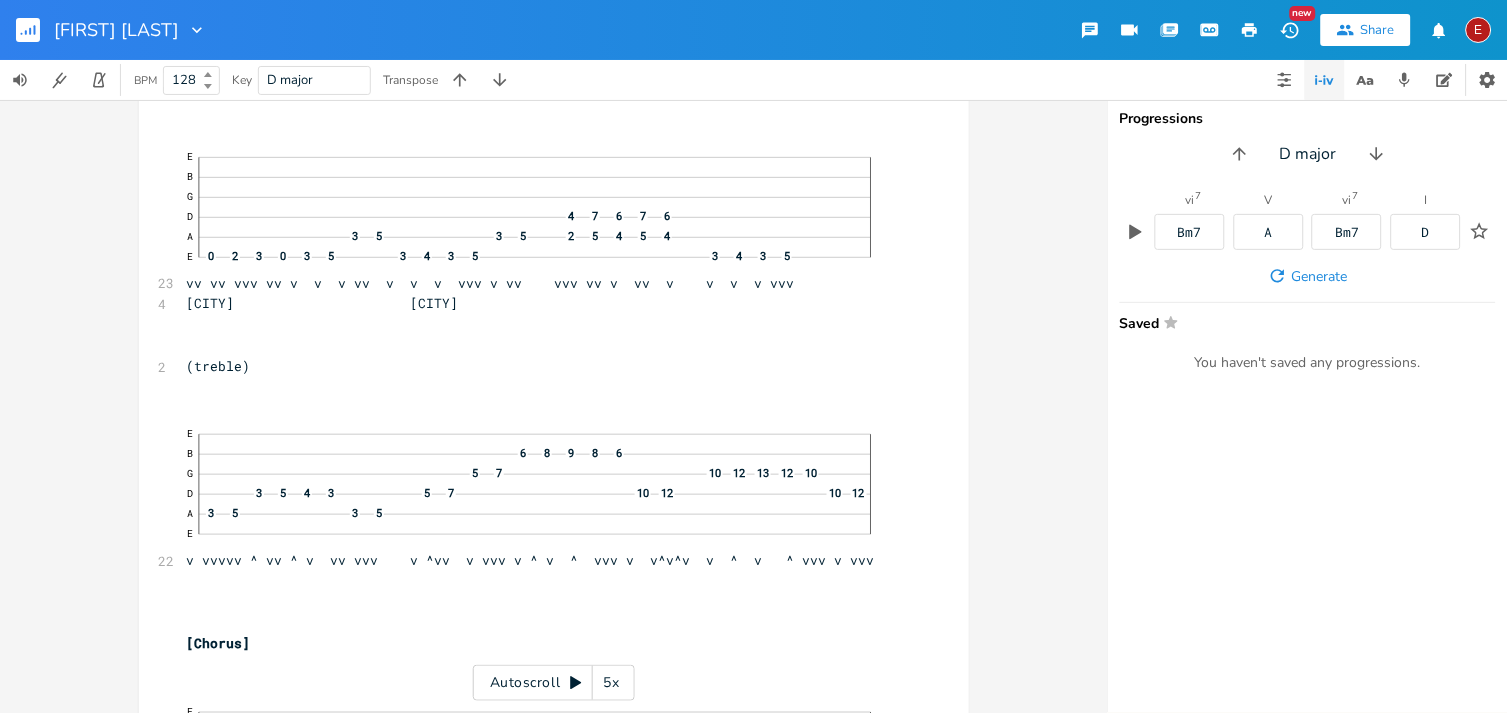 click 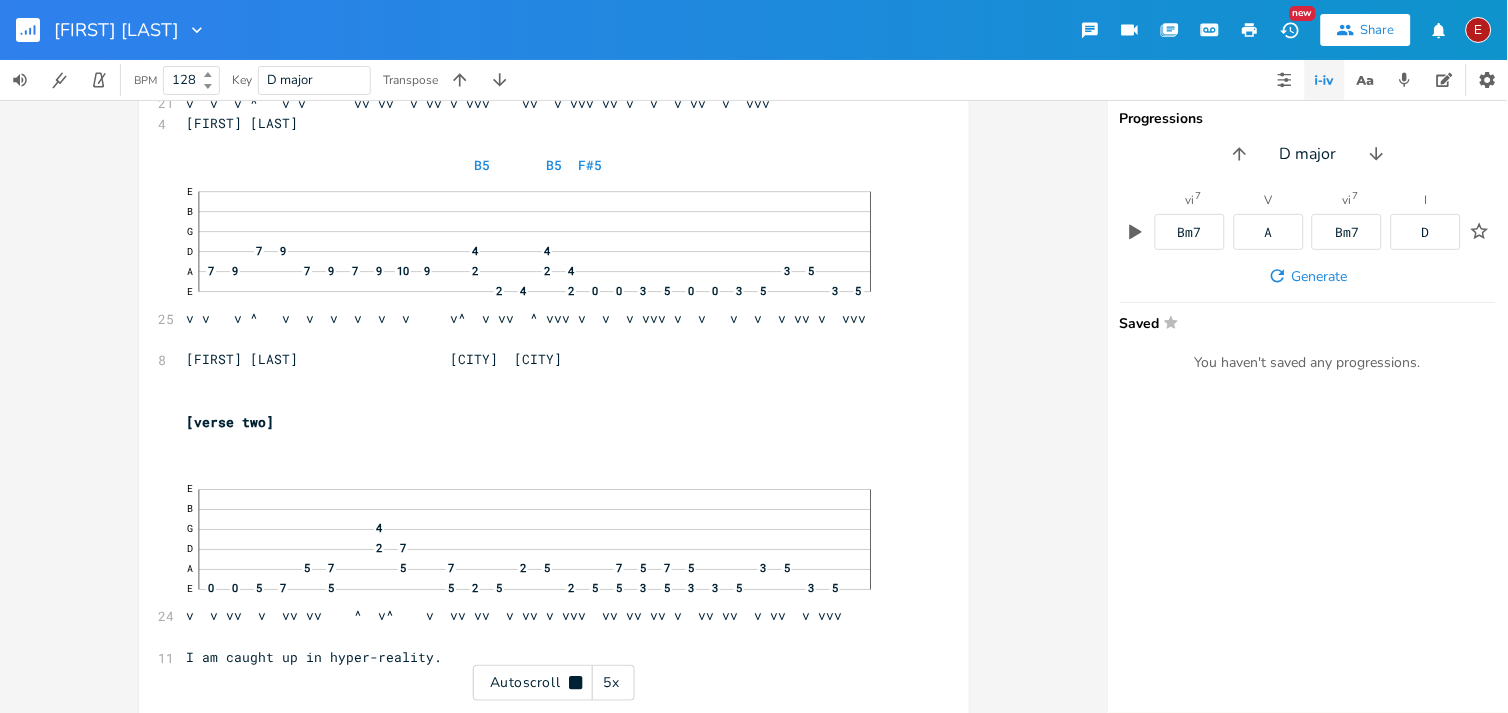 scroll, scrollTop: 3883, scrollLeft: 0, axis: vertical 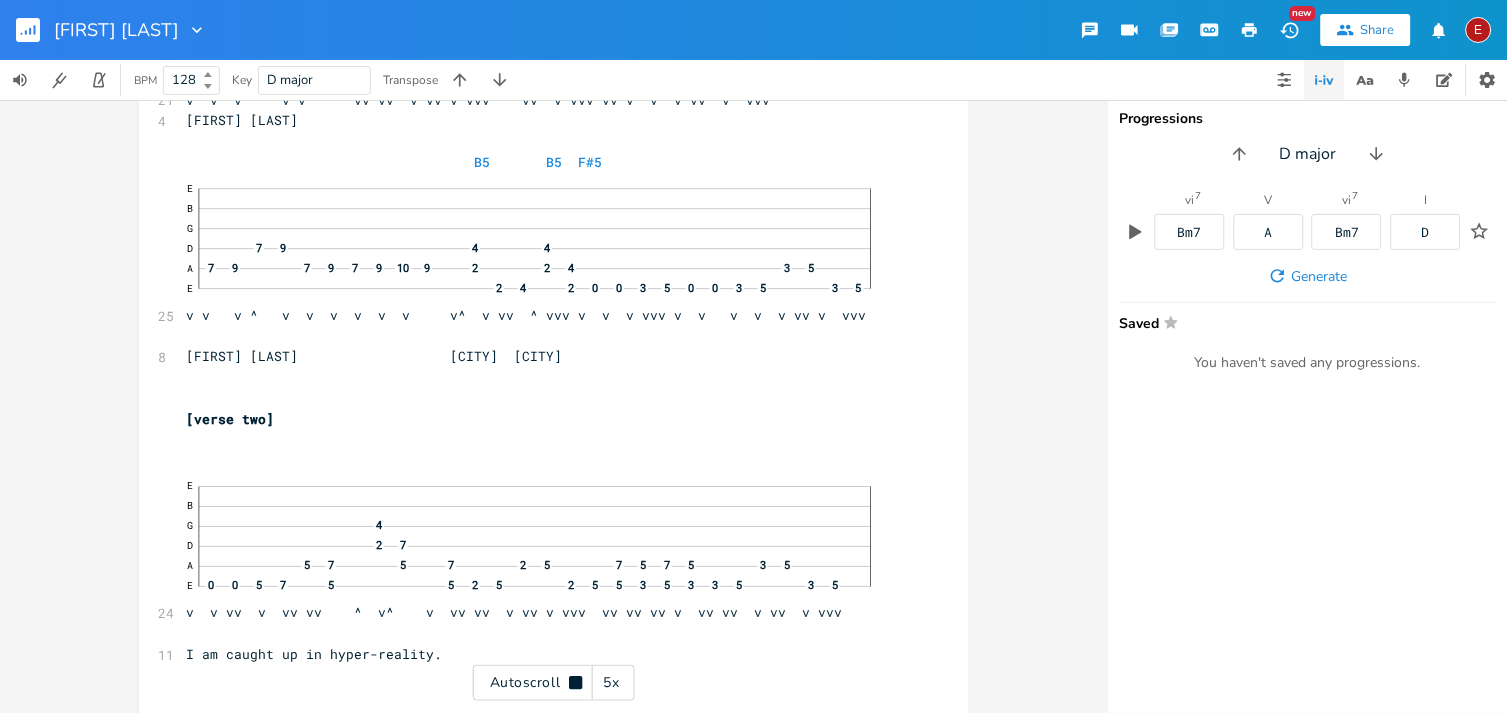 click 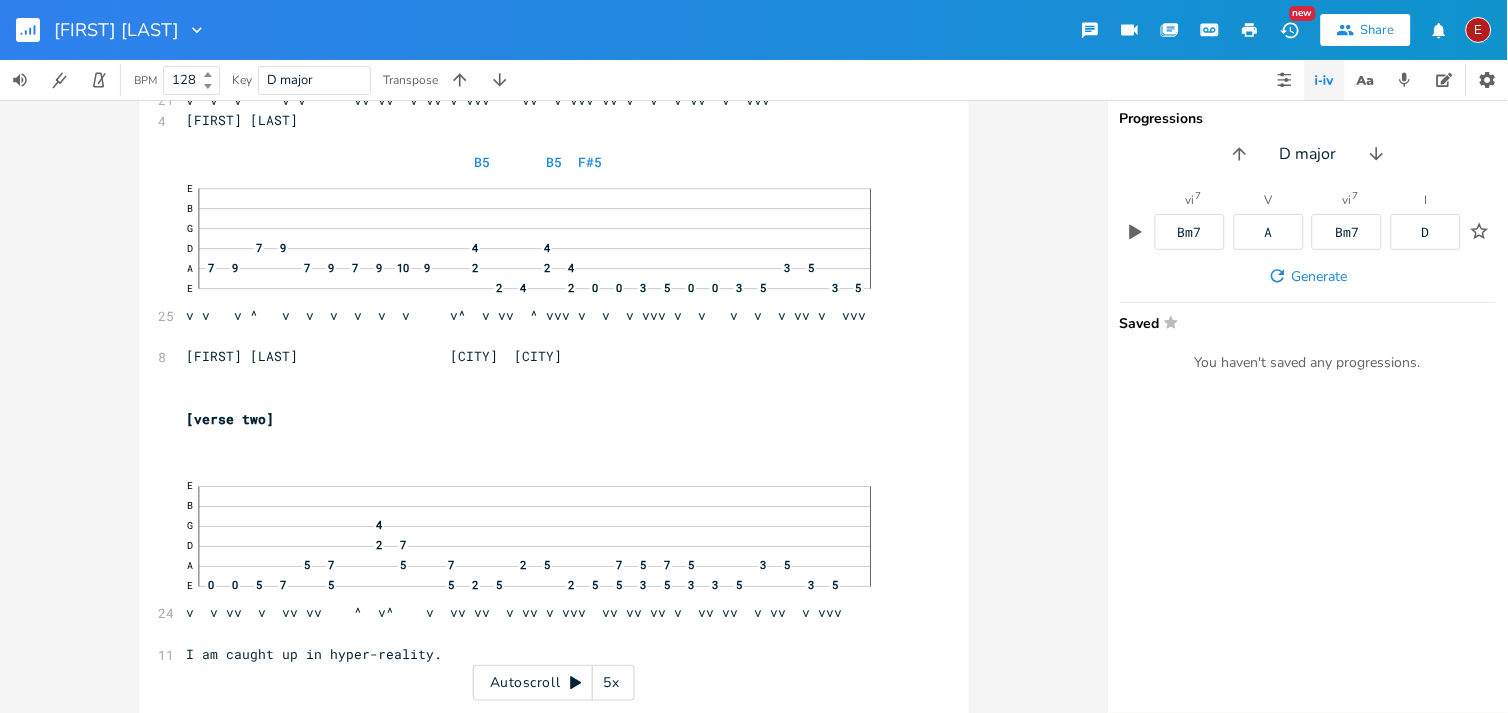 click 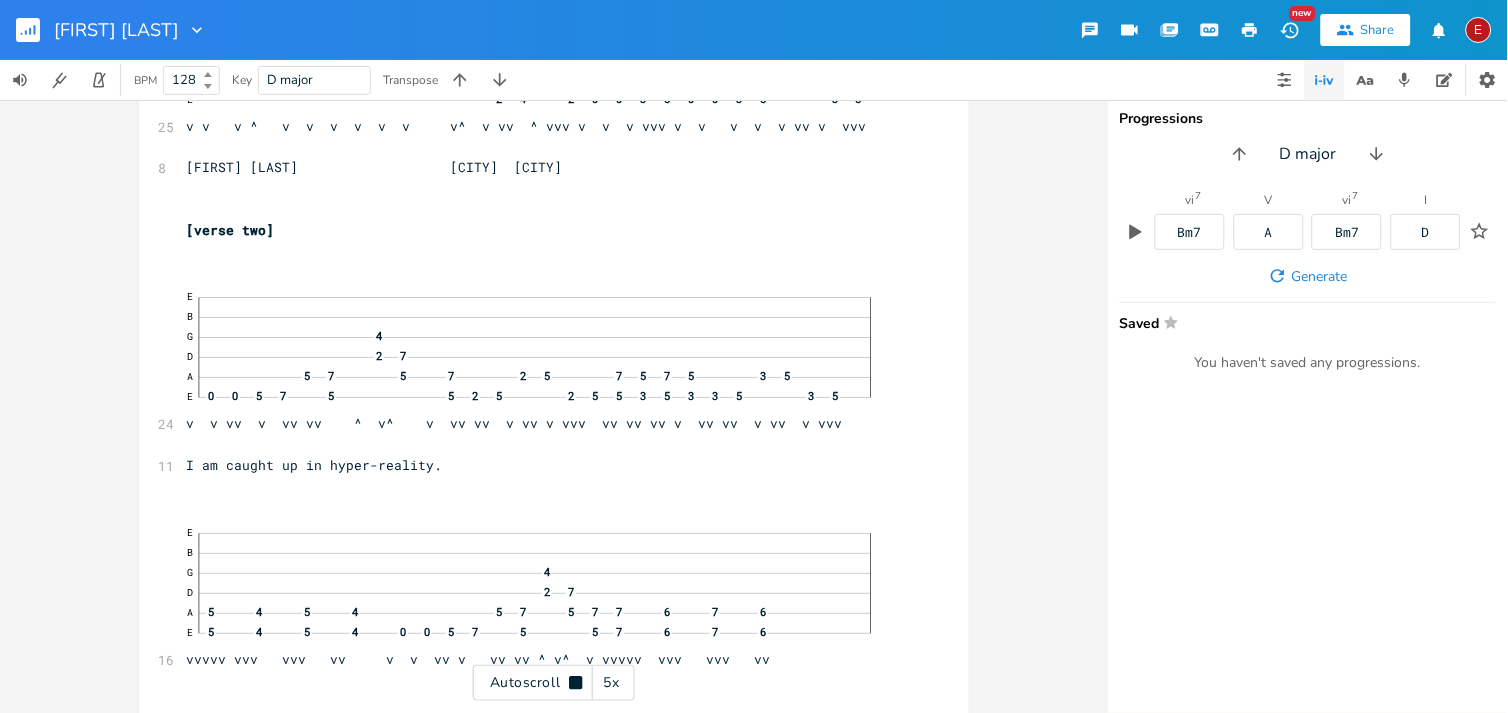 scroll, scrollTop: 4078, scrollLeft: 0, axis: vertical 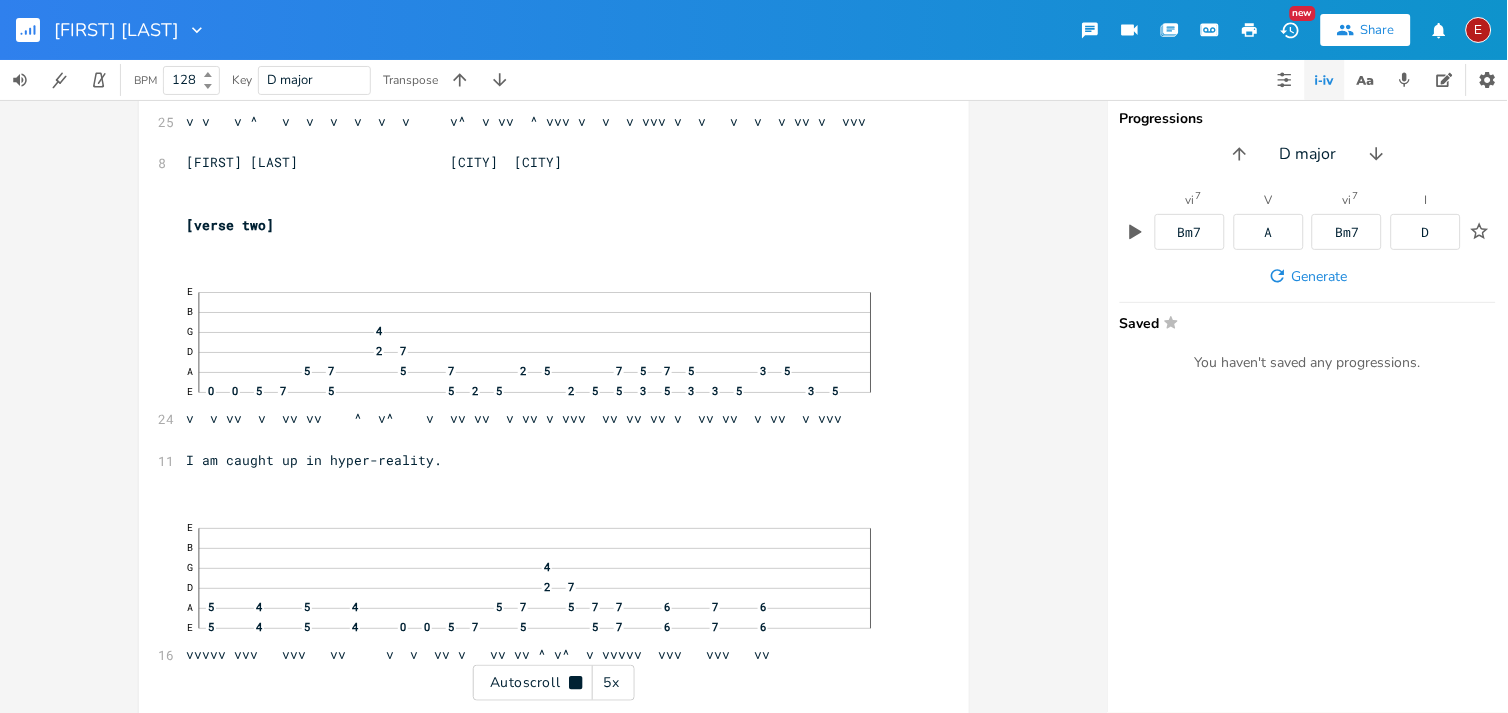 click 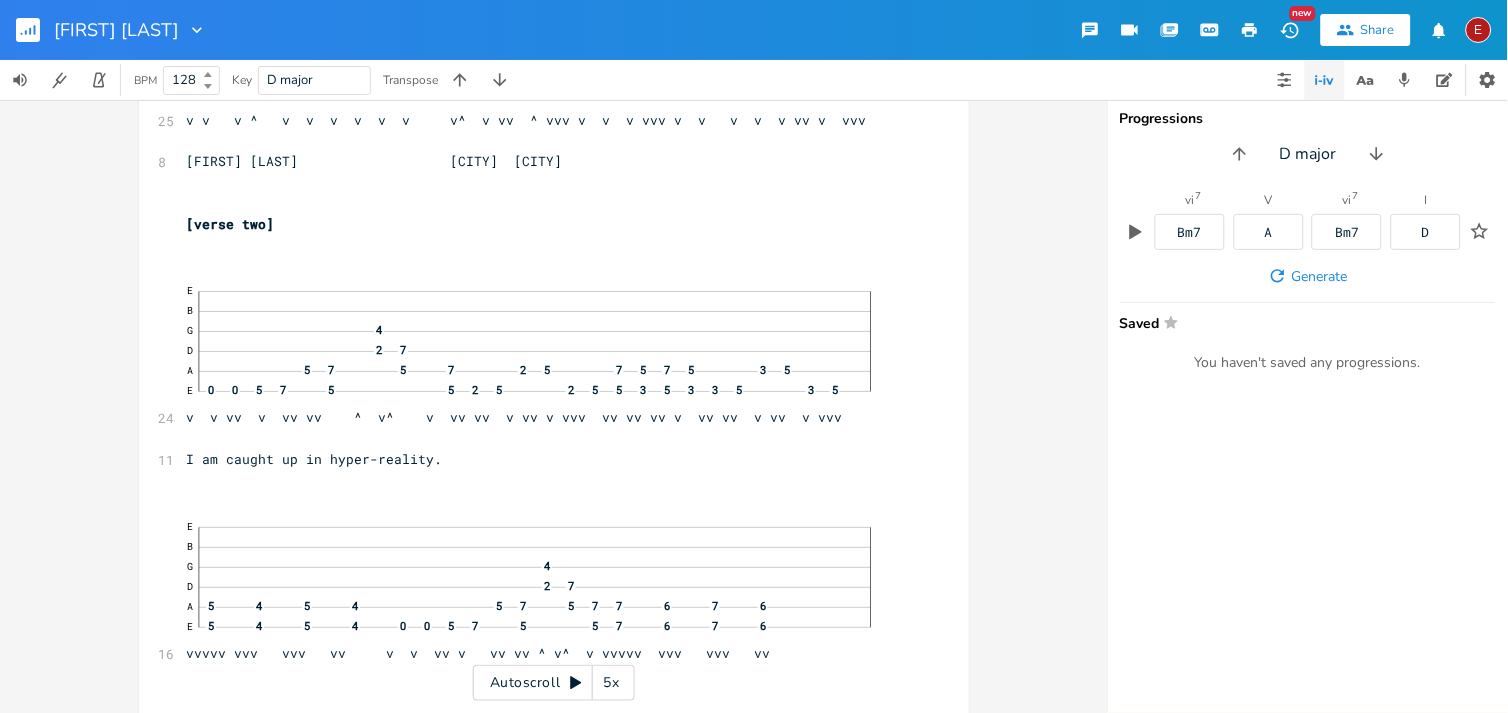 click 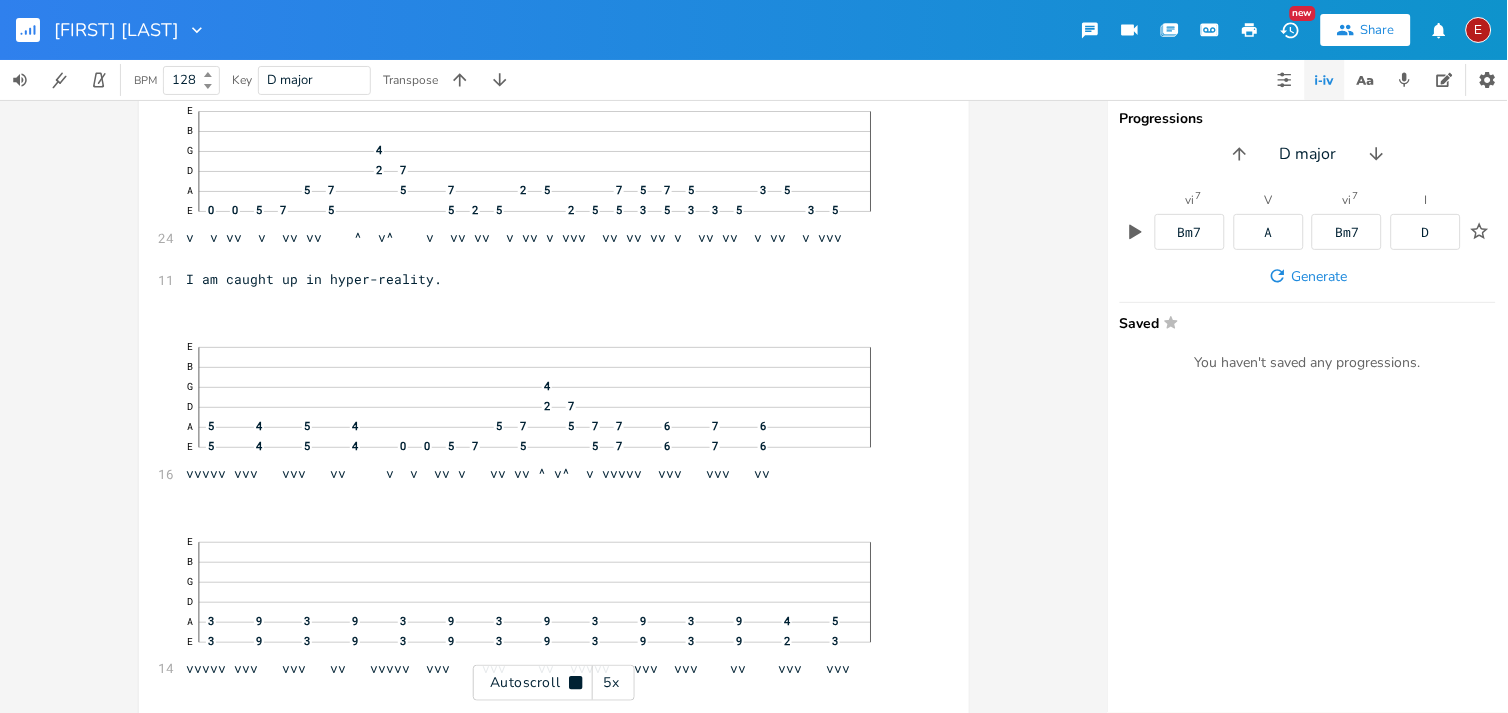 click 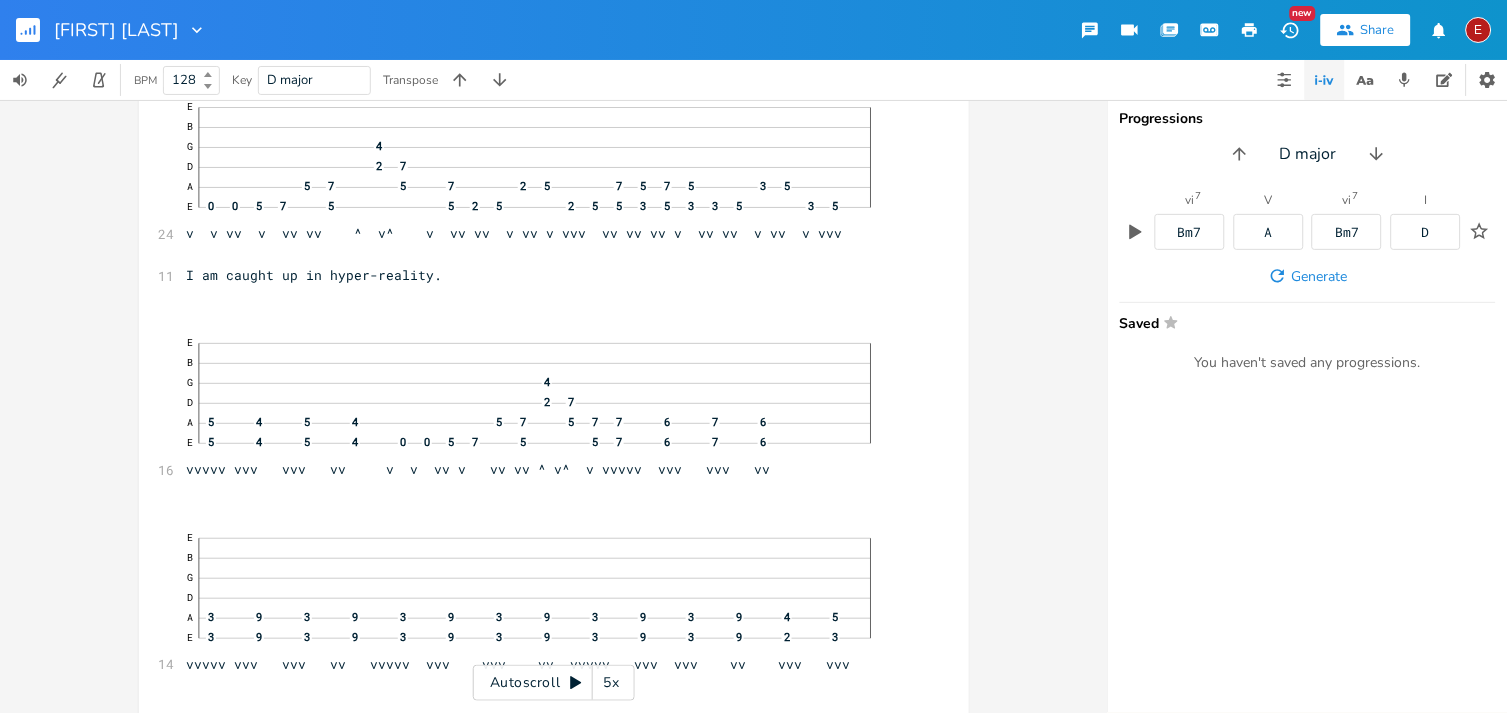 click 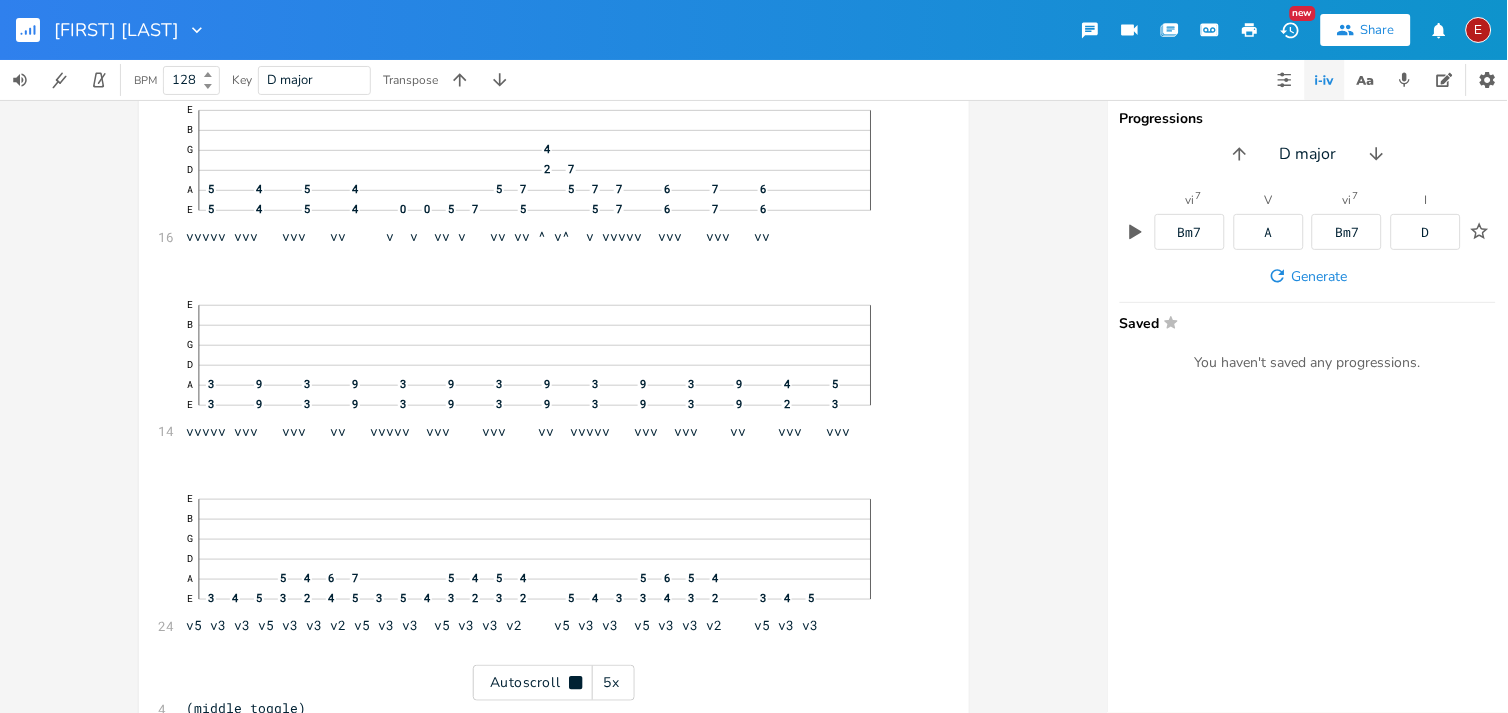 click 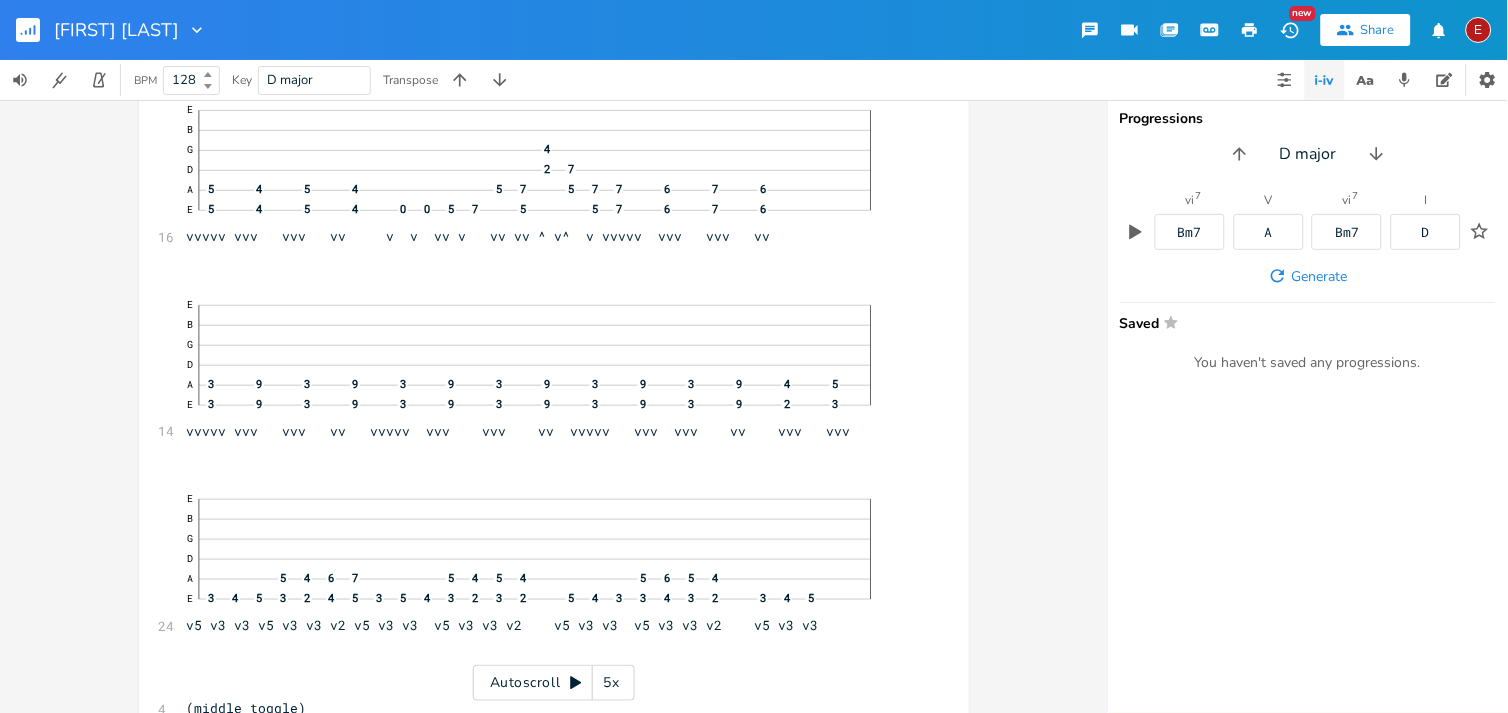 scroll, scrollTop: 4496, scrollLeft: 0, axis: vertical 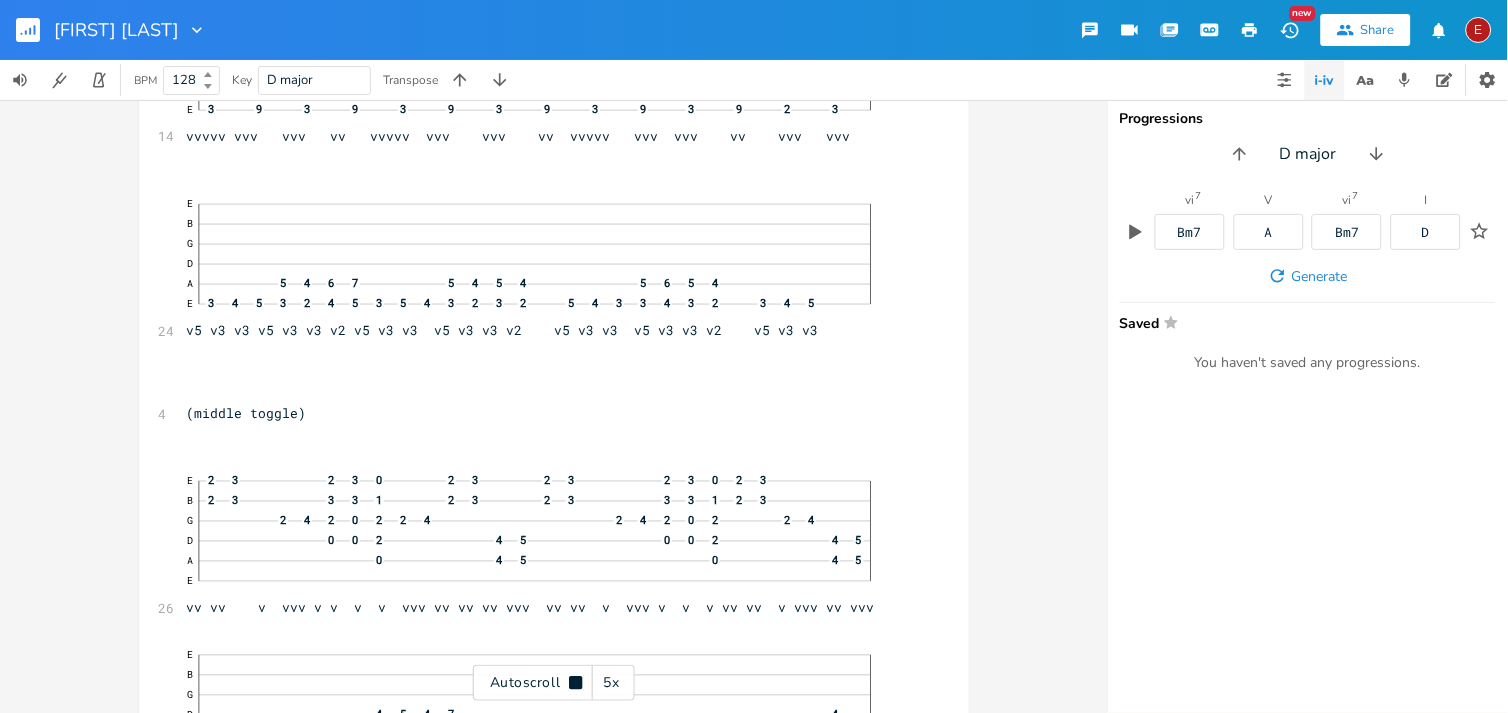click 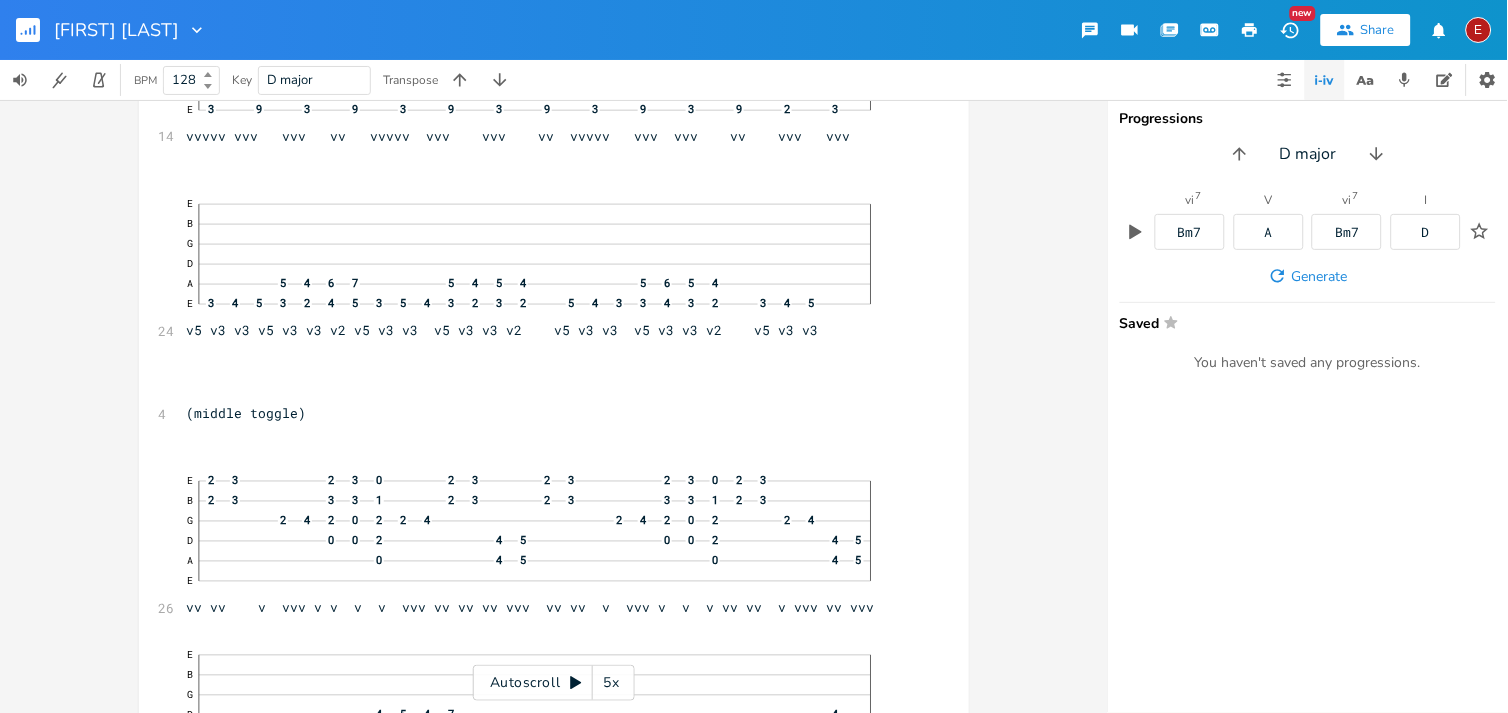 scroll, scrollTop: 4792, scrollLeft: 0, axis: vertical 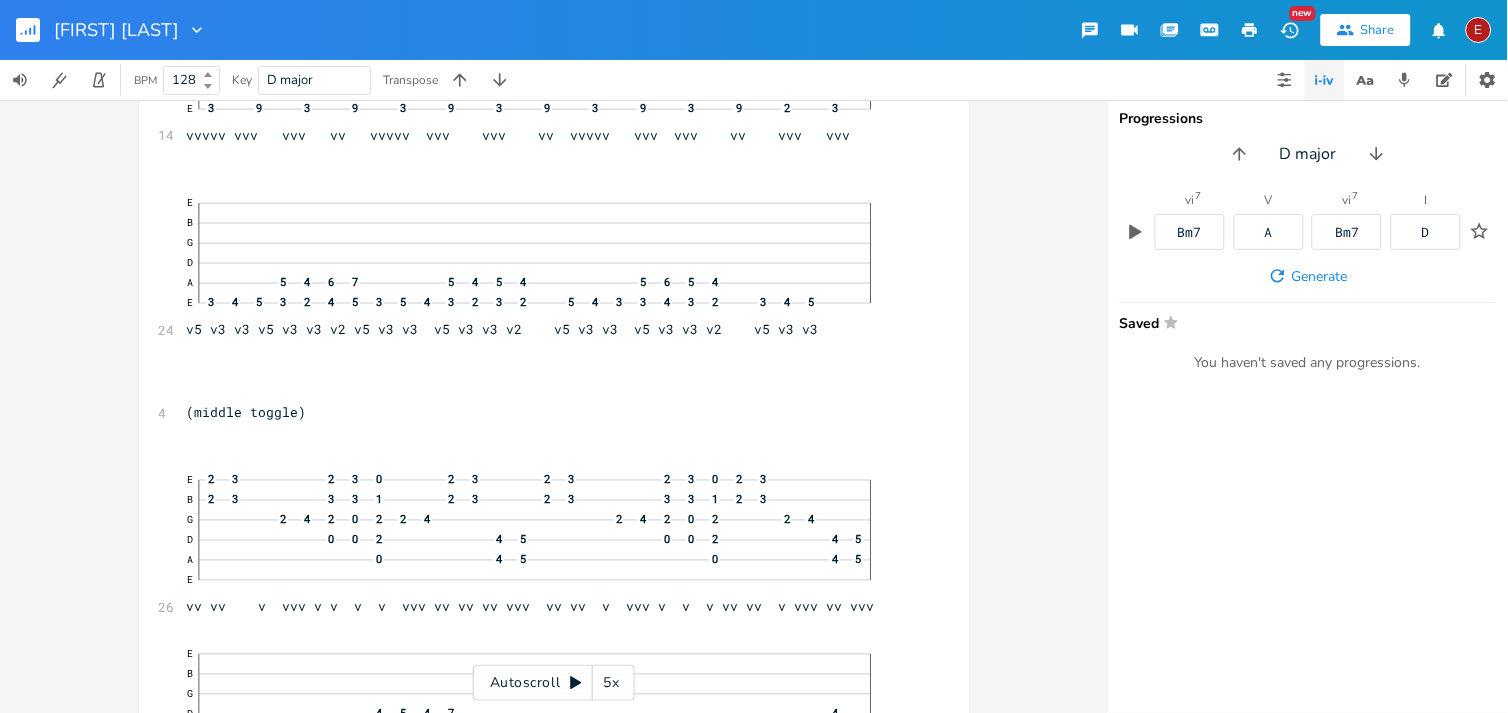 click 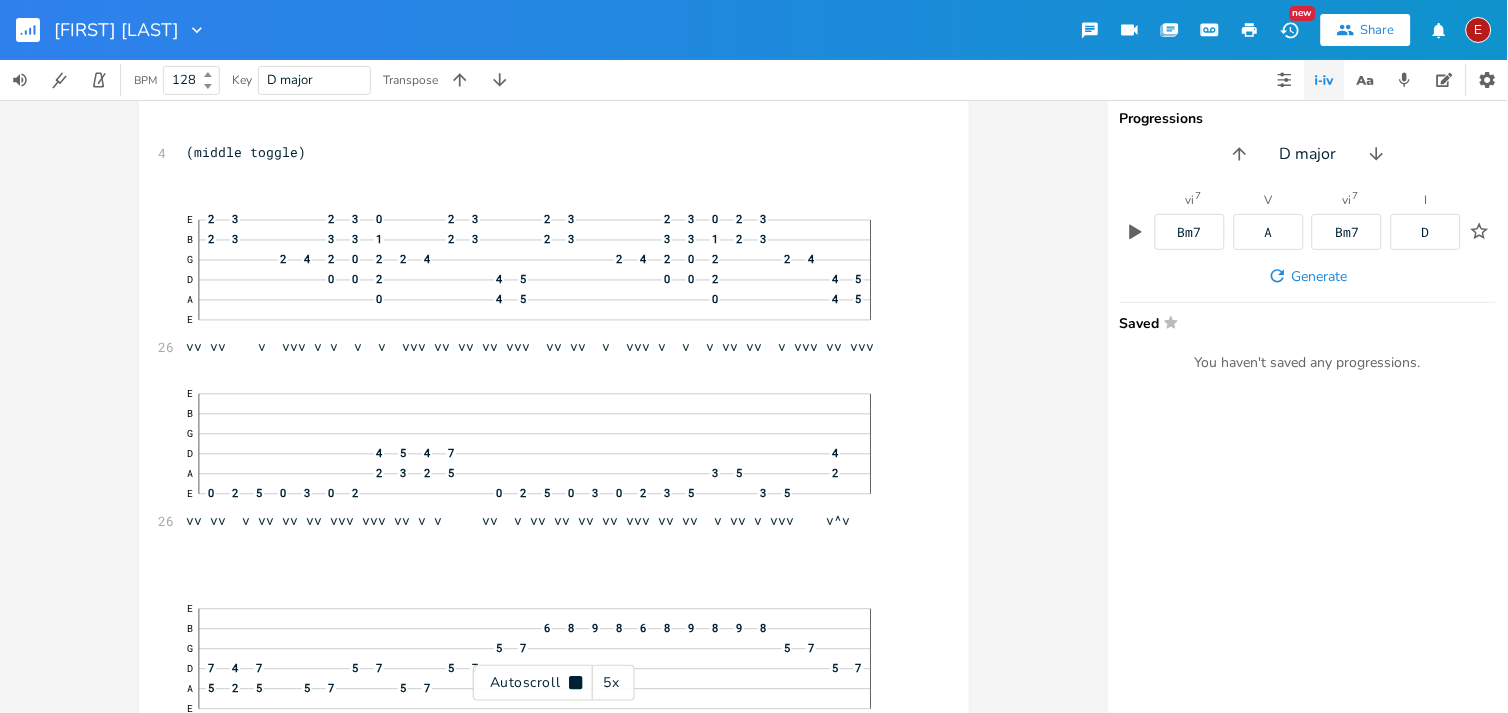 click 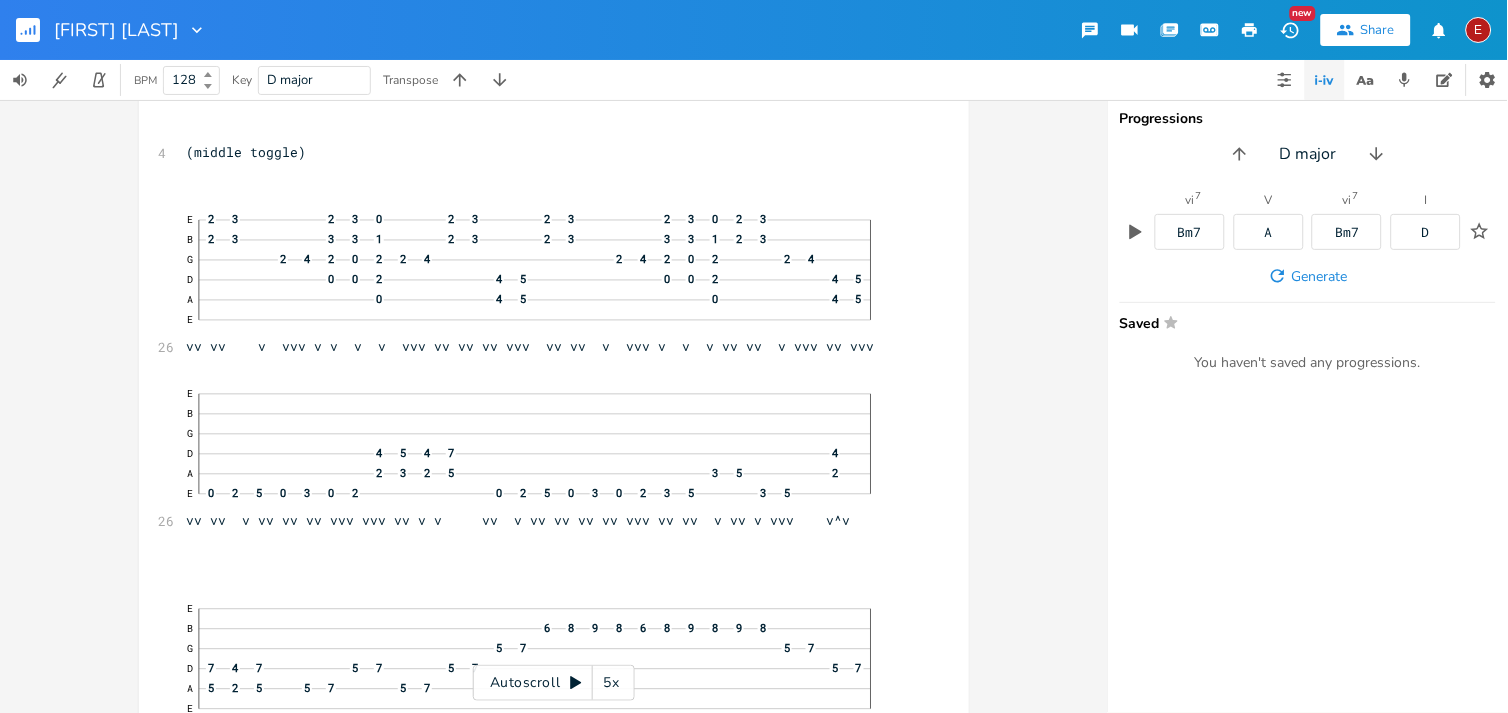 scroll, scrollTop: 5053, scrollLeft: 0, axis: vertical 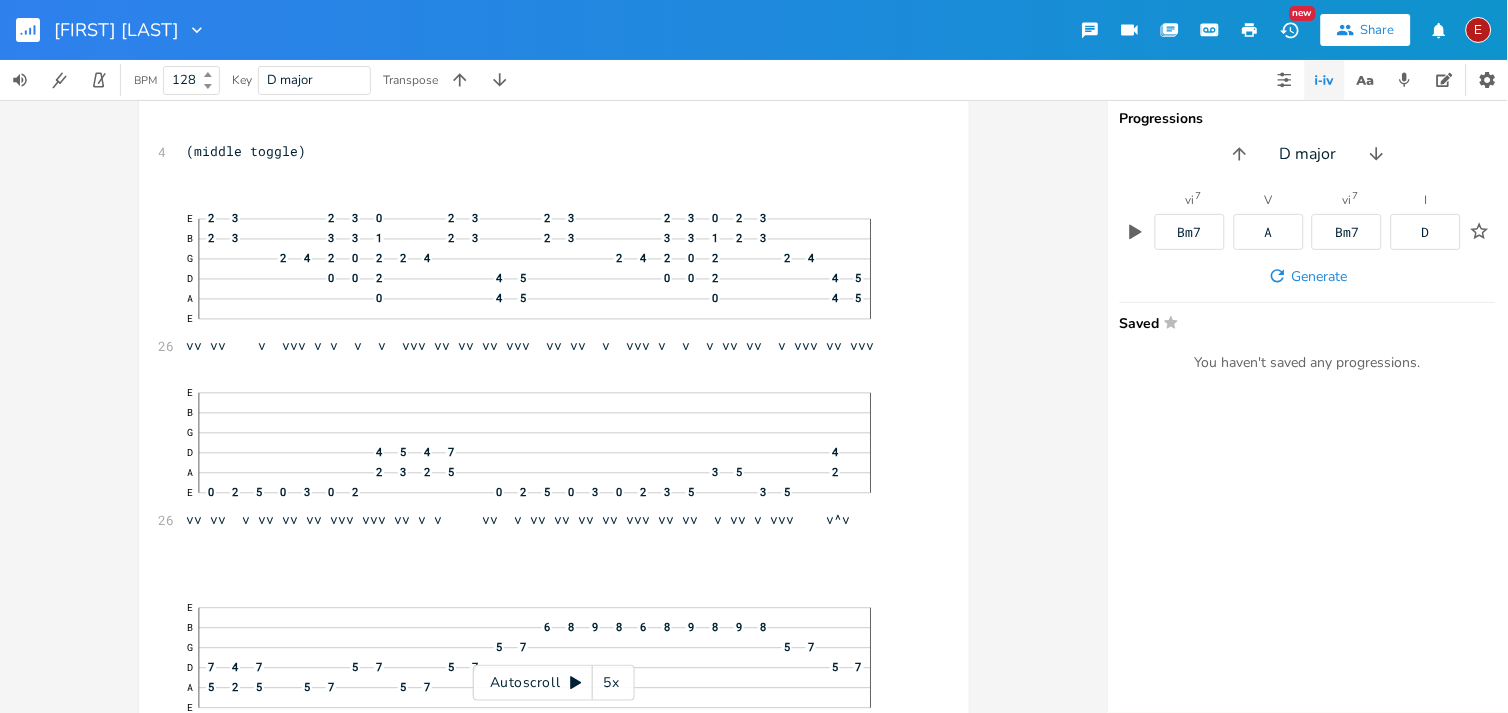 click 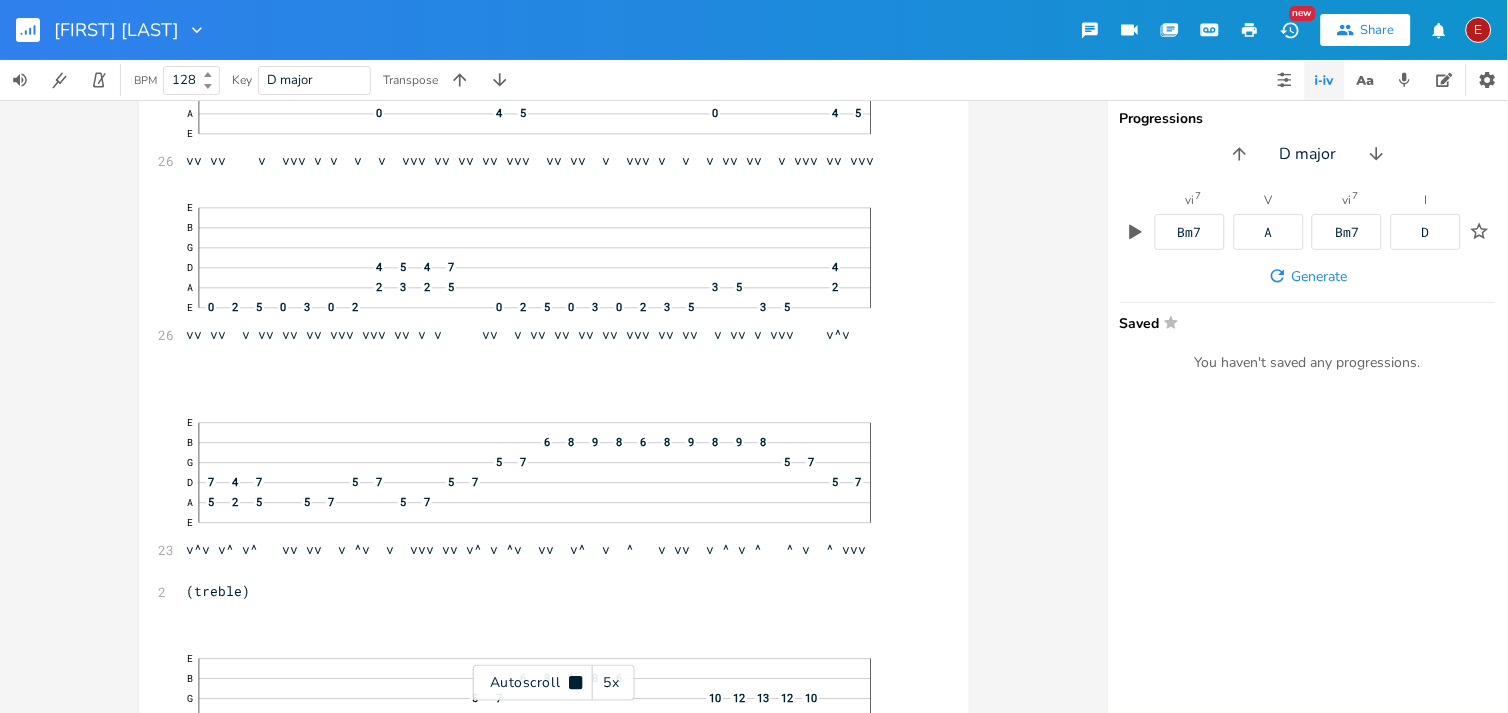 click 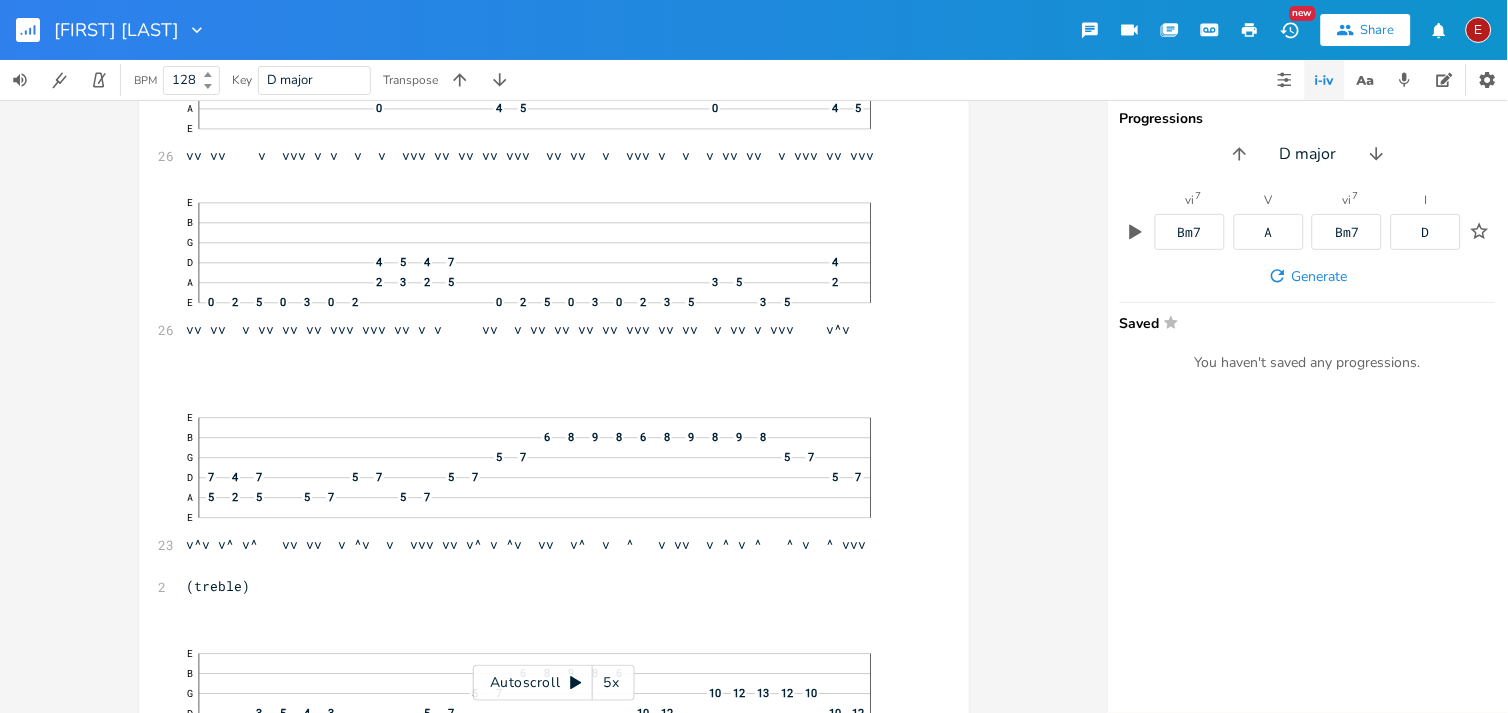 click 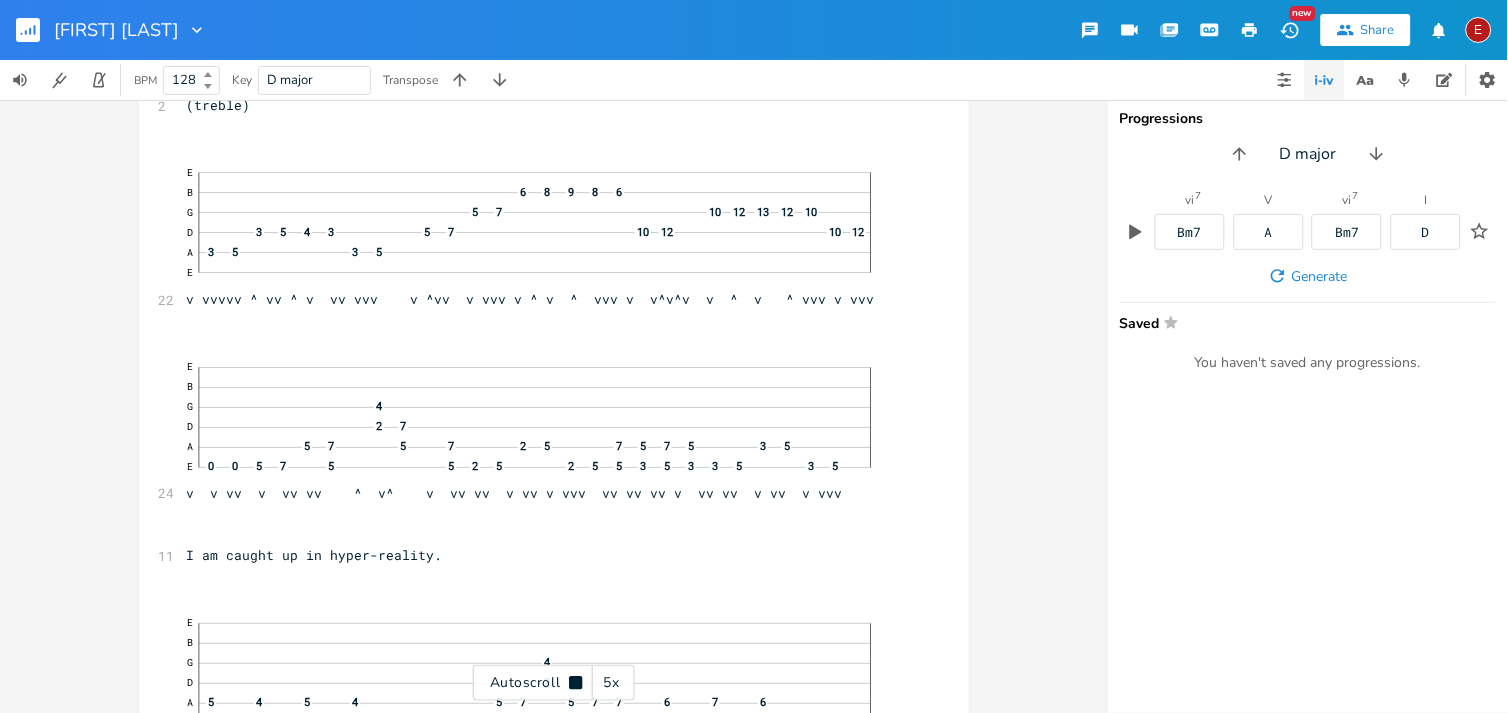 click 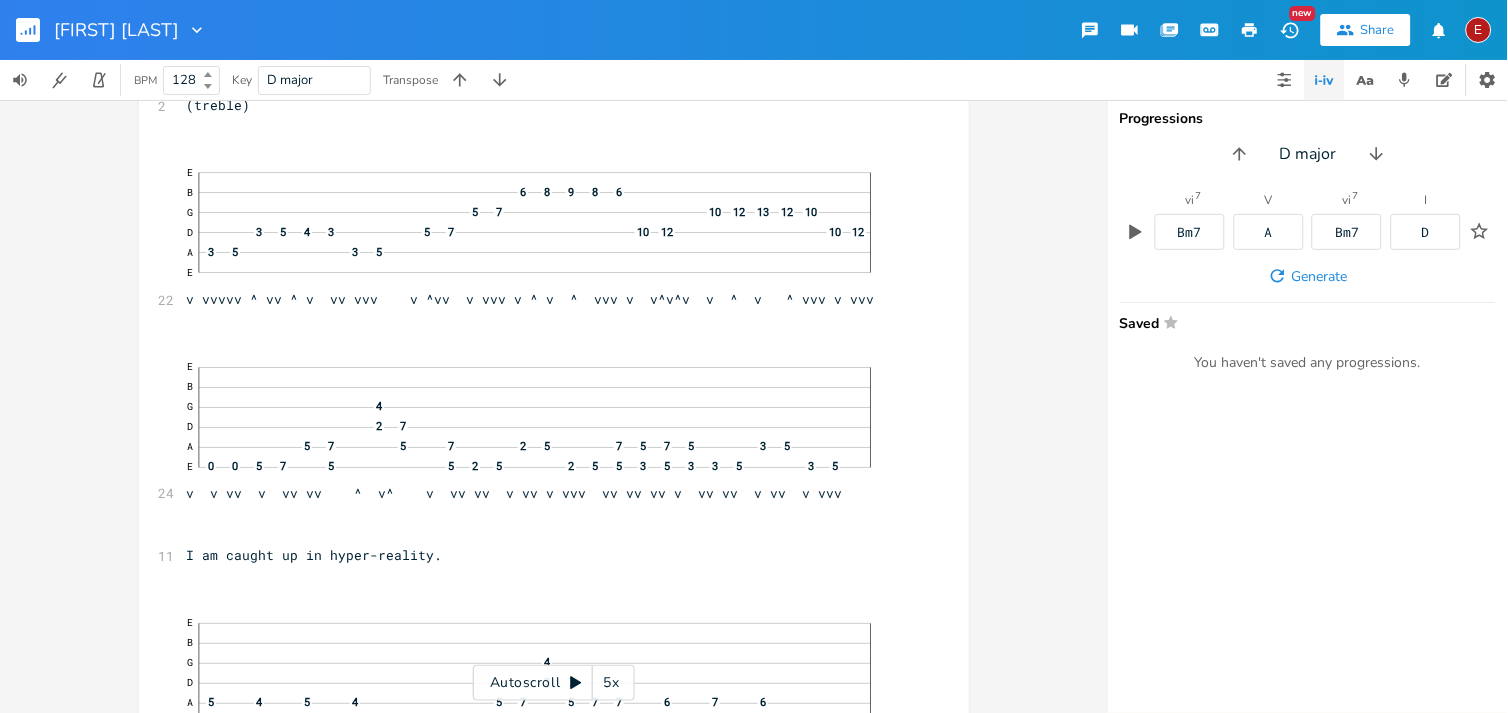 scroll, scrollTop: 5725, scrollLeft: 0, axis: vertical 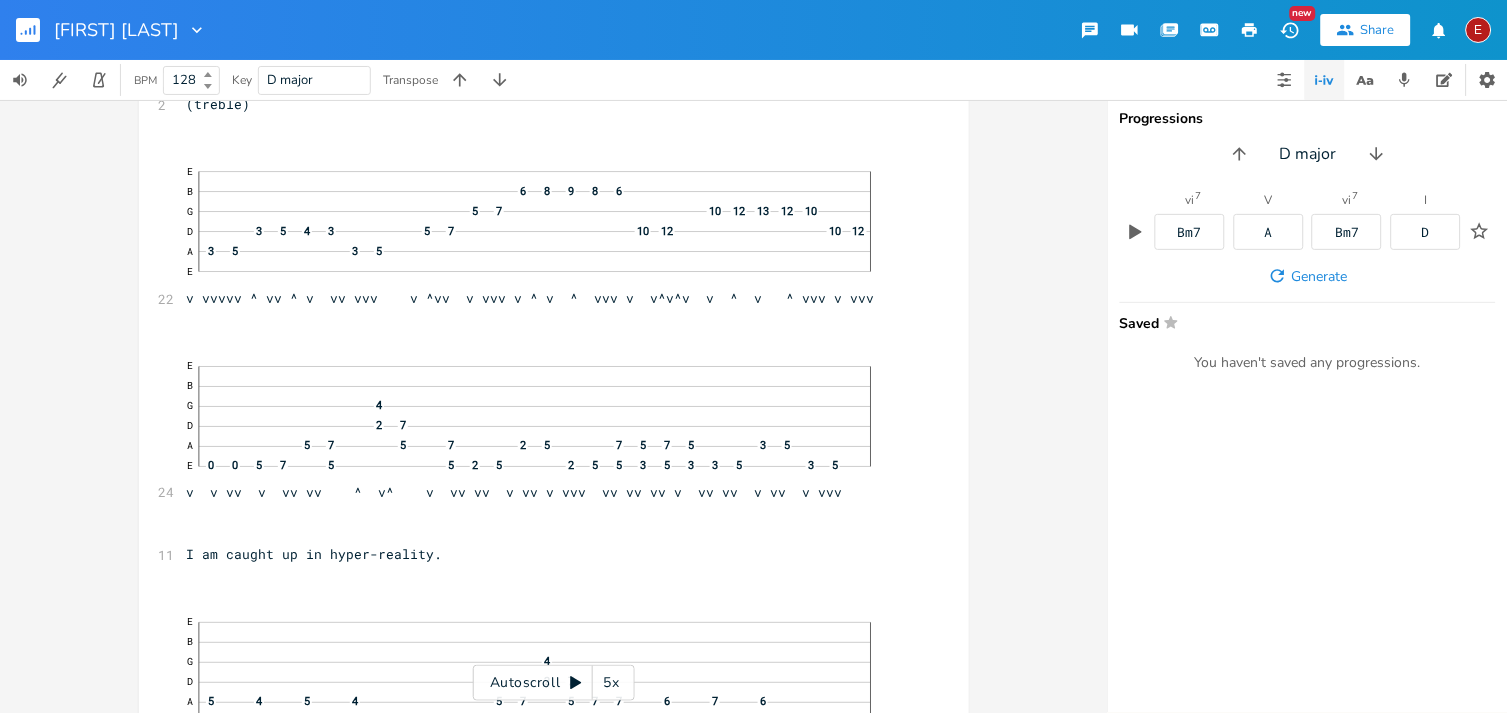 click 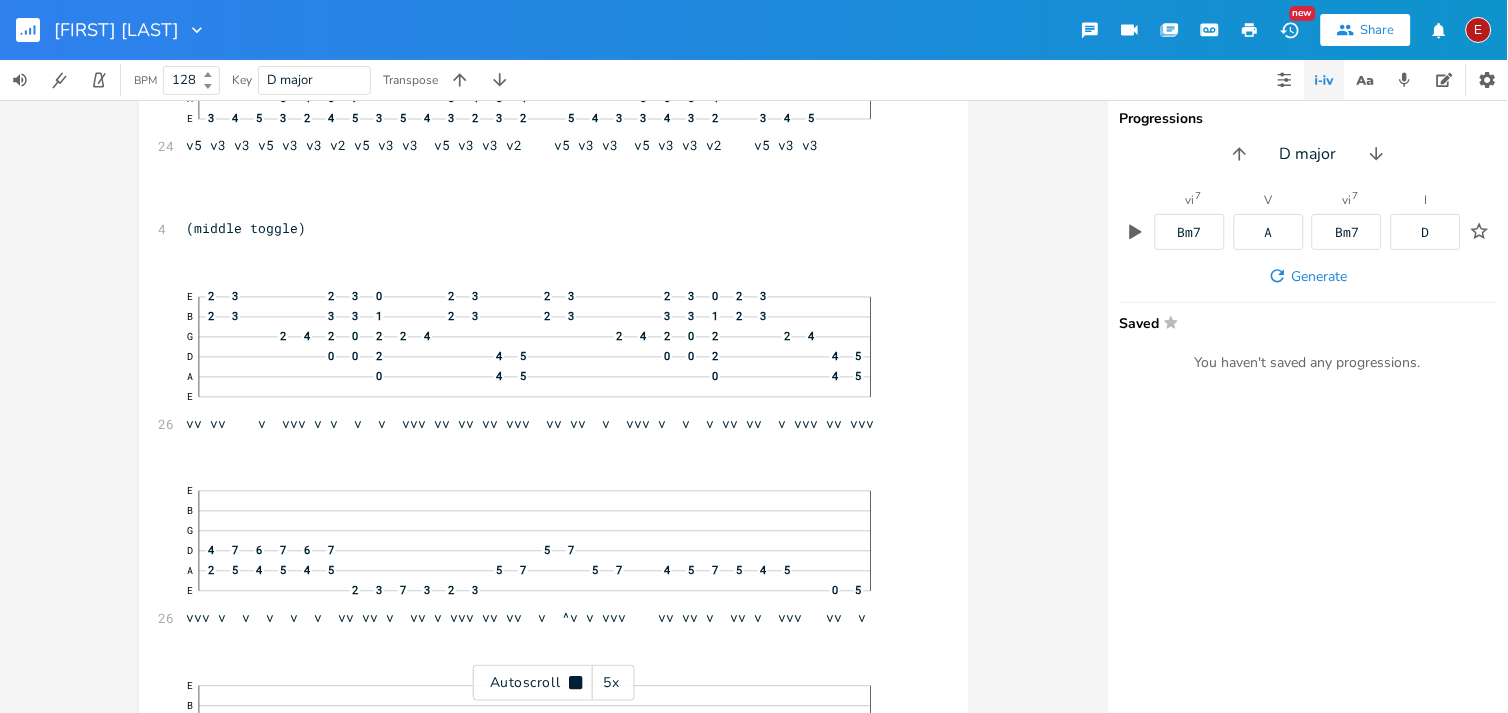 click 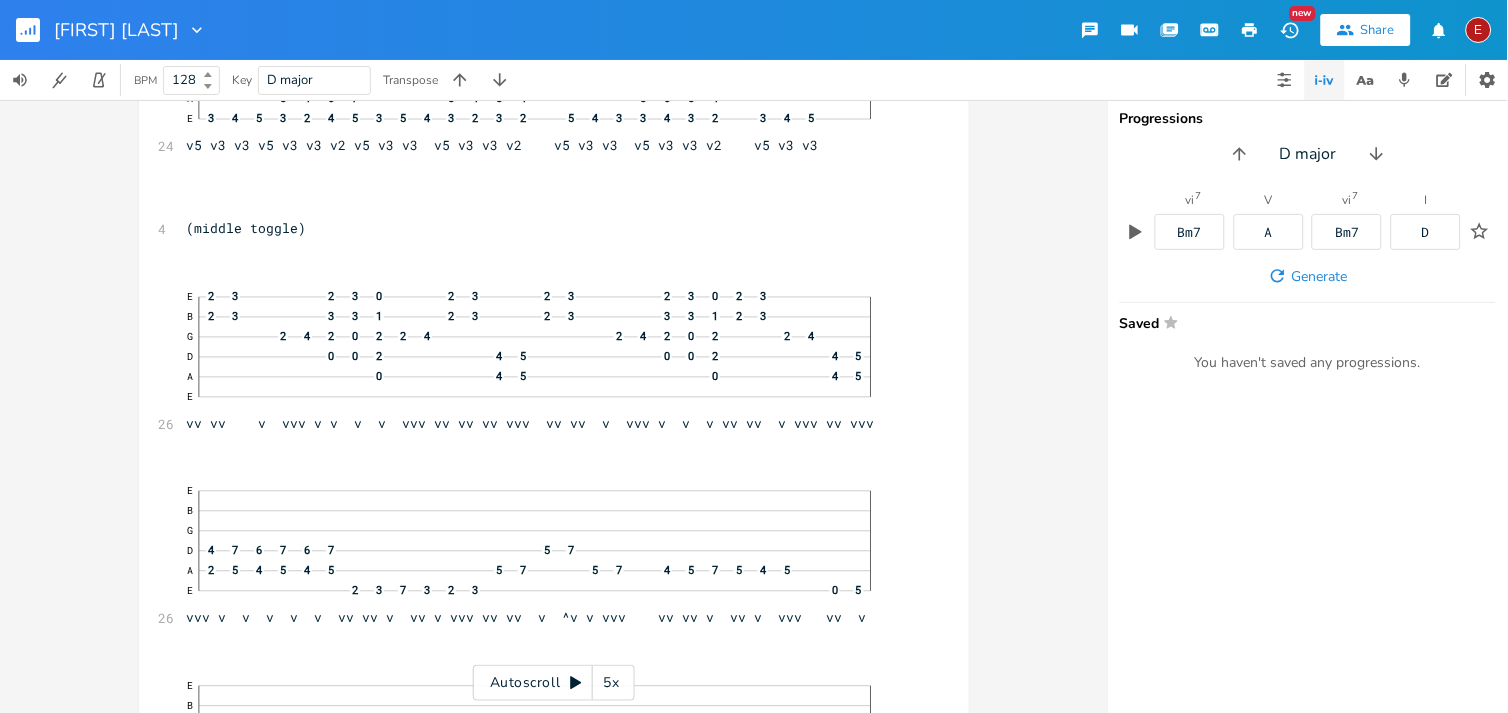 scroll, scrollTop: 6721, scrollLeft: 0, axis: vertical 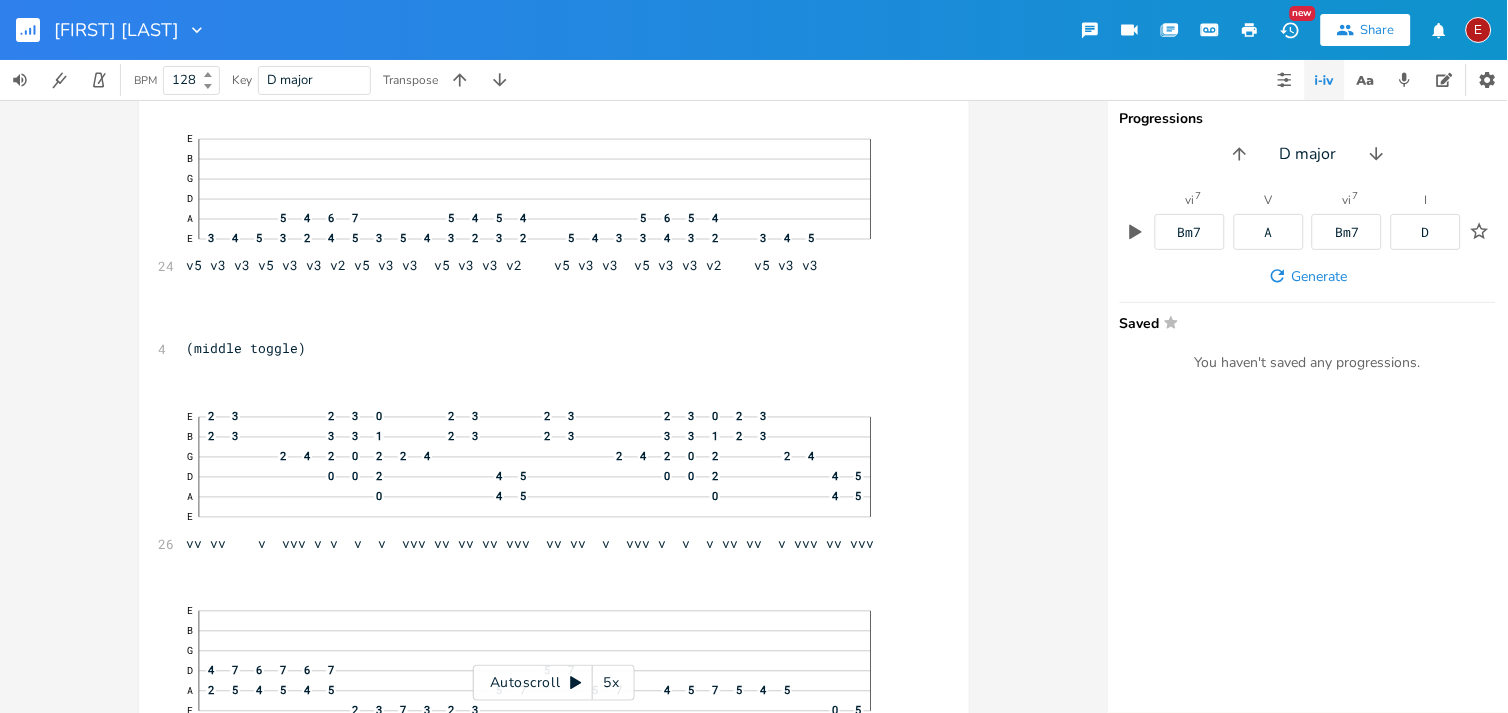 click 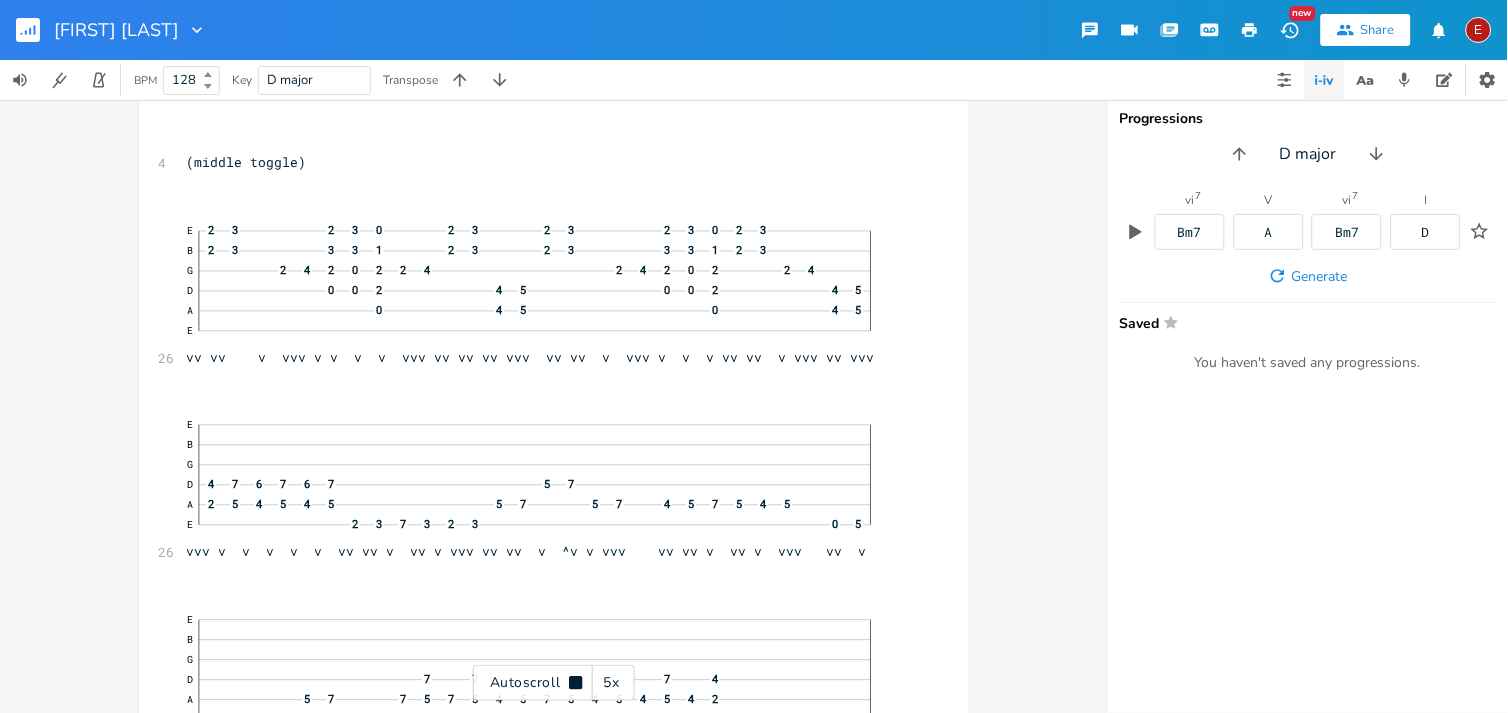 click 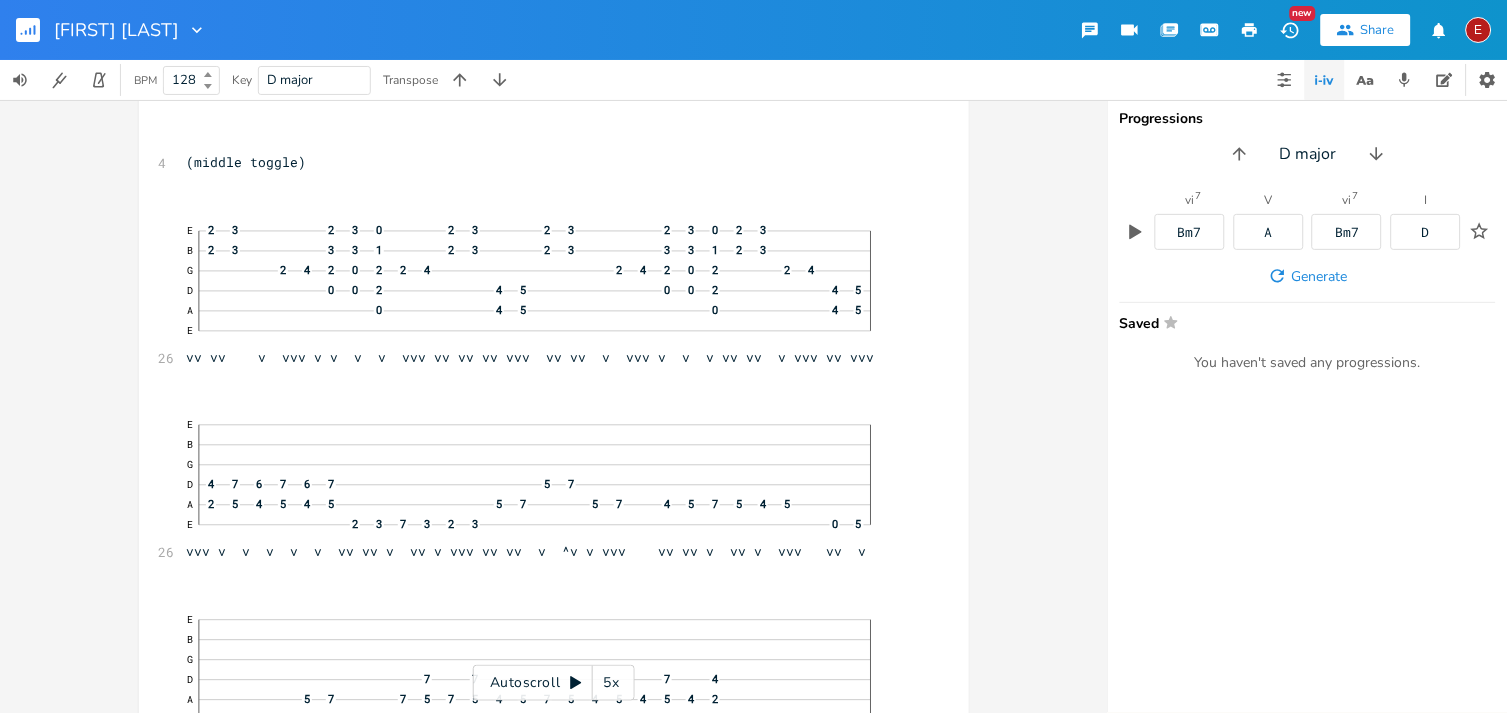 scroll, scrollTop: 6786, scrollLeft: 0, axis: vertical 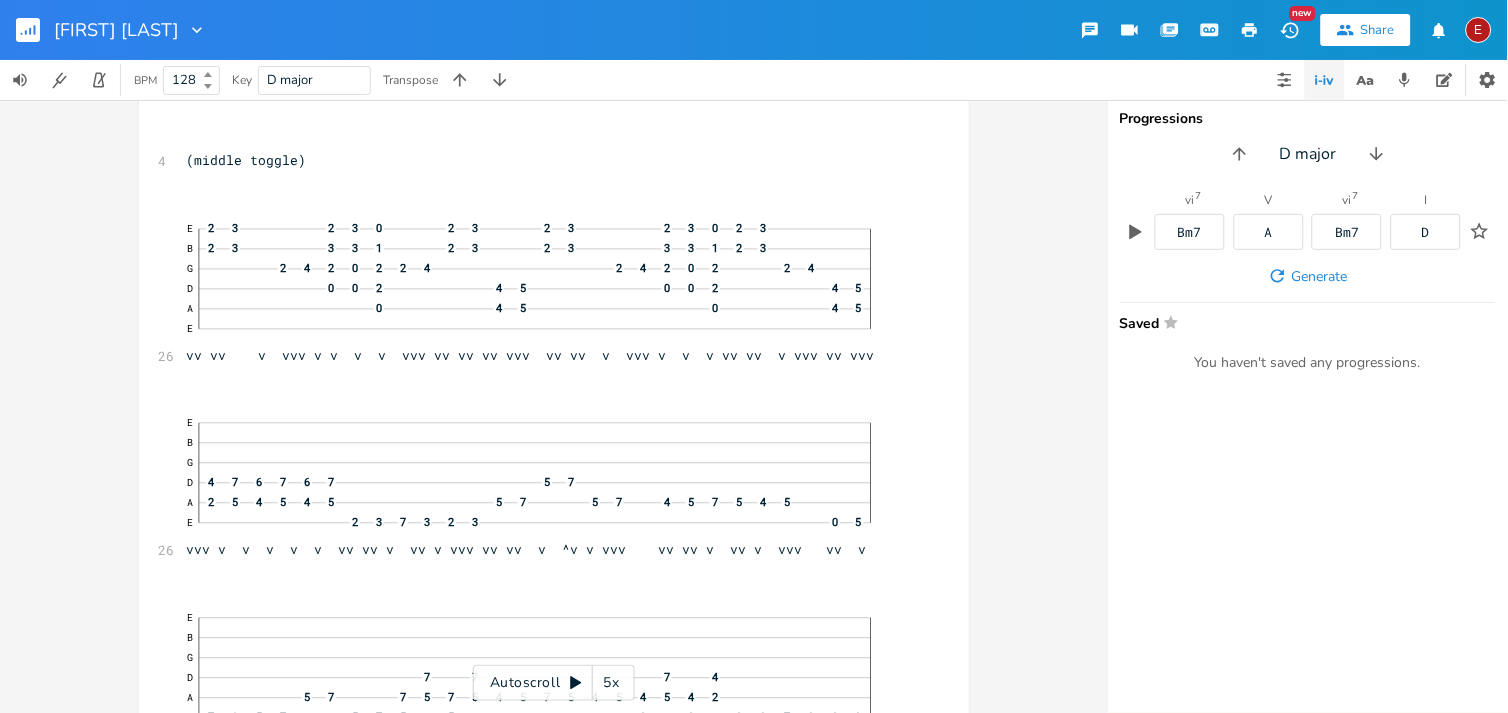 click 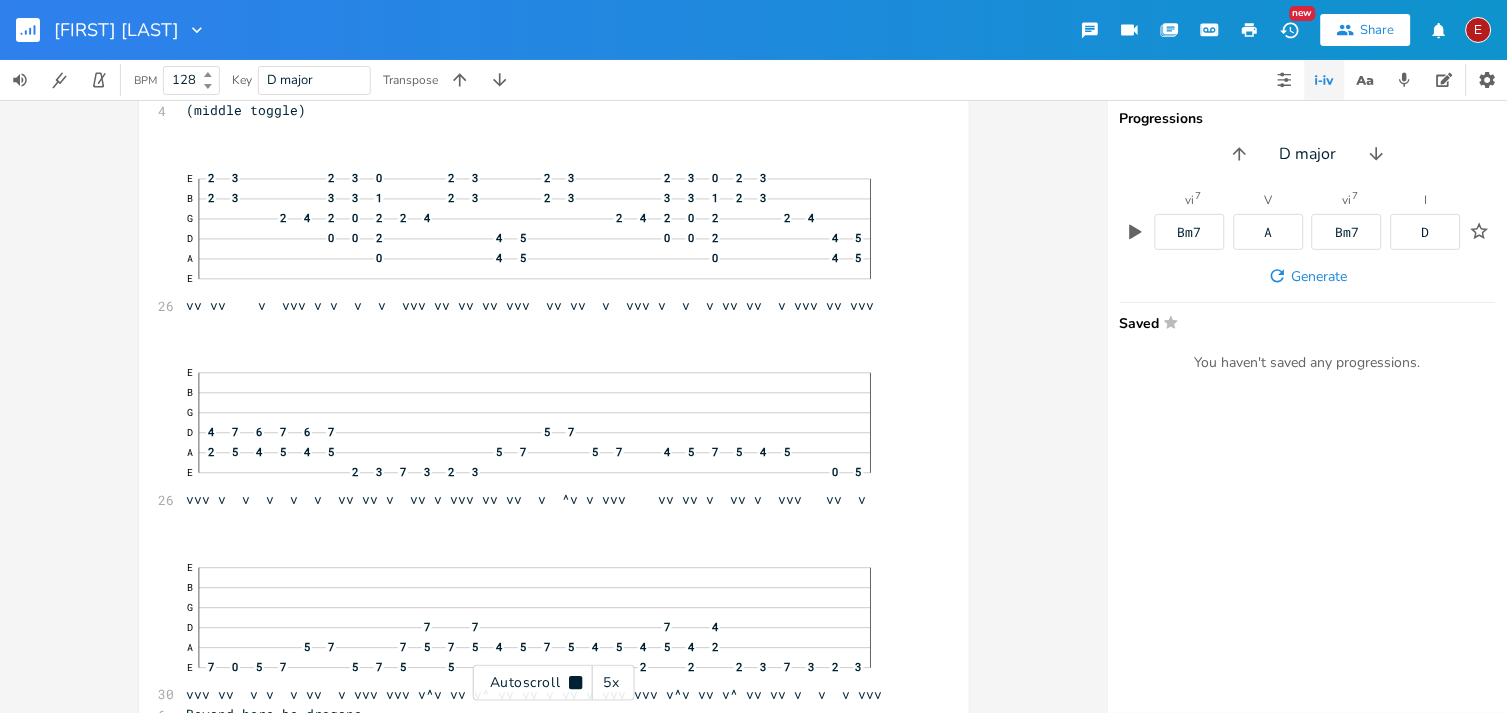click 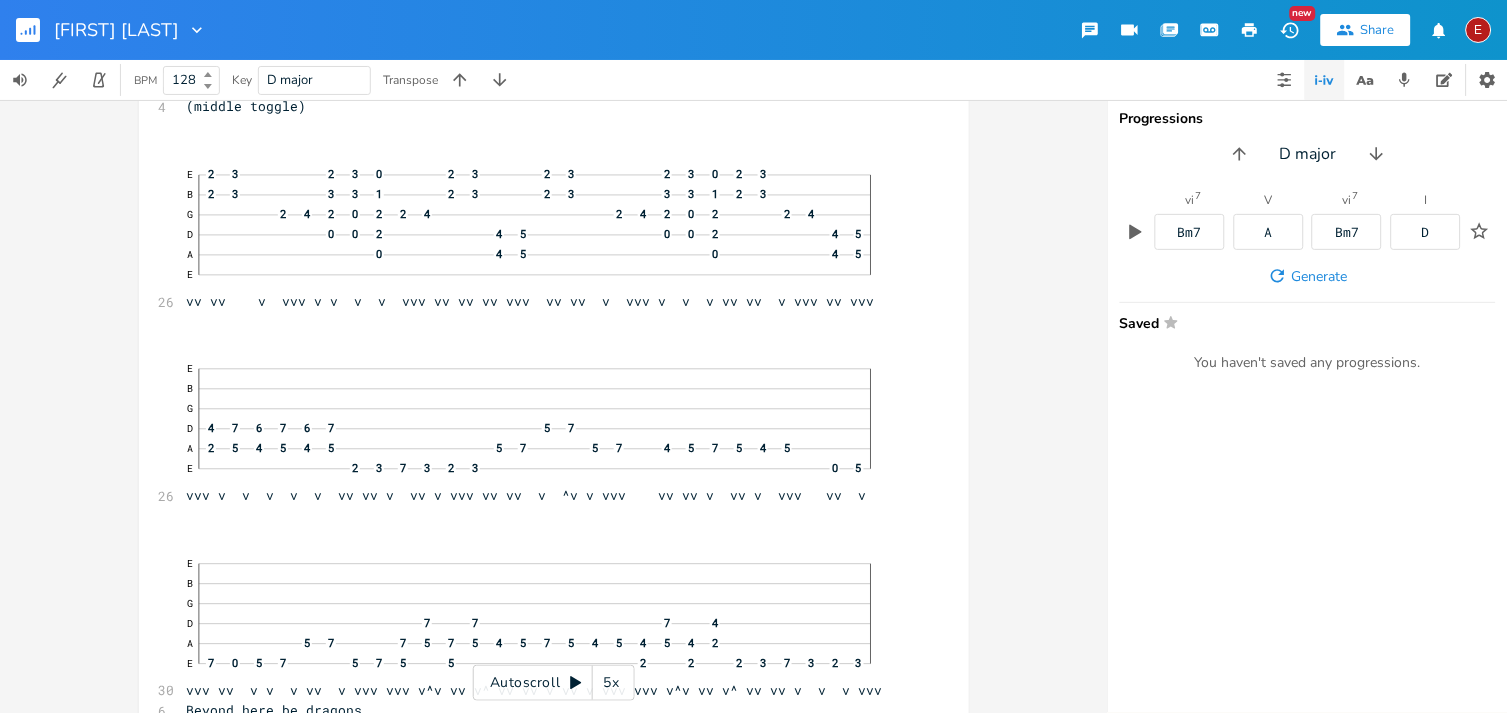 click 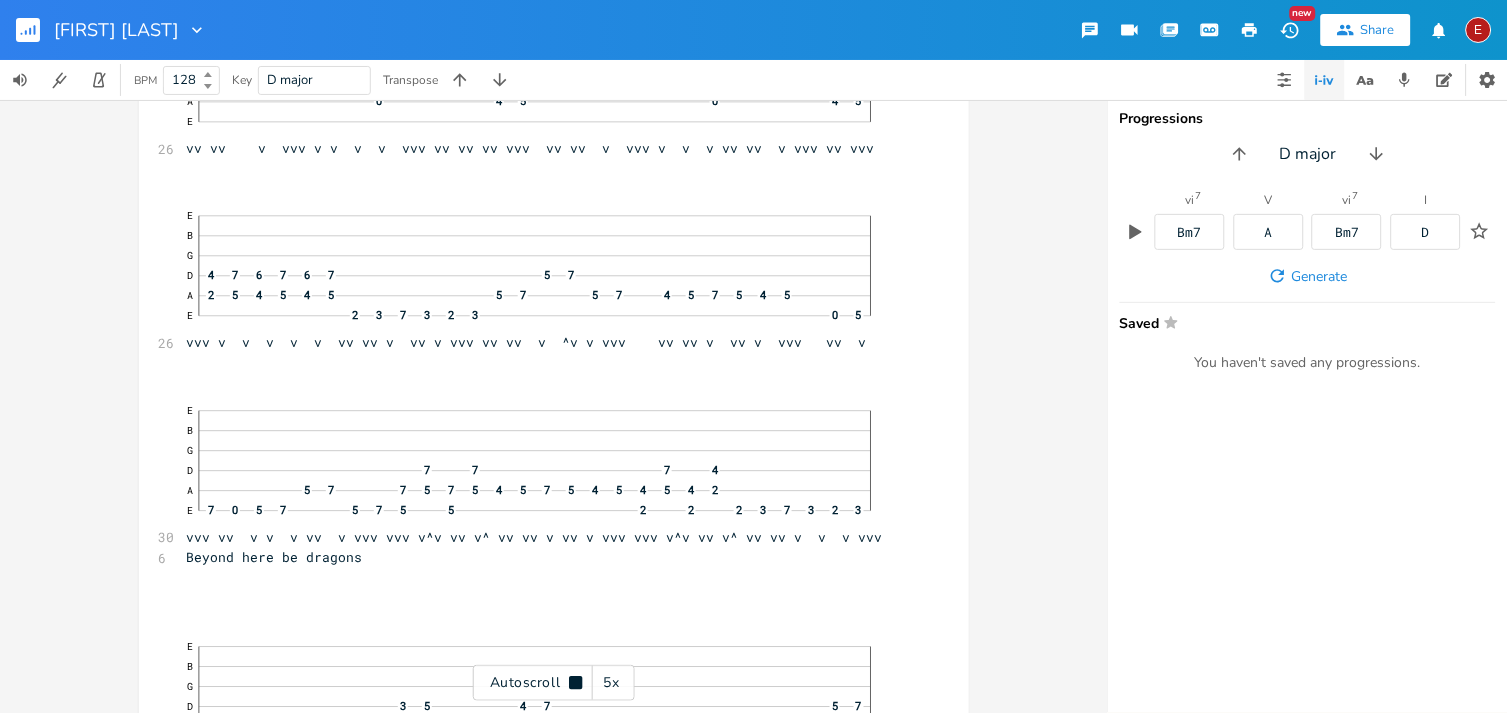 click 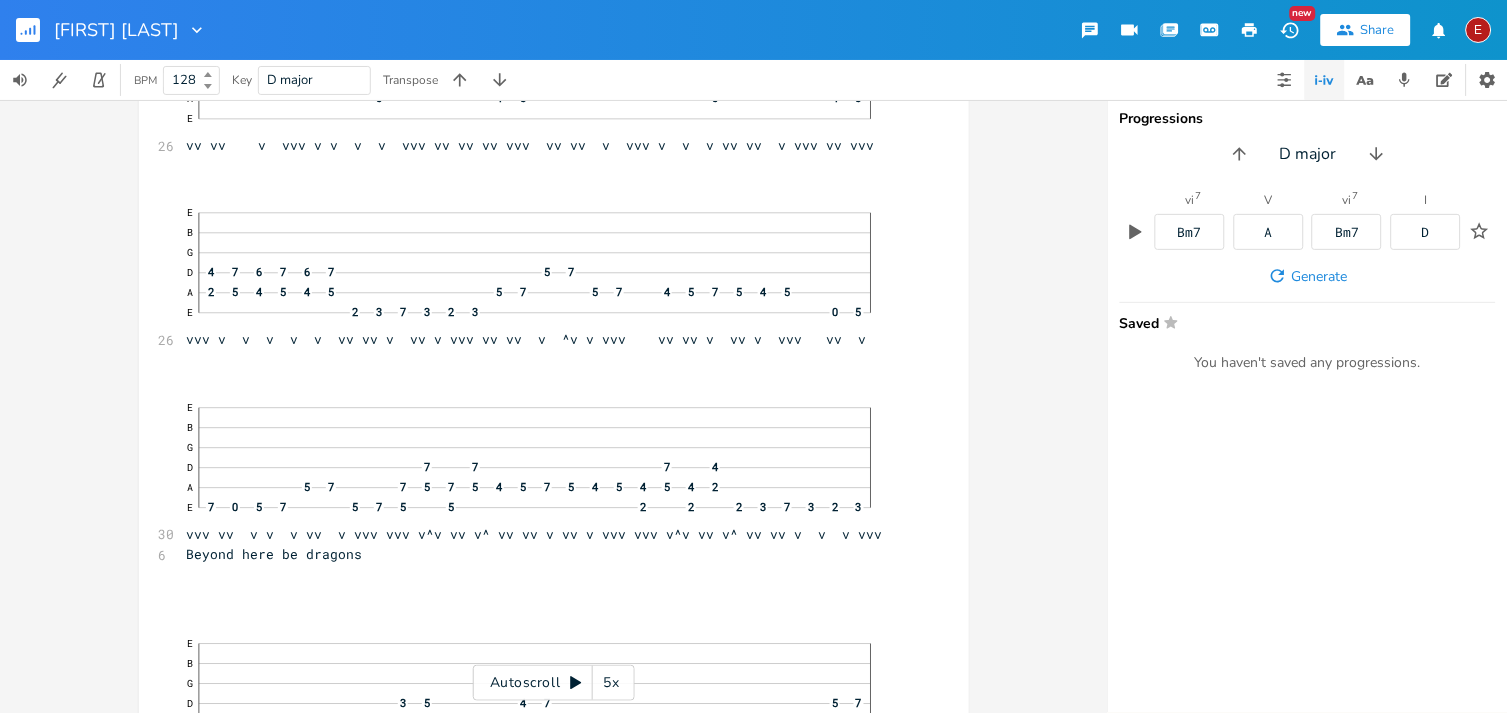 click 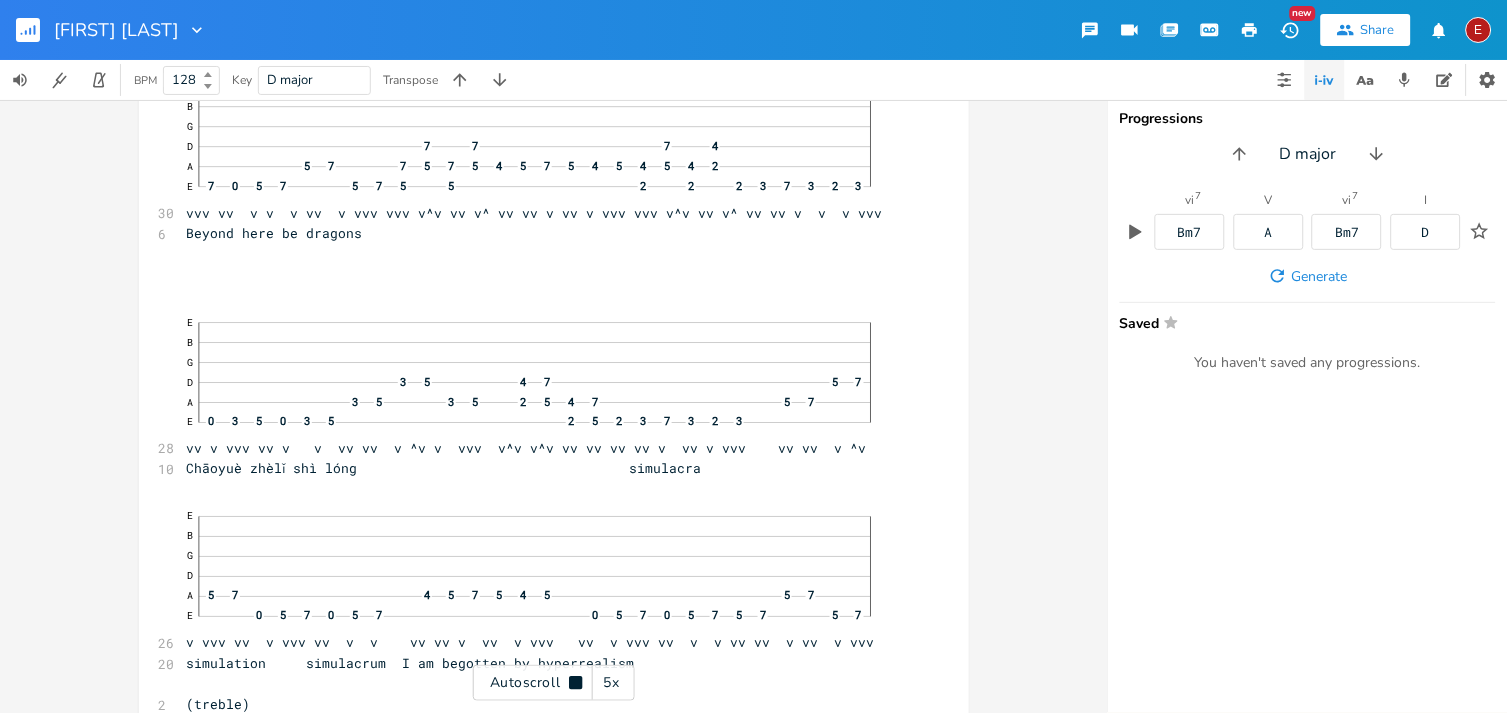 click 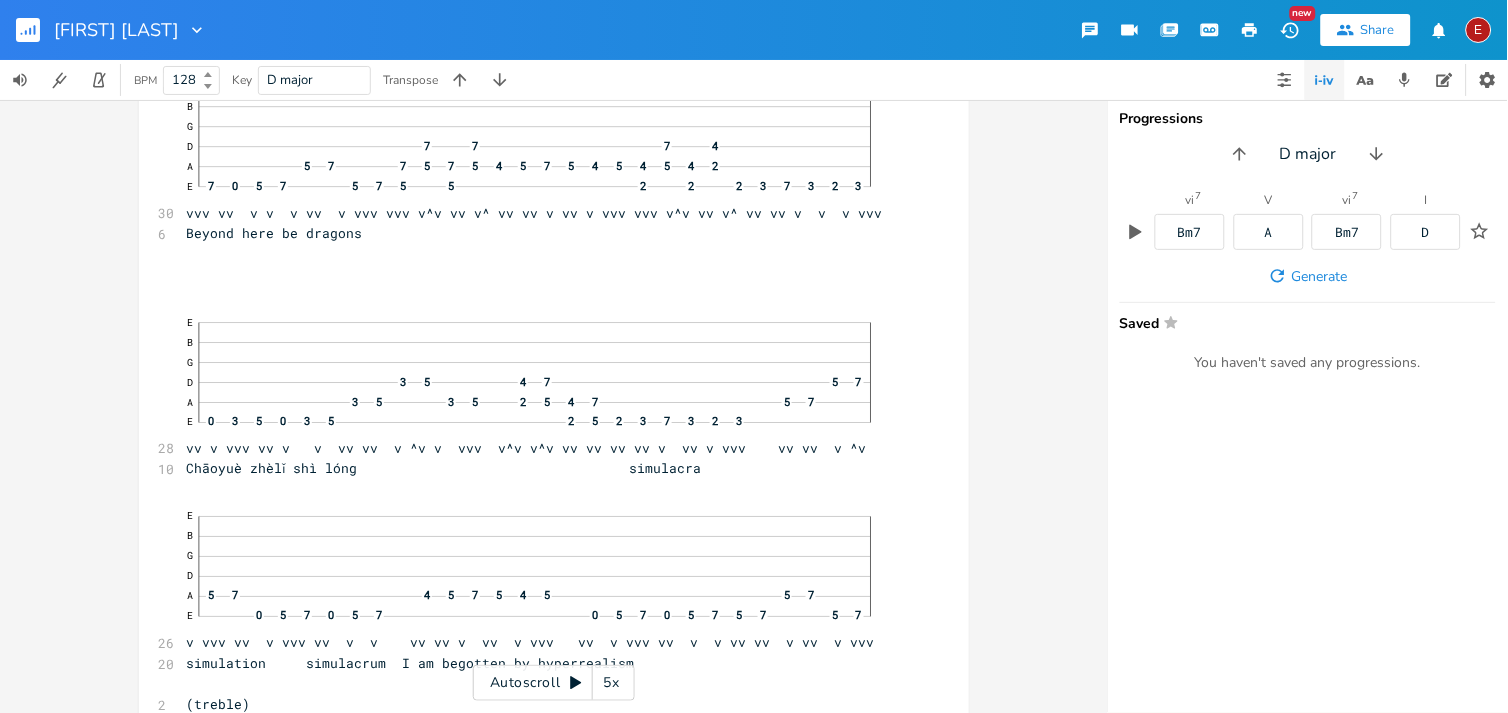 scroll, scrollTop: 7318, scrollLeft: 0, axis: vertical 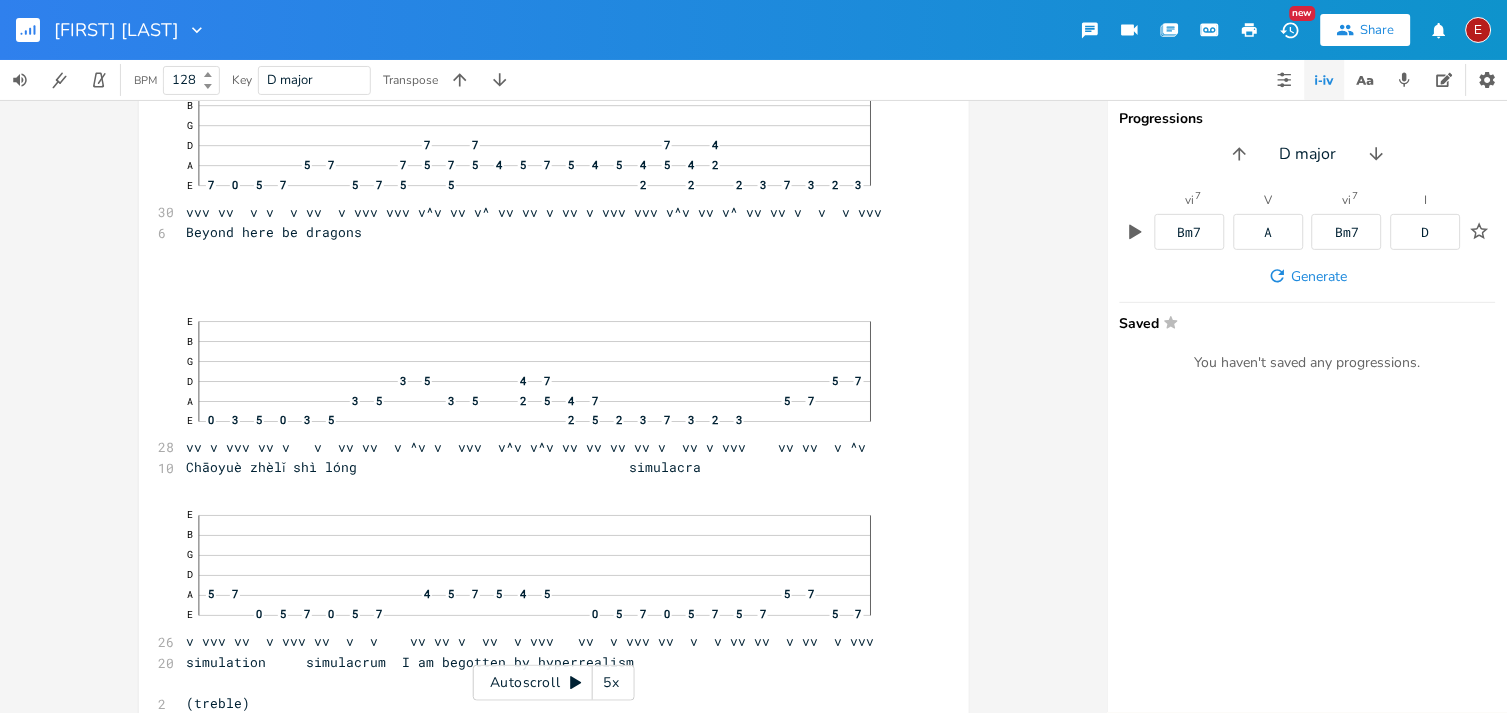 click 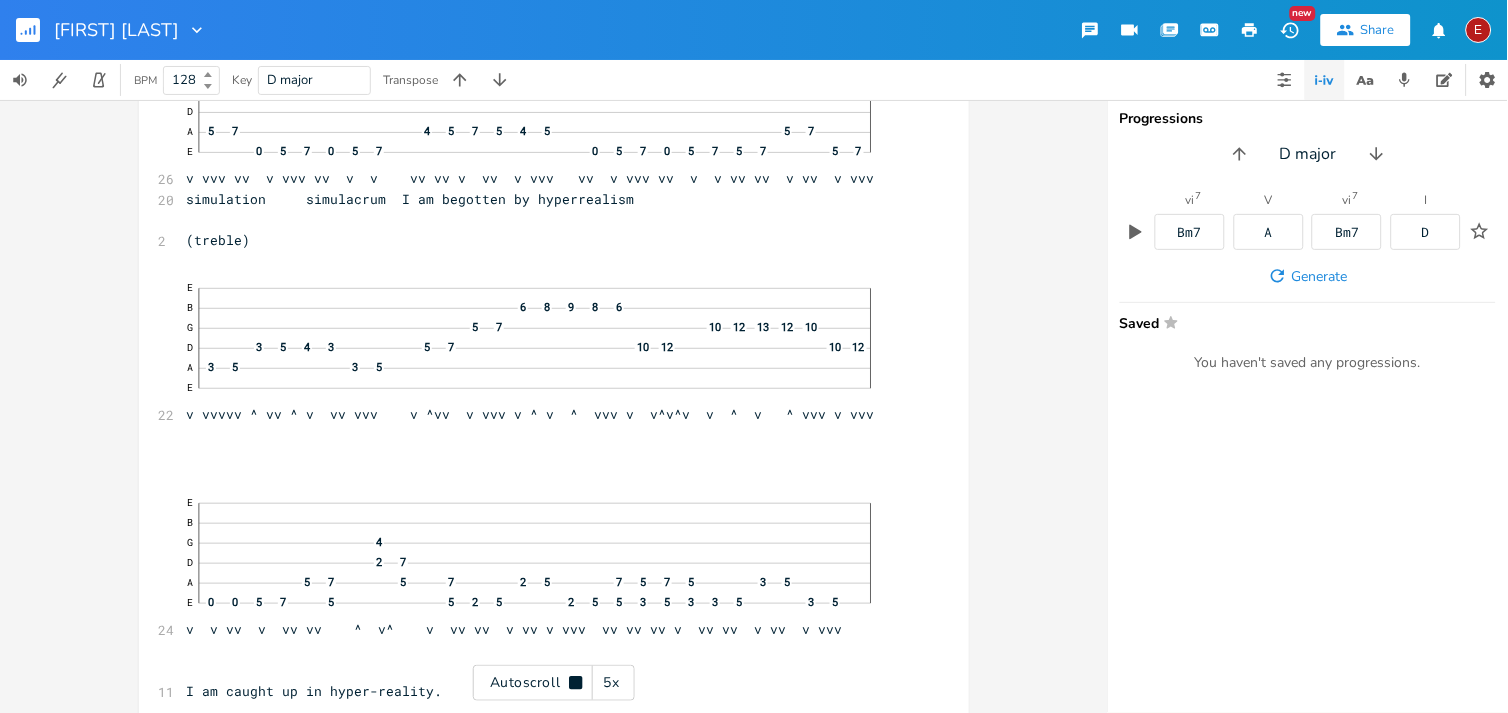 scroll, scrollTop: 7788, scrollLeft: 0, axis: vertical 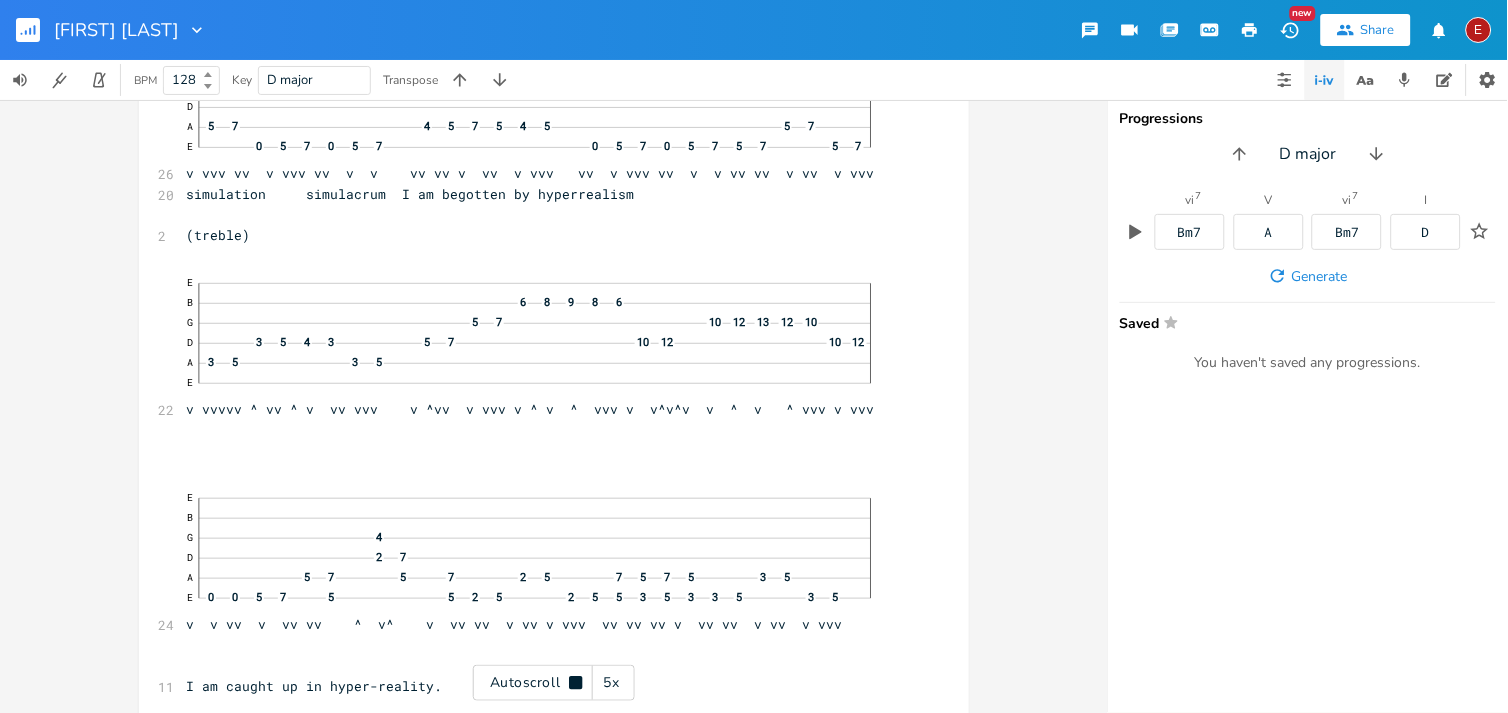 click 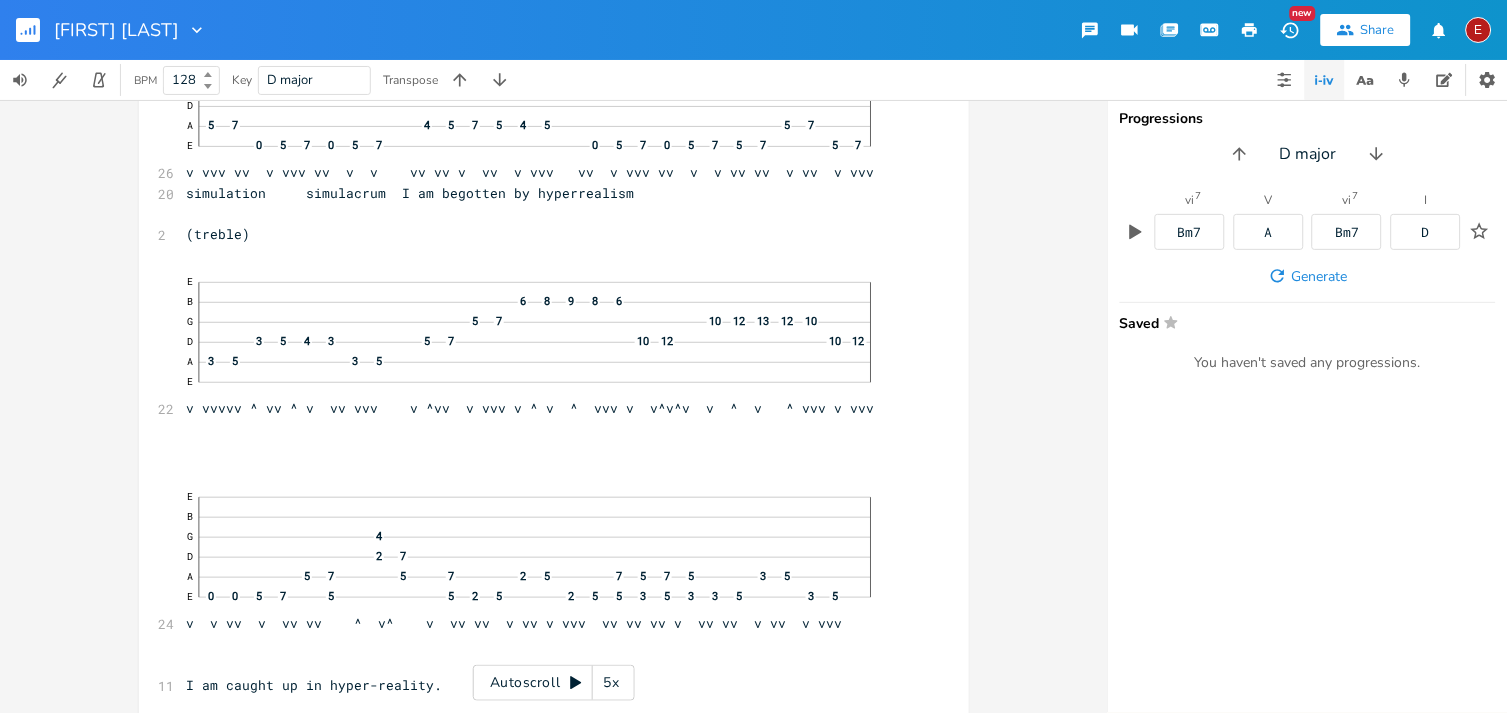 click 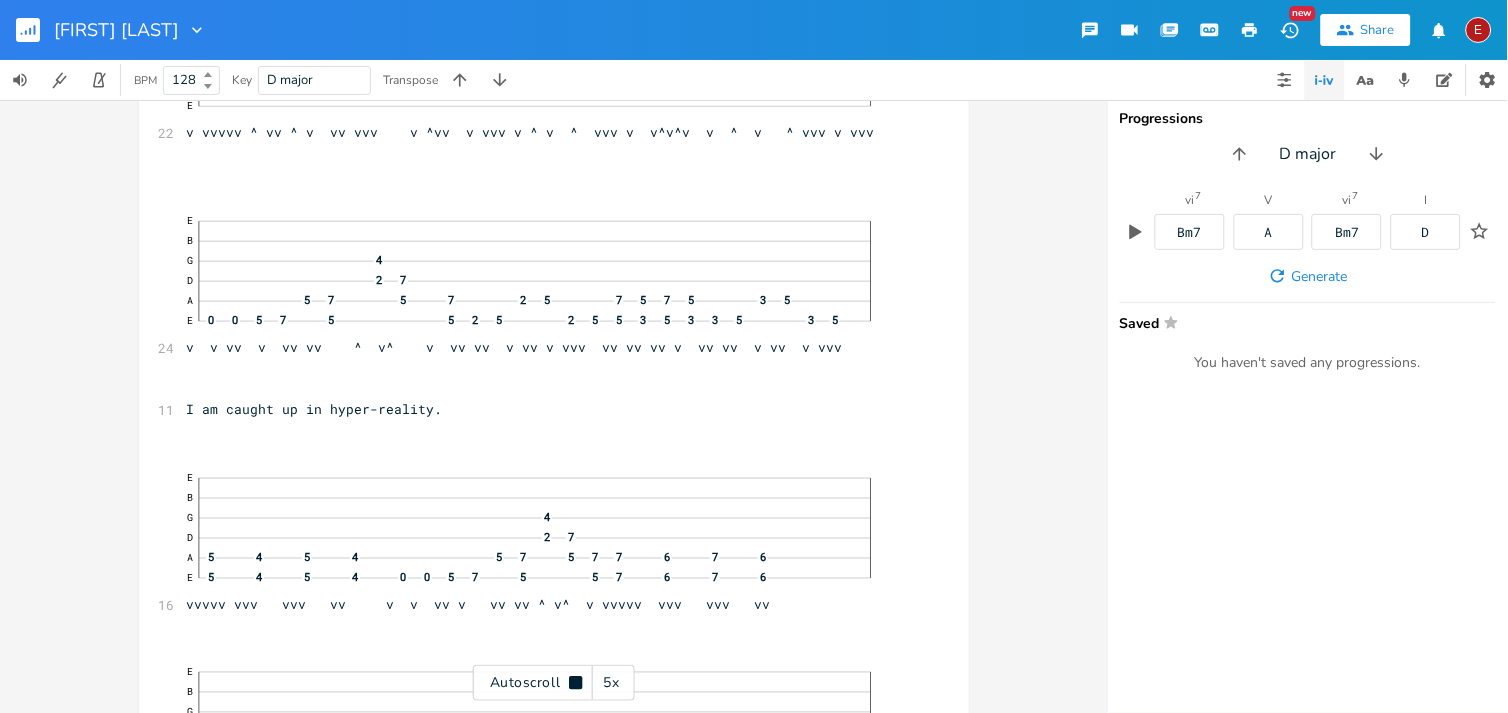 click 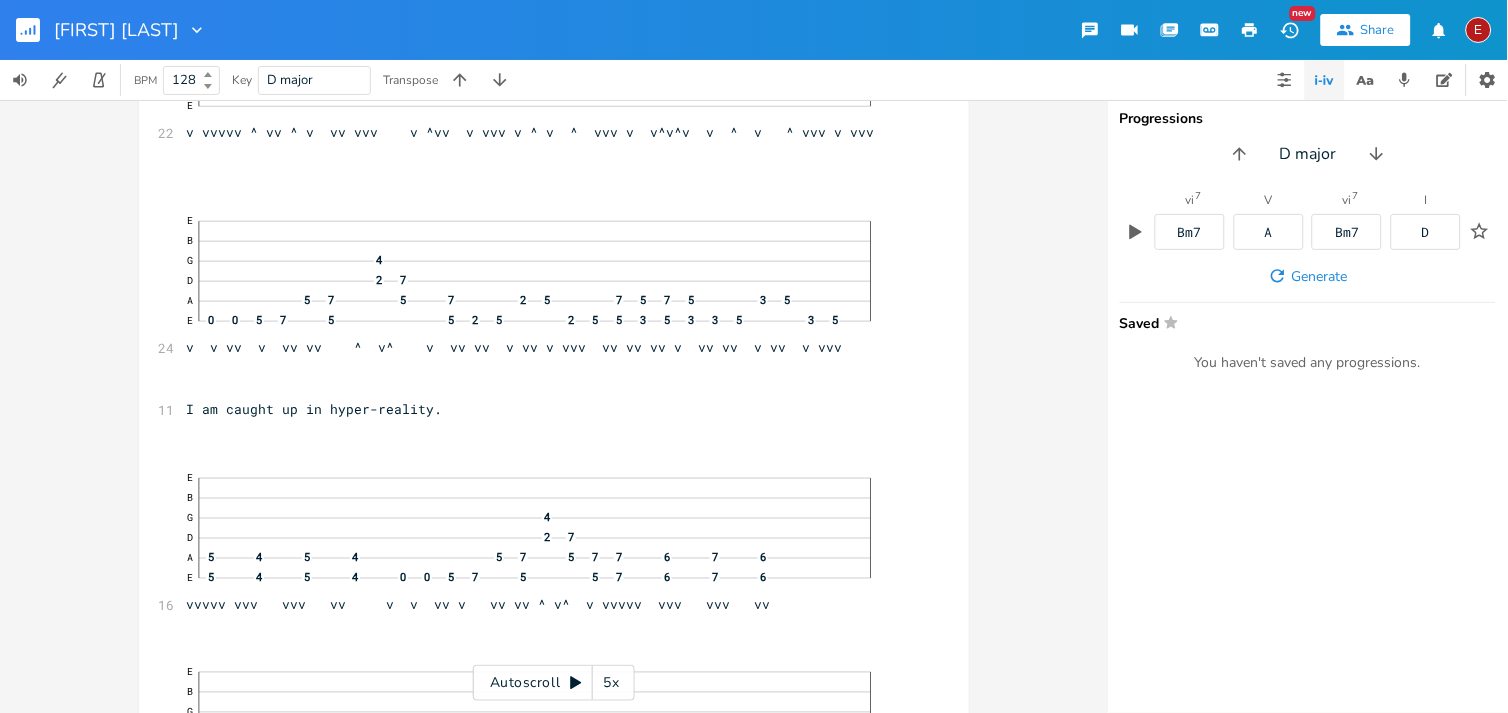scroll, scrollTop: 8065, scrollLeft: 0, axis: vertical 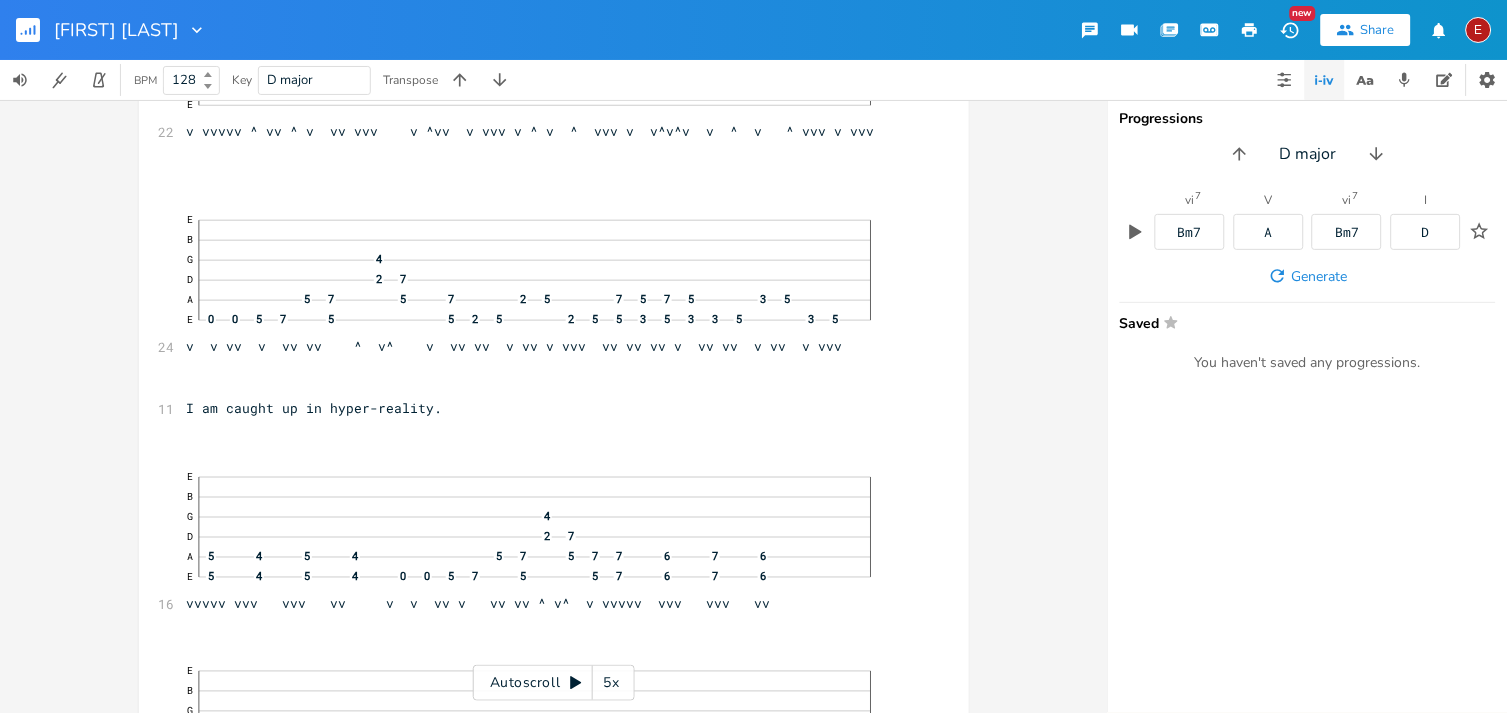 click 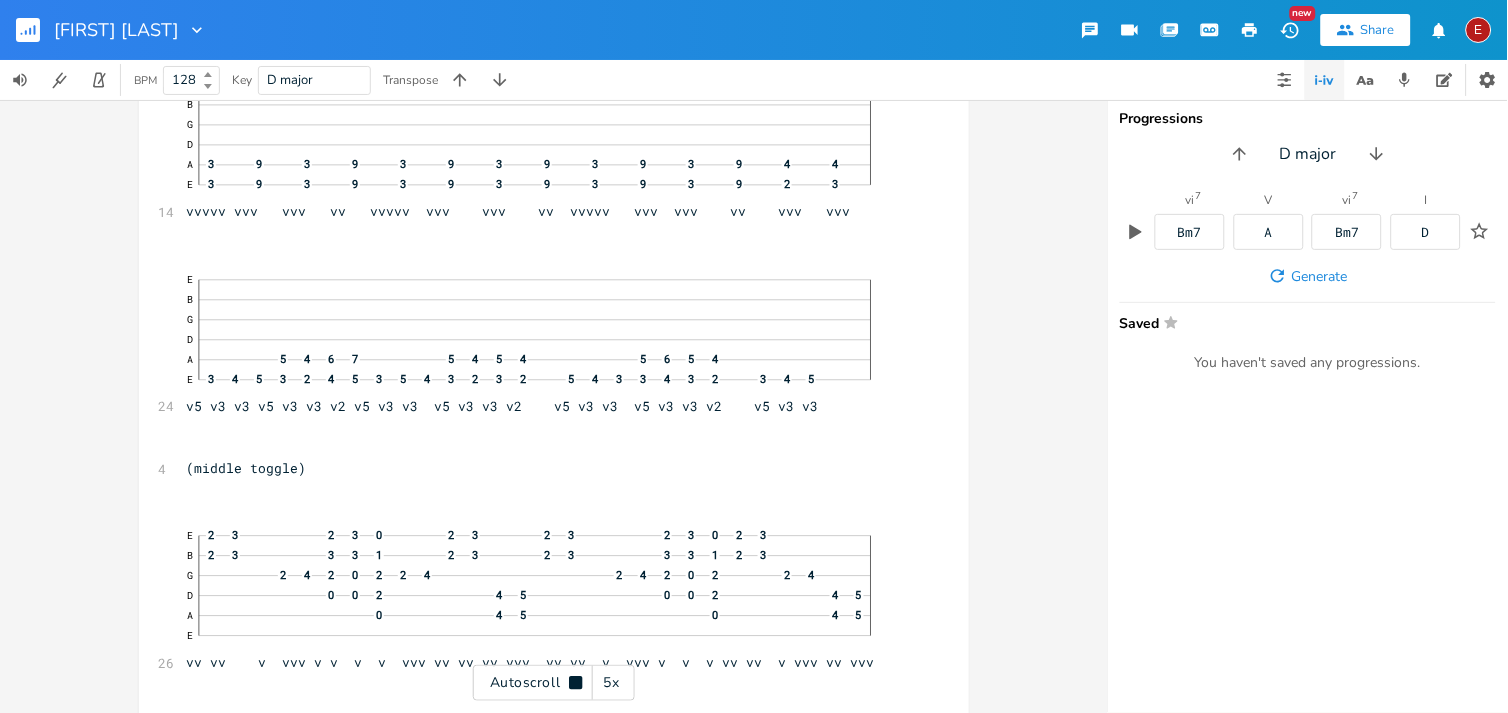 click 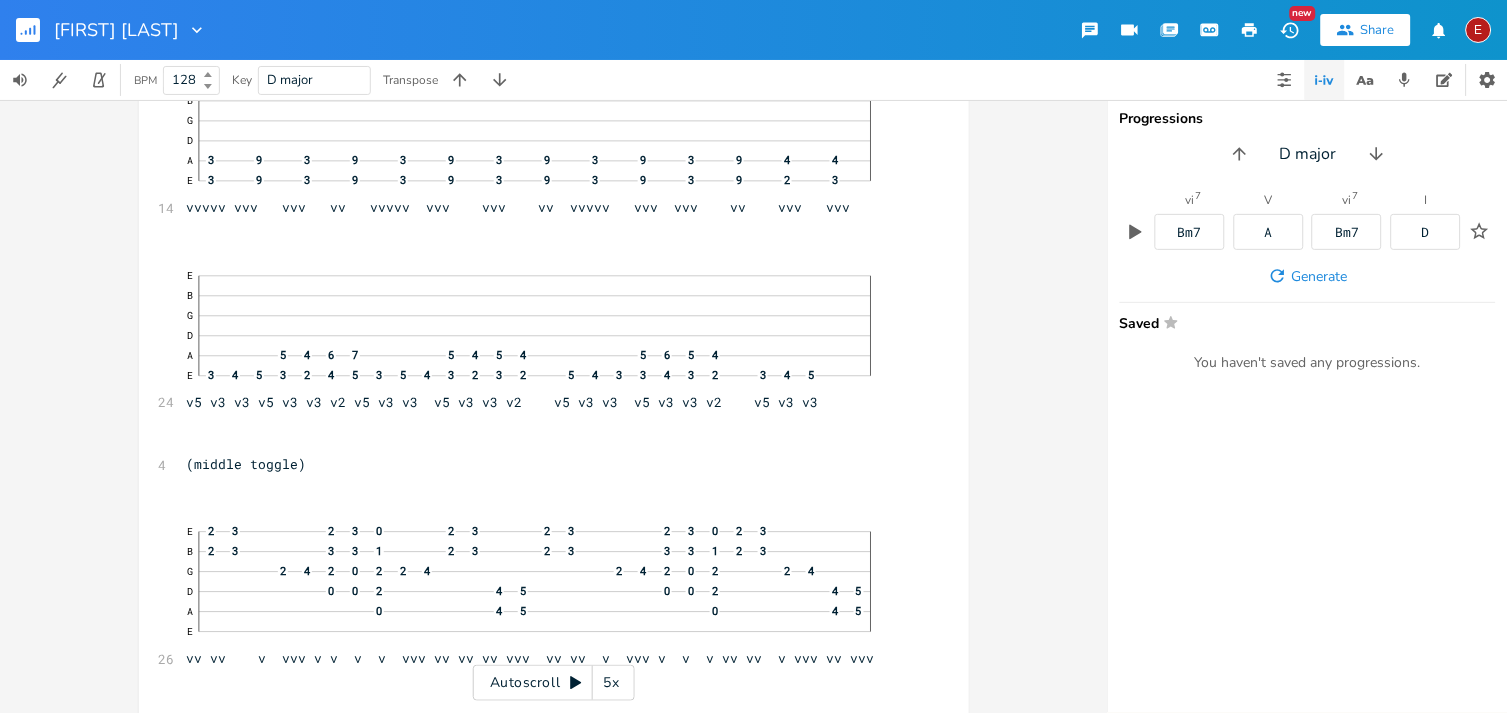 click 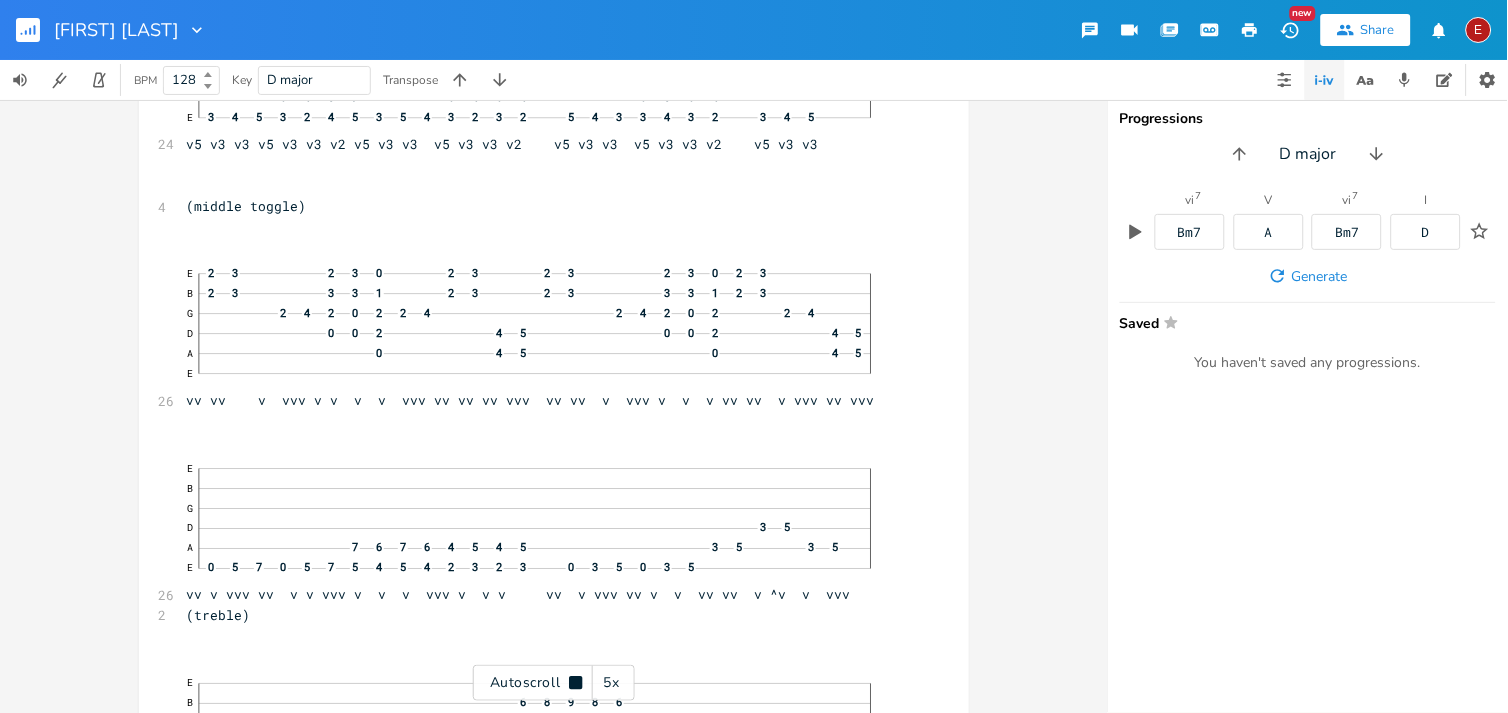 click 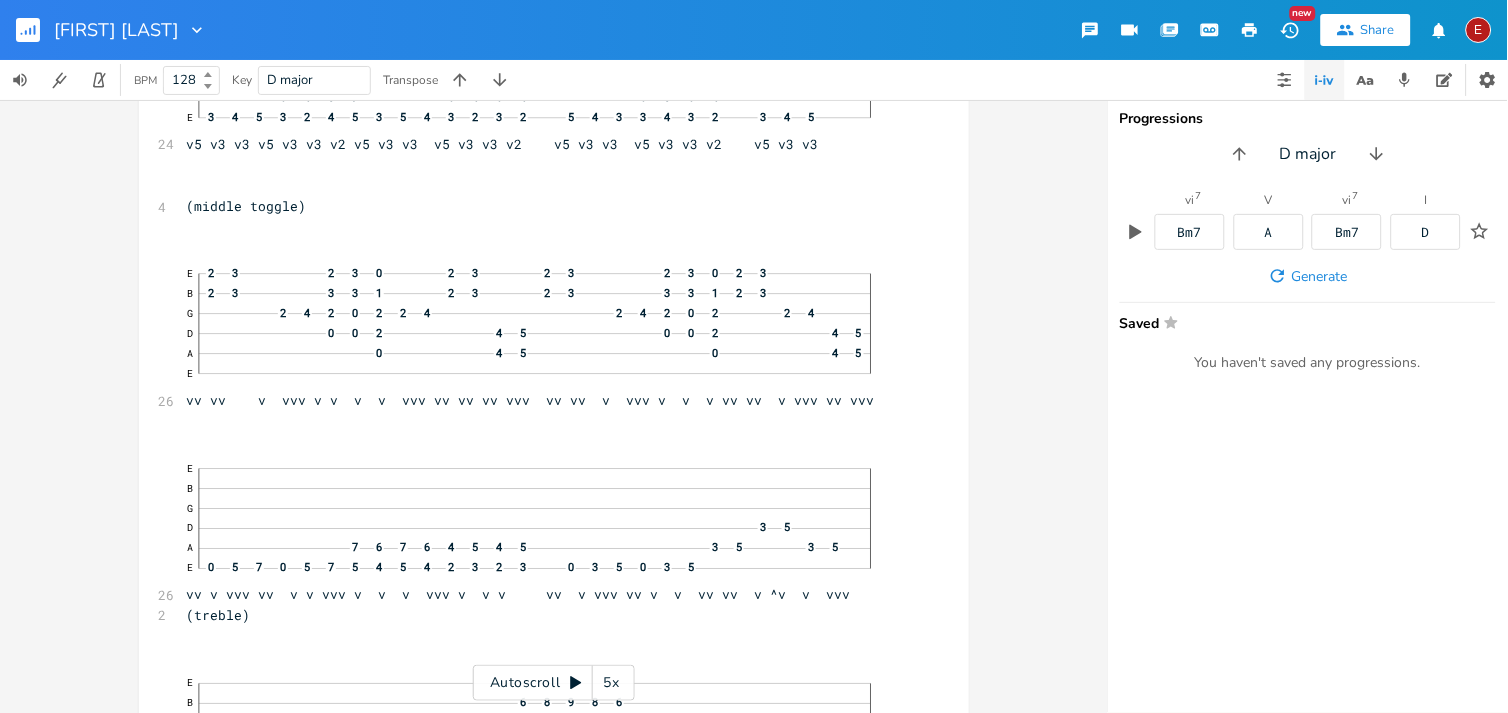 scroll, scrollTop: 8913, scrollLeft: 0, axis: vertical 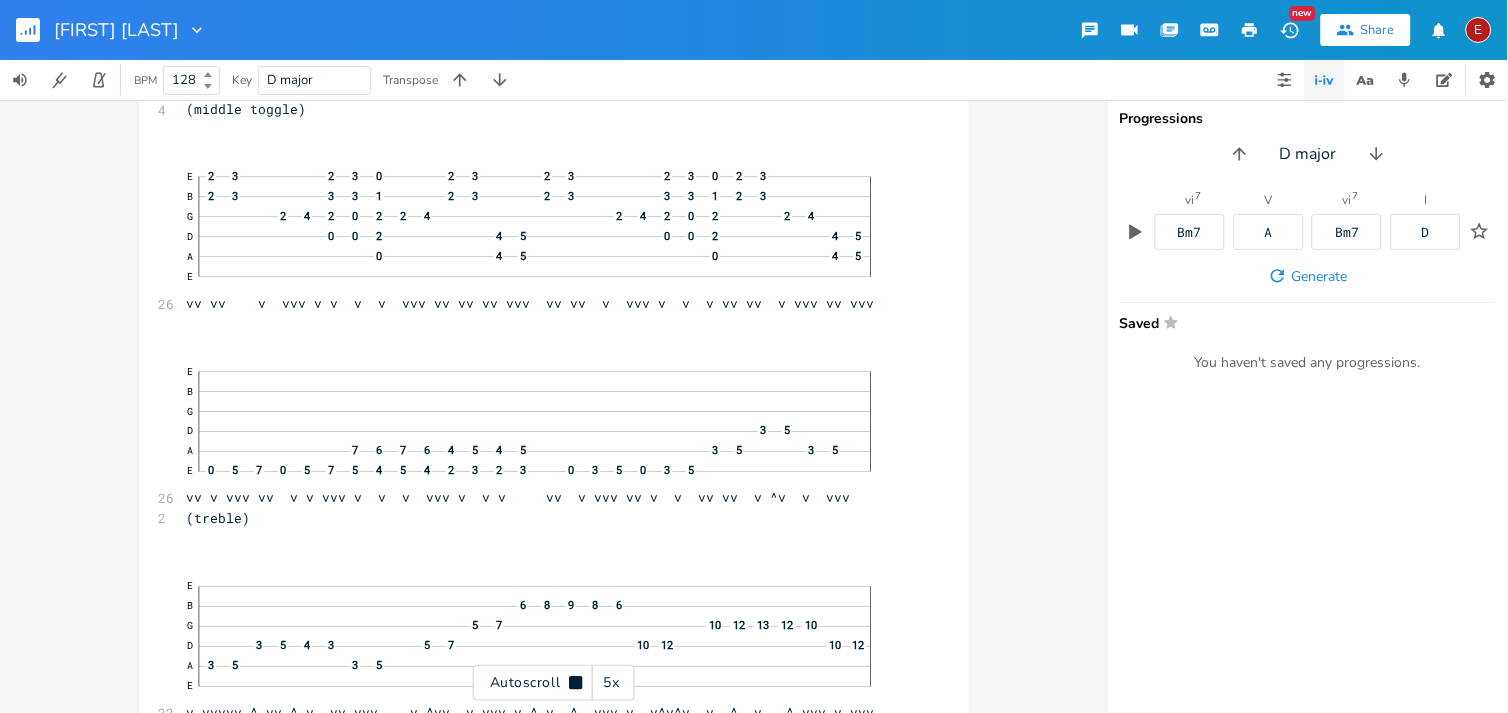 click 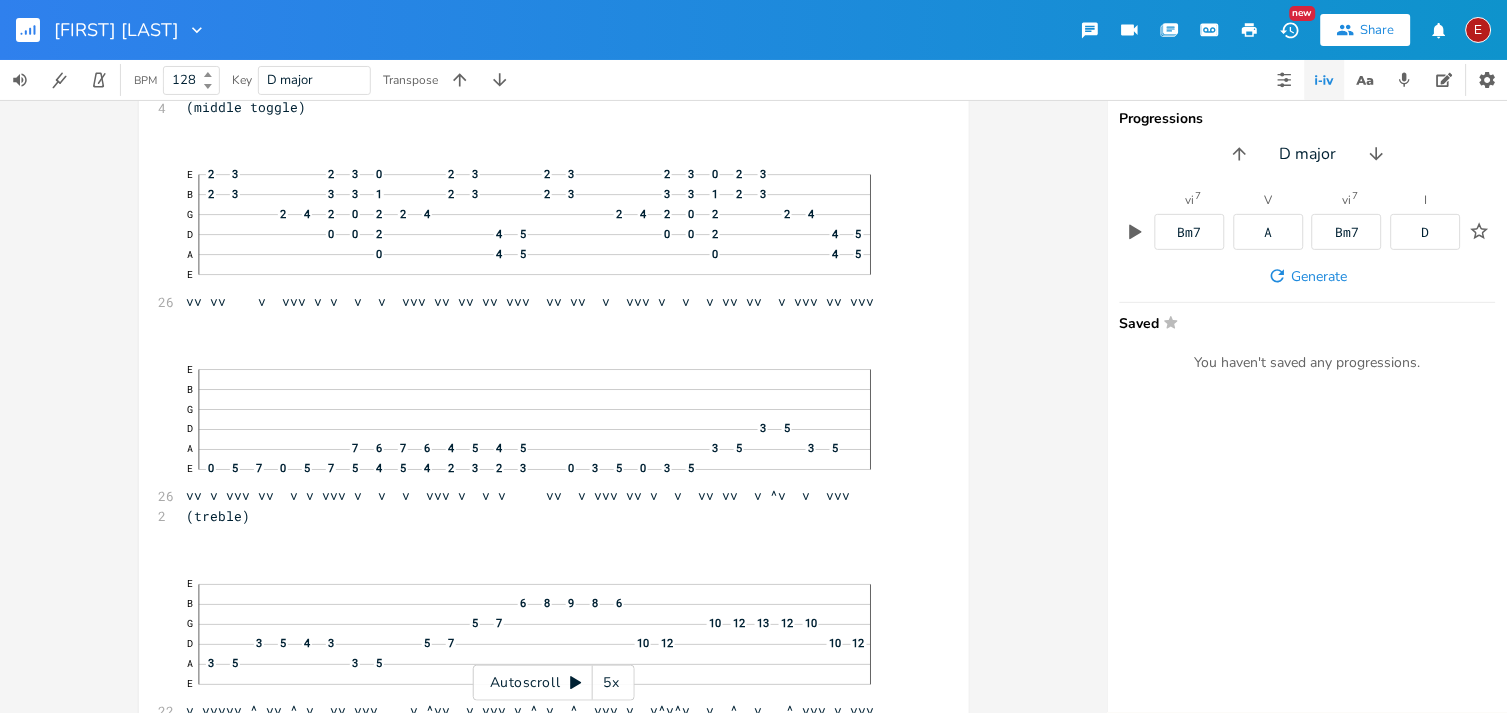 click 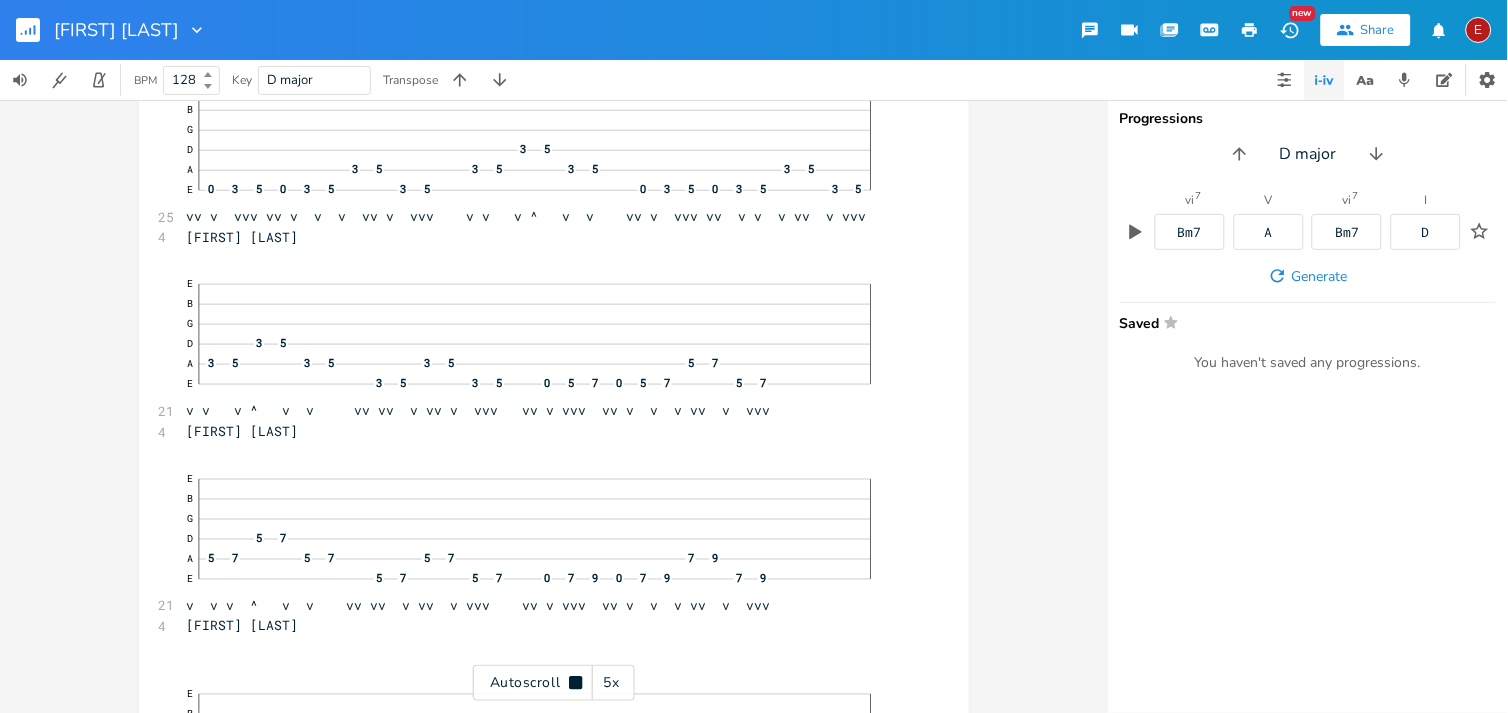 click 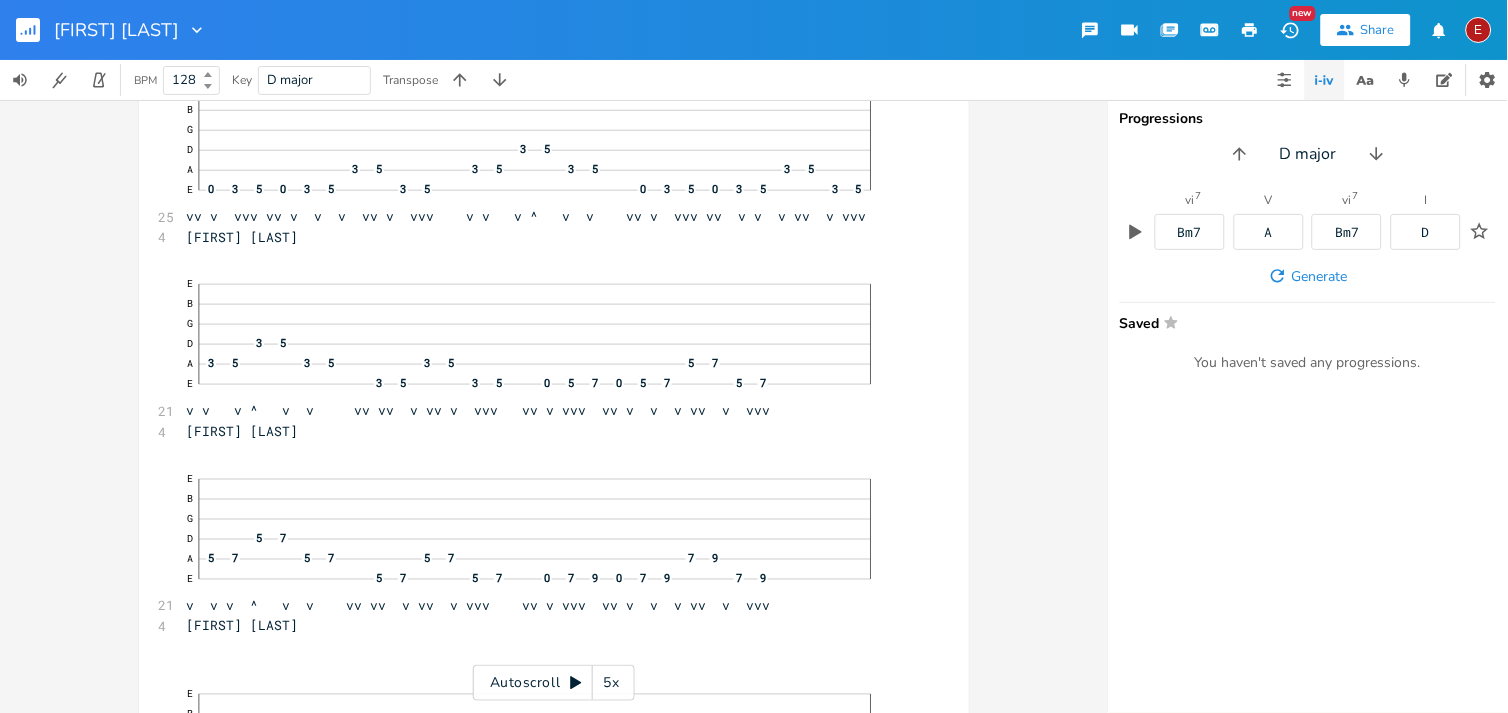 scroll, scrollTop: 9765, scrollLeft: 0, axis: vertical 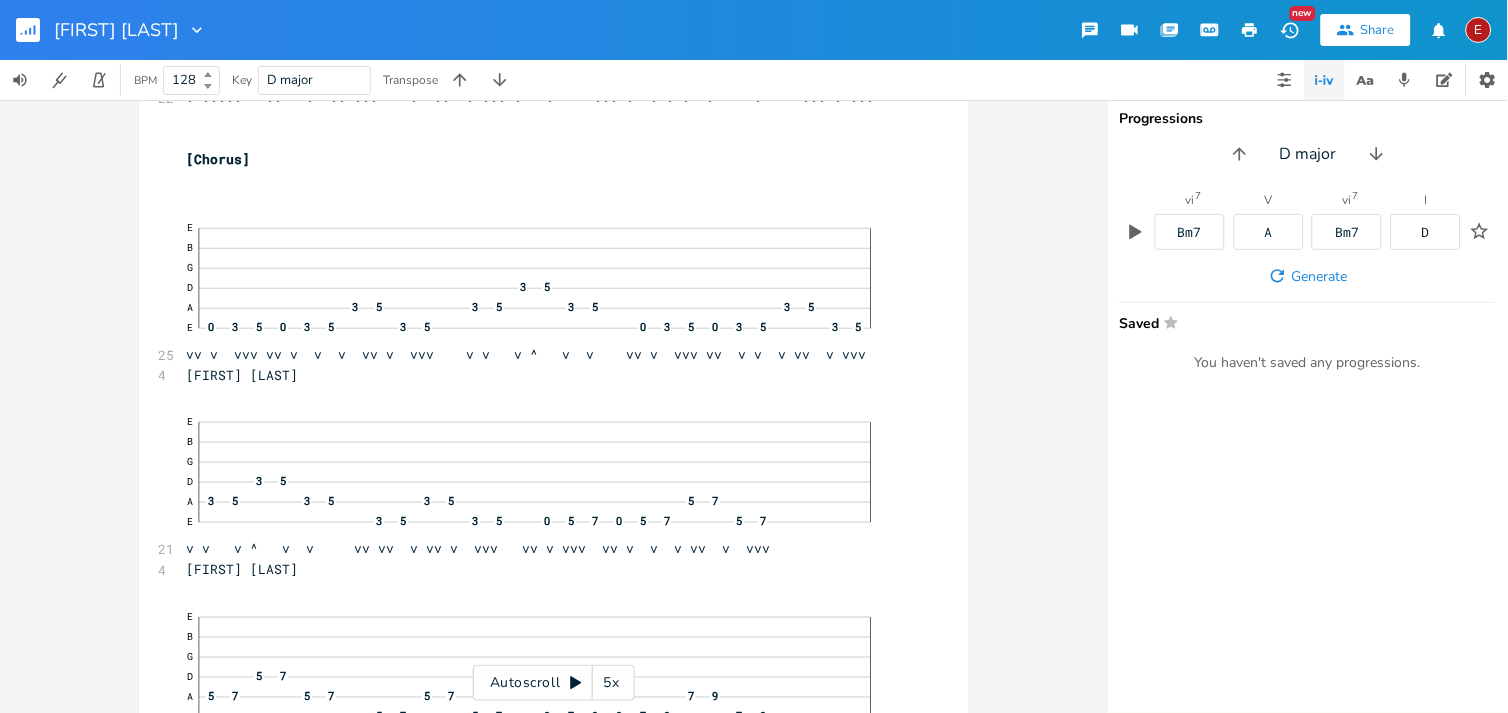 click 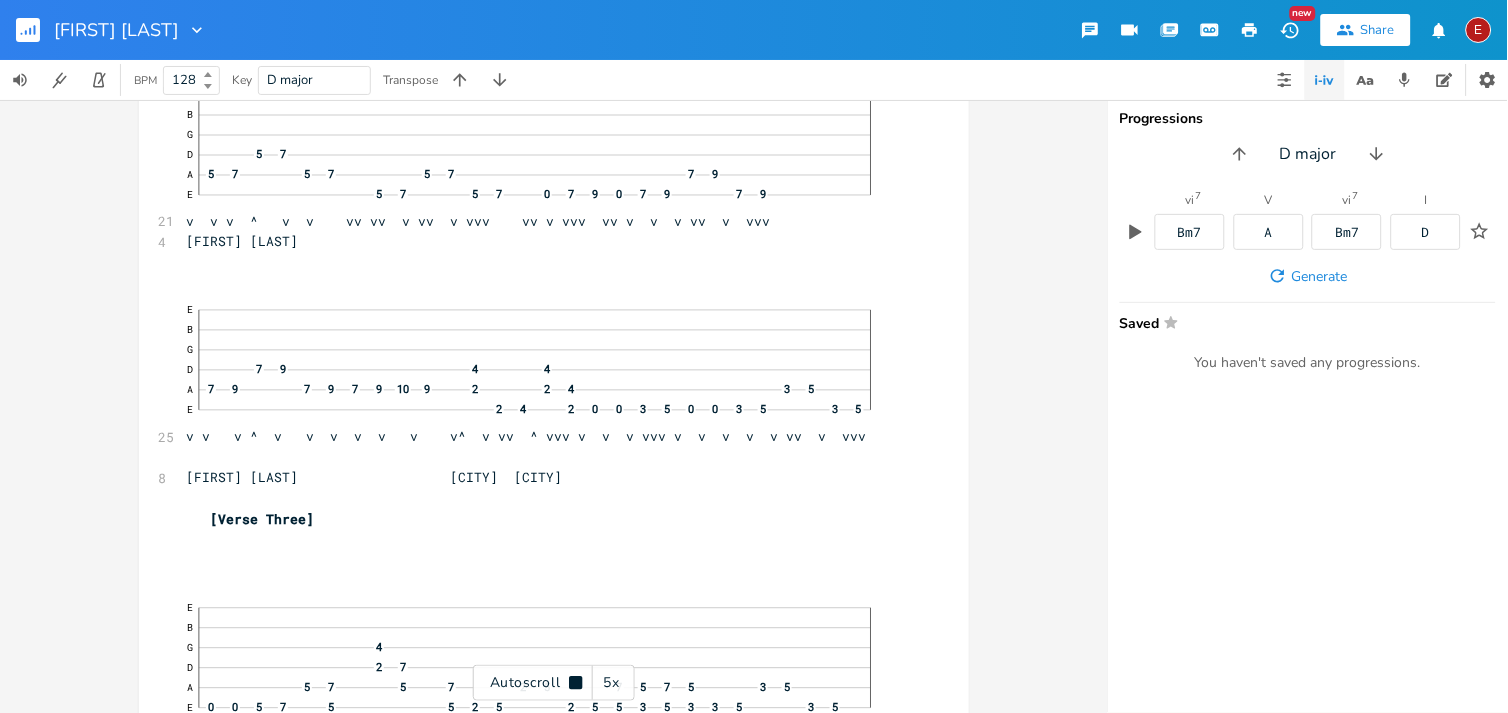 click 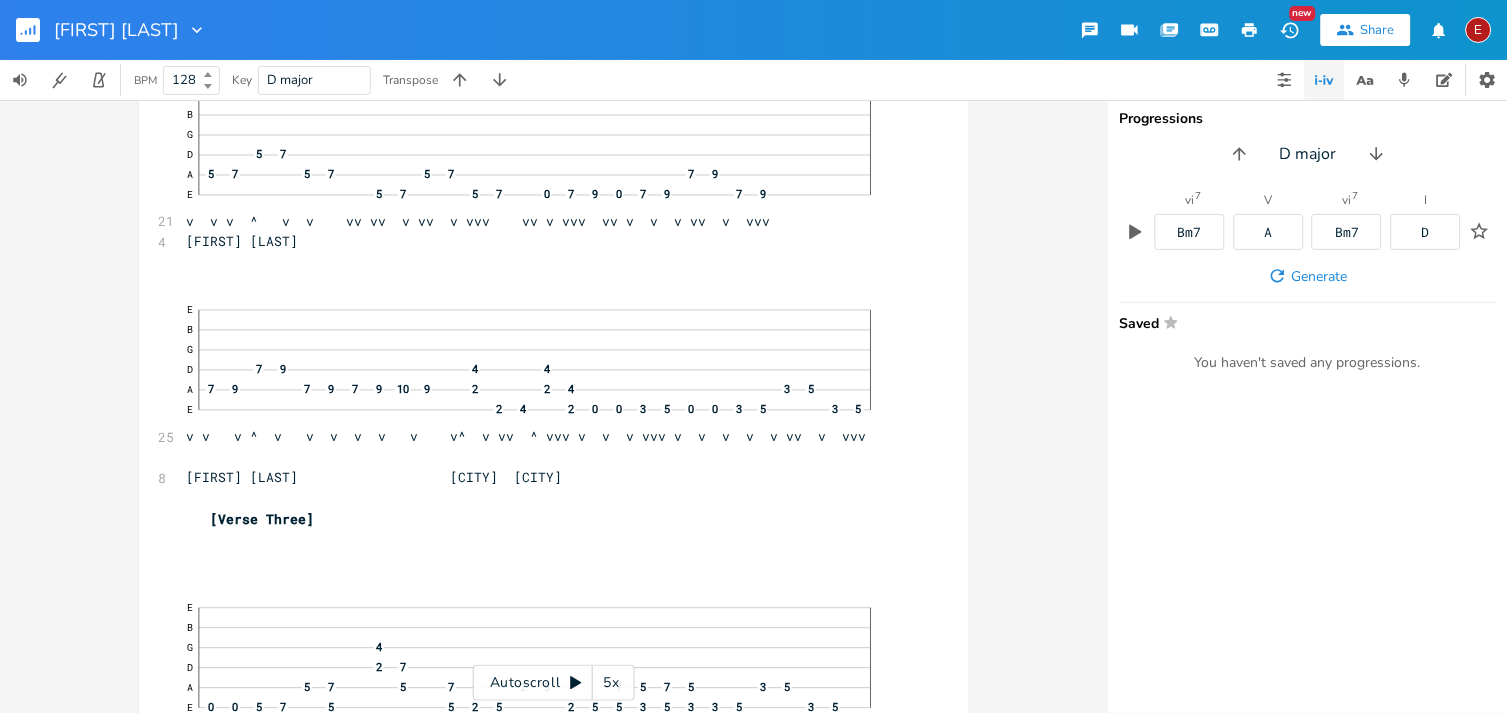 scroll, scrollTop: 10151, scrollLeft: 0, axis: vertical 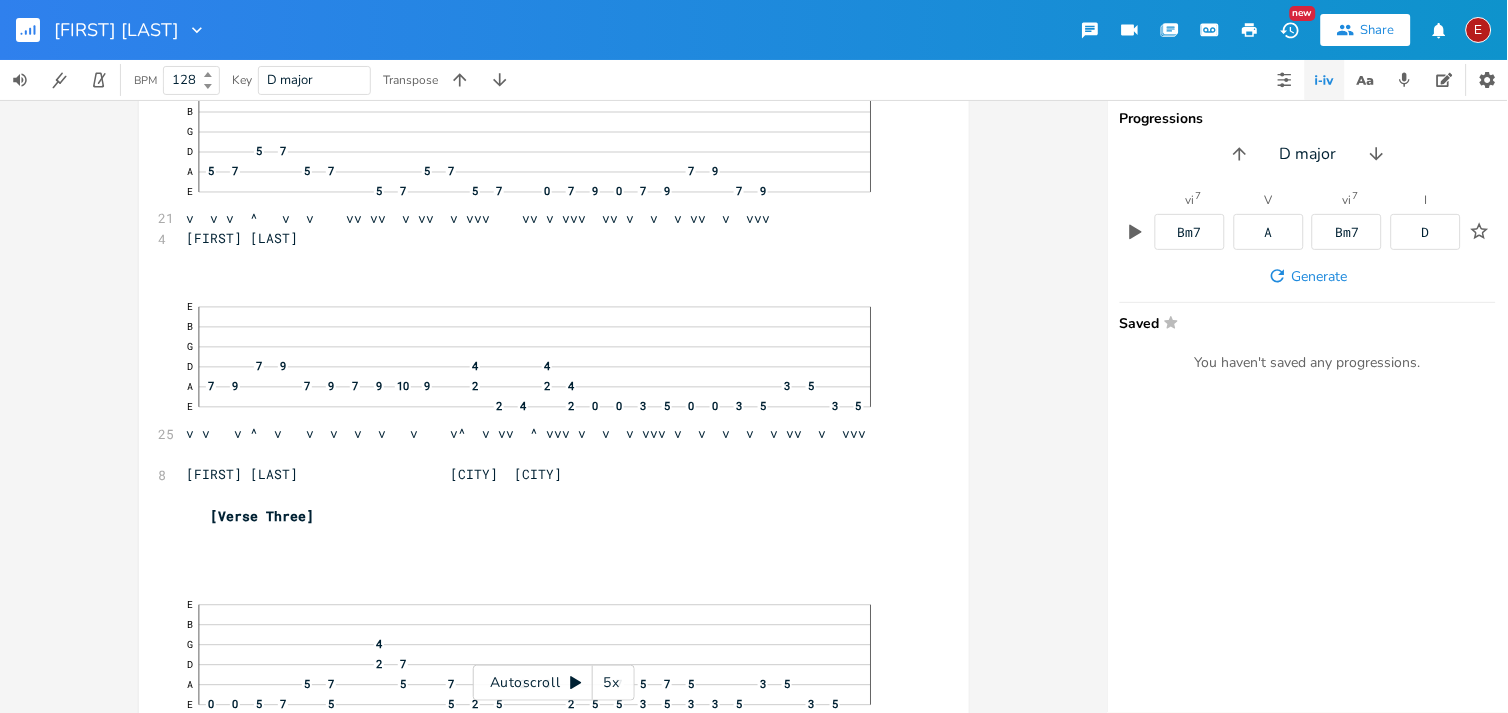 click 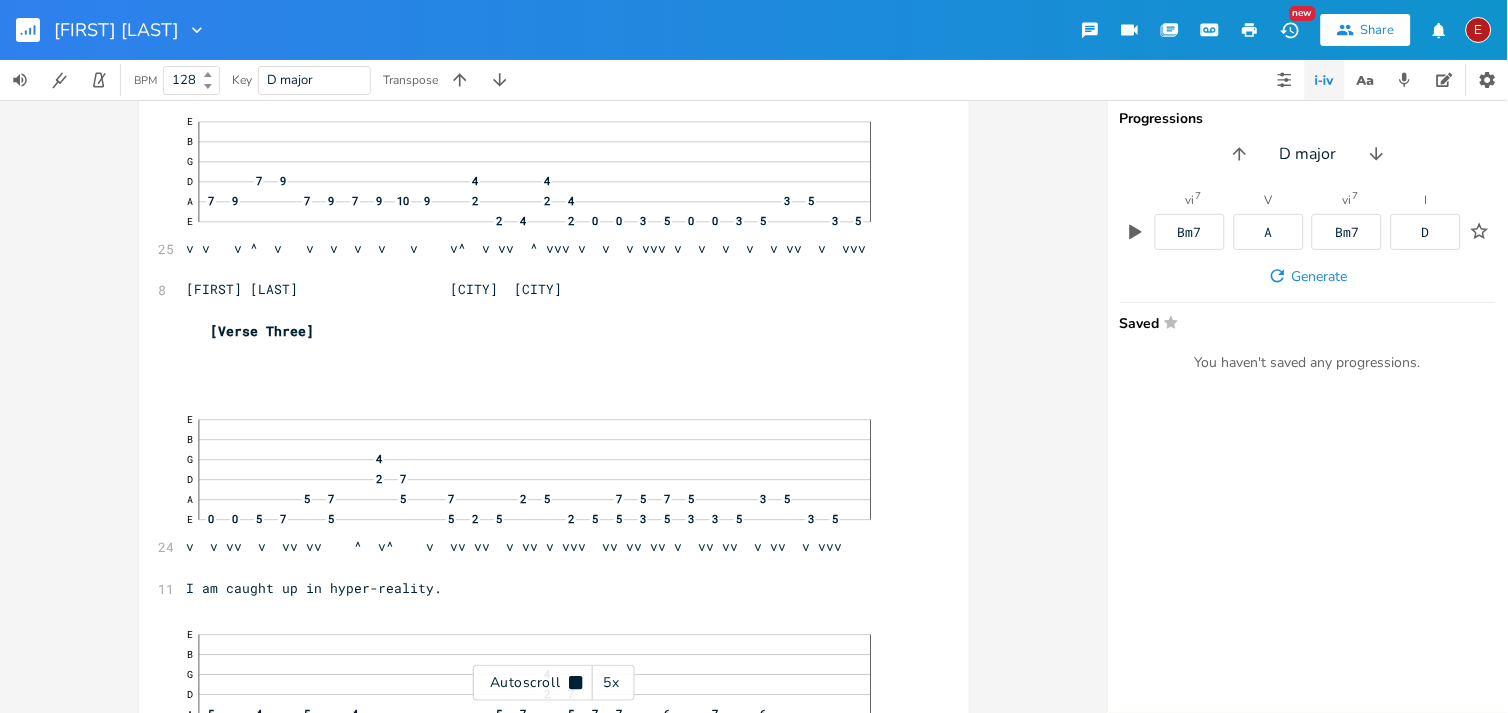 scroll, scrollTop: 10340, scrollLeft: 0, axis: vertical 